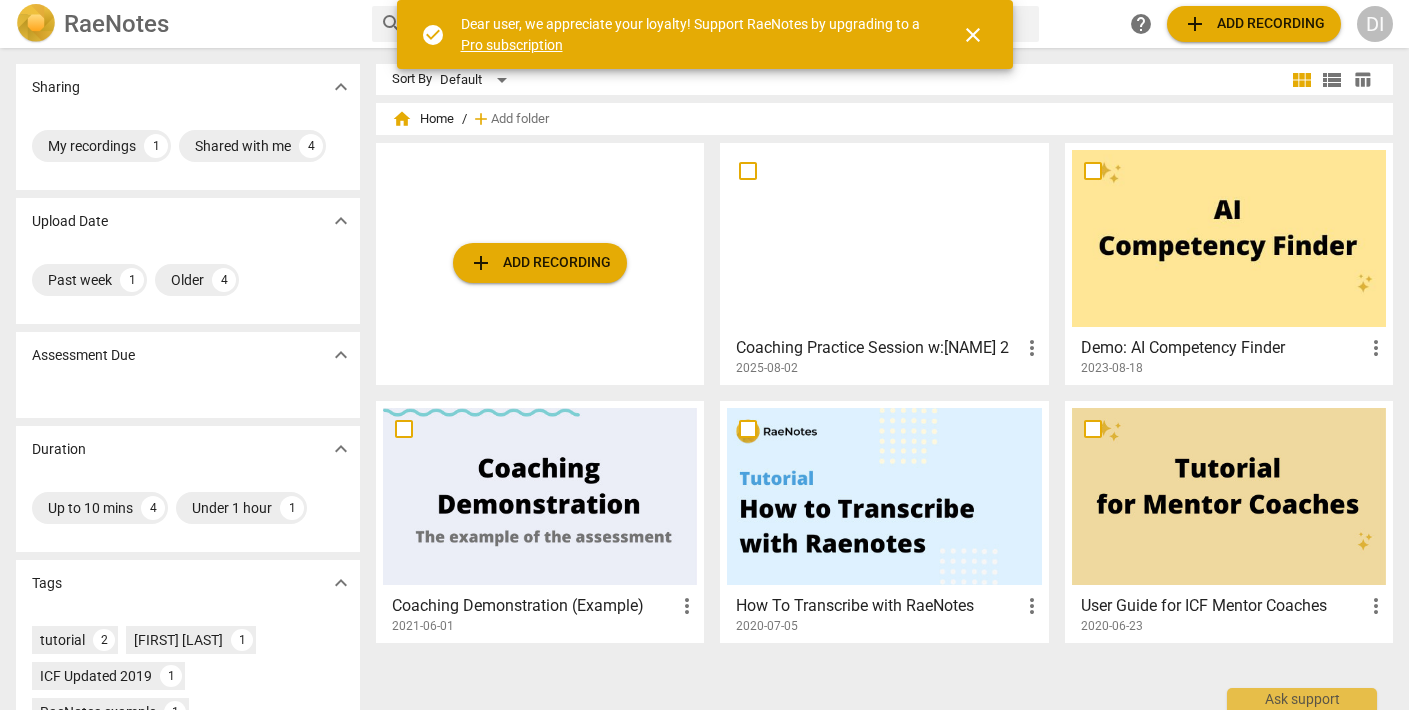 scroll, scrollTop: 0, scrollLeft: 0, axis: both 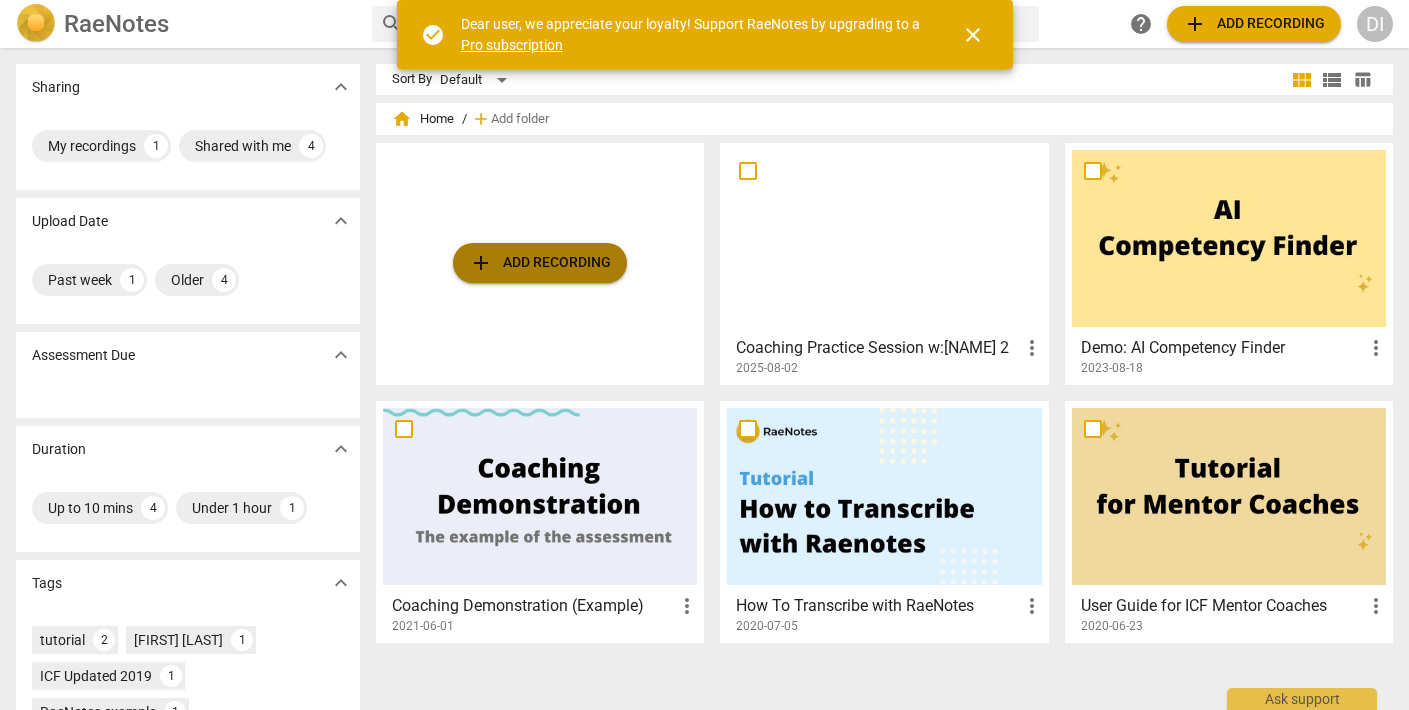 click on "add   Add recording" at bounding box center (540, 263) 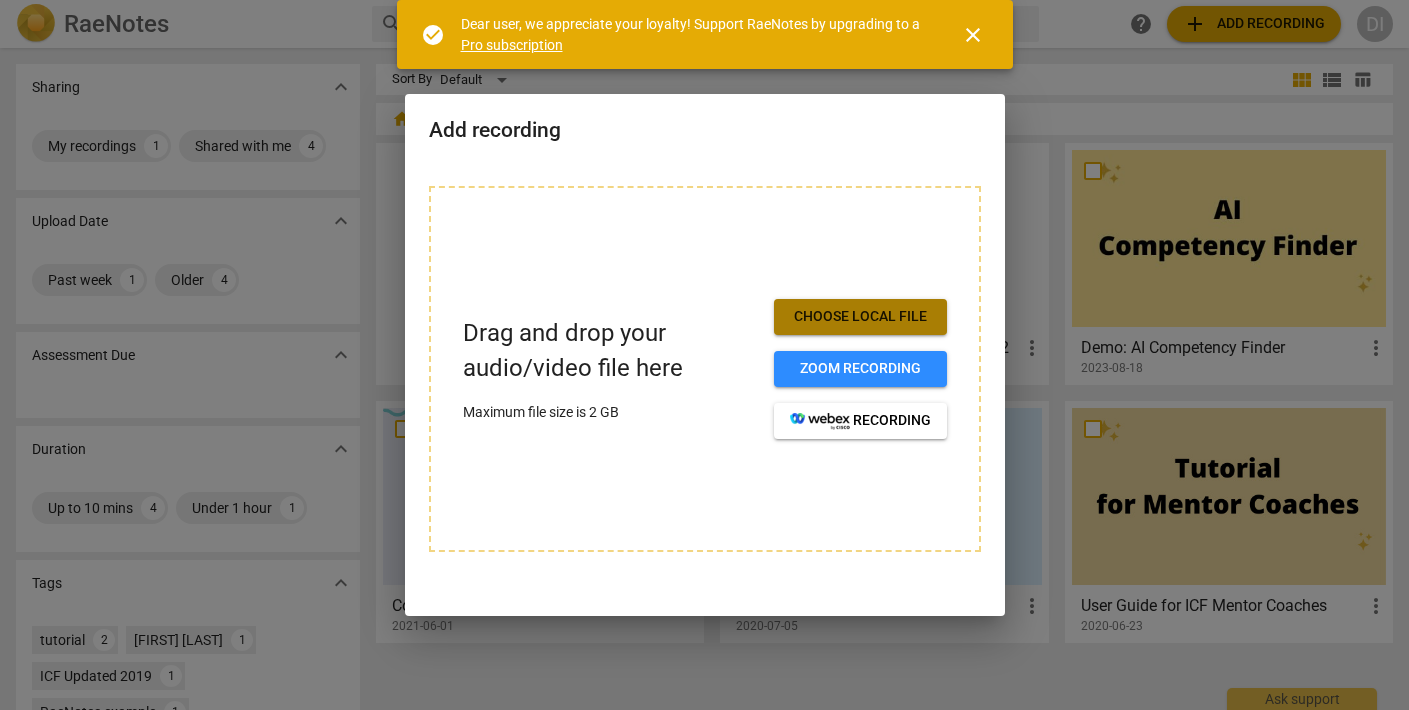 click on "Choose local file" at bounding box center [860, 317] 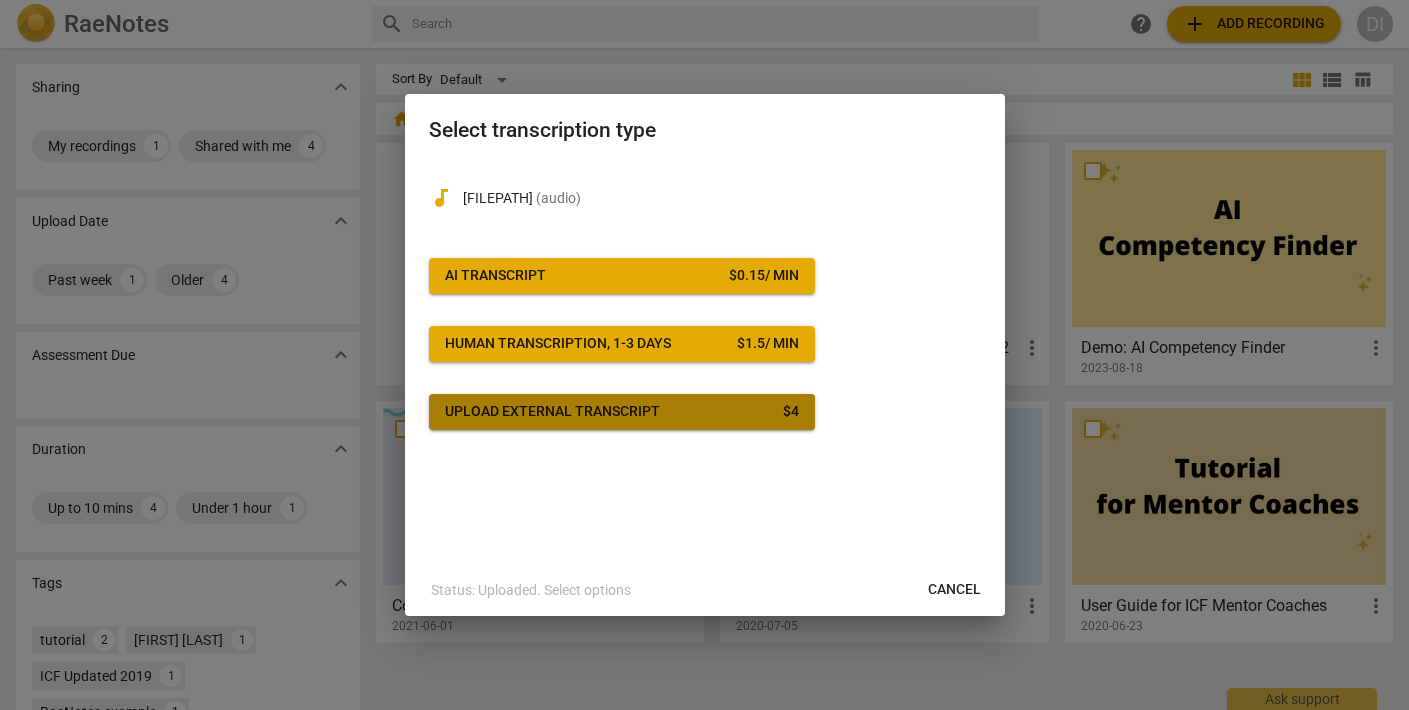 click on "Upload external transcript $[PRICE]" at bounding box center [622, 412] 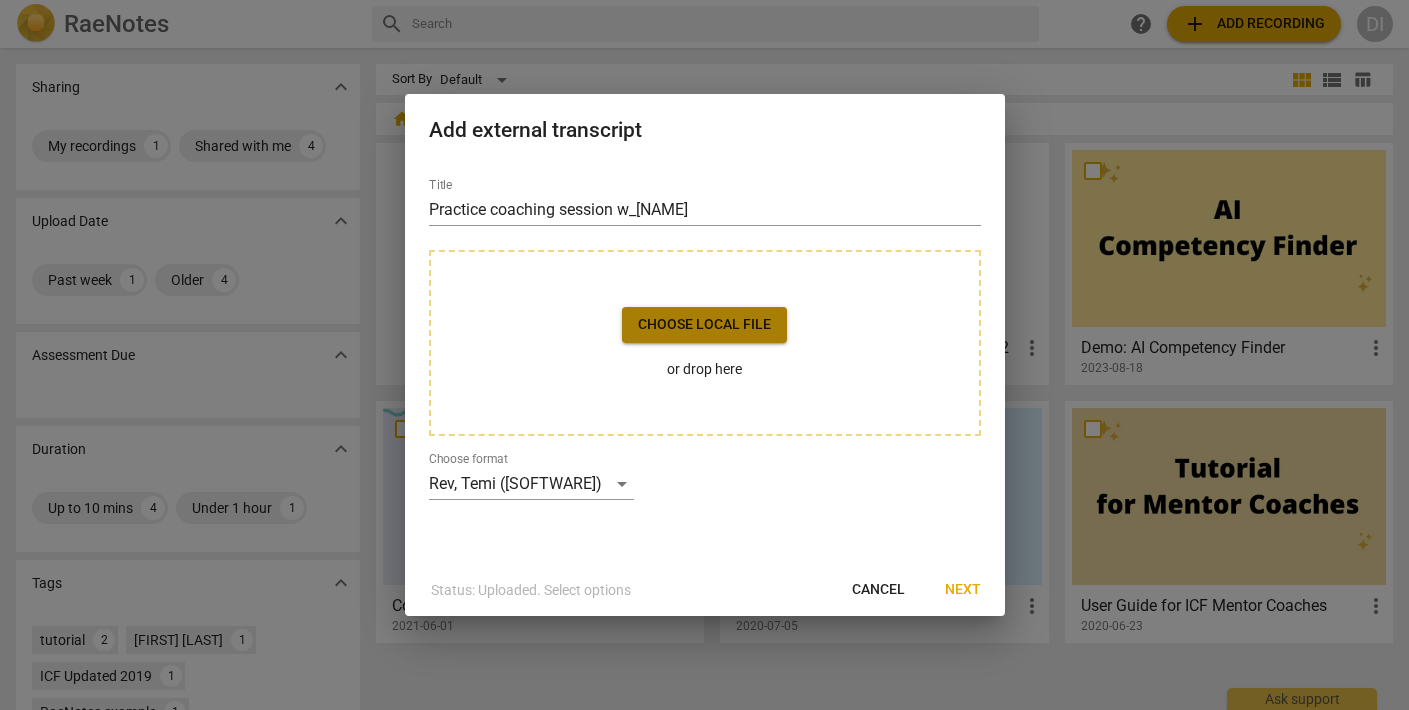 click on "Choose local file" at bounding box center [704, 325] 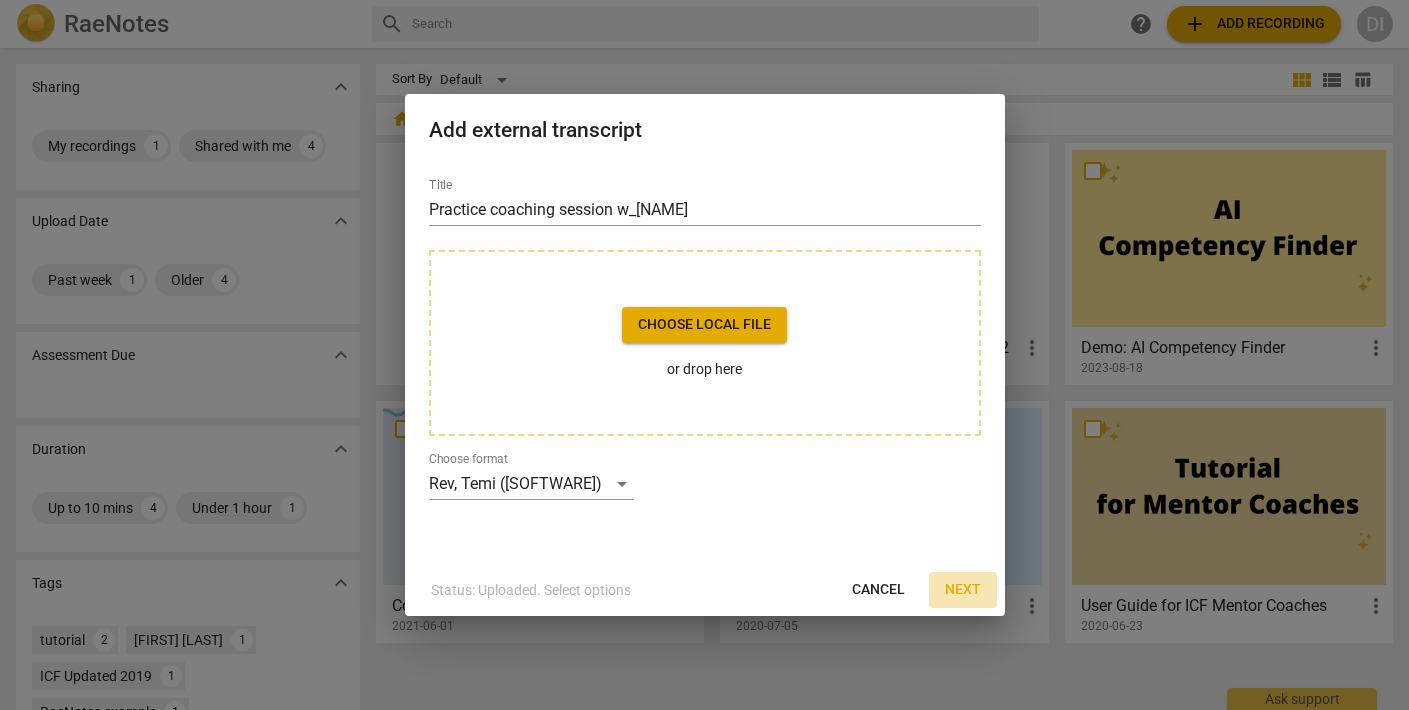 click on "Next" at bounding box center (963, 590) 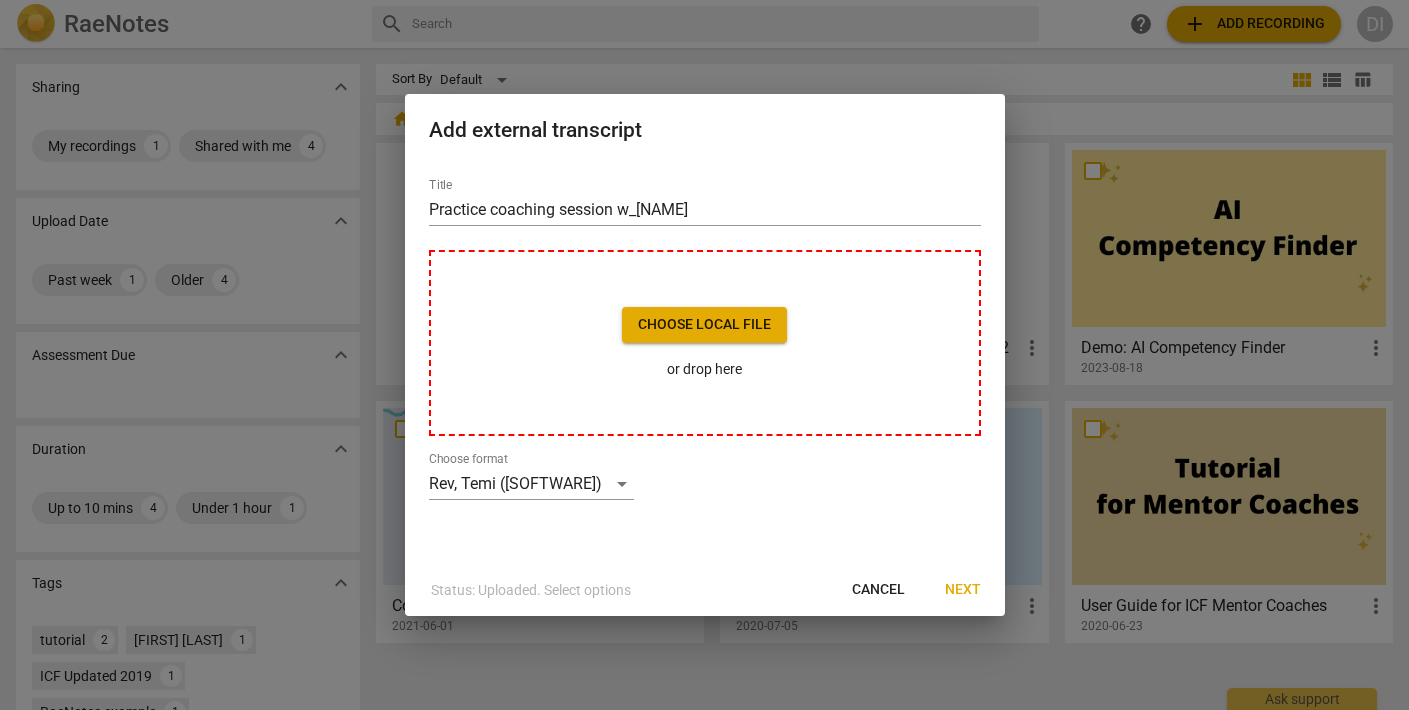 click on "Next" at bounding box center [963, 590] 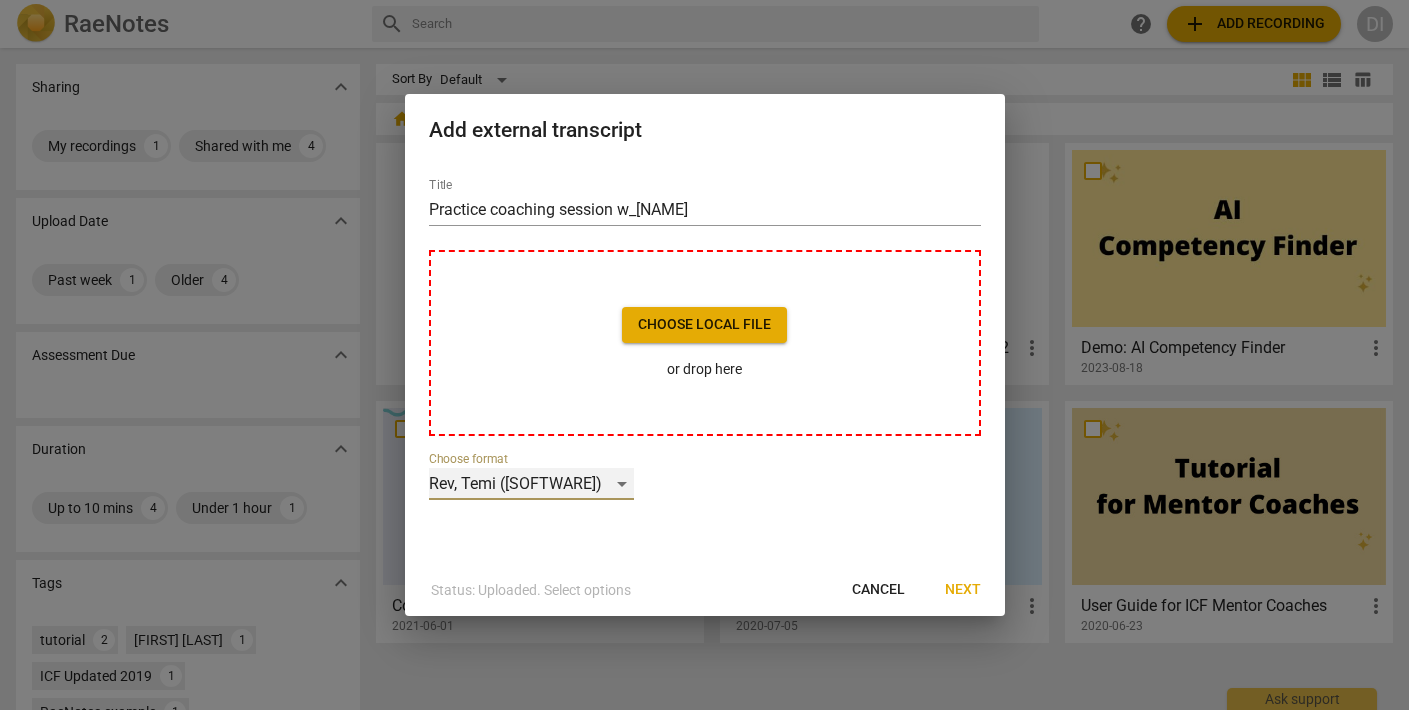 click on "Rev, Temi ([SOFTWARE])" at bounding box center [531, 484] 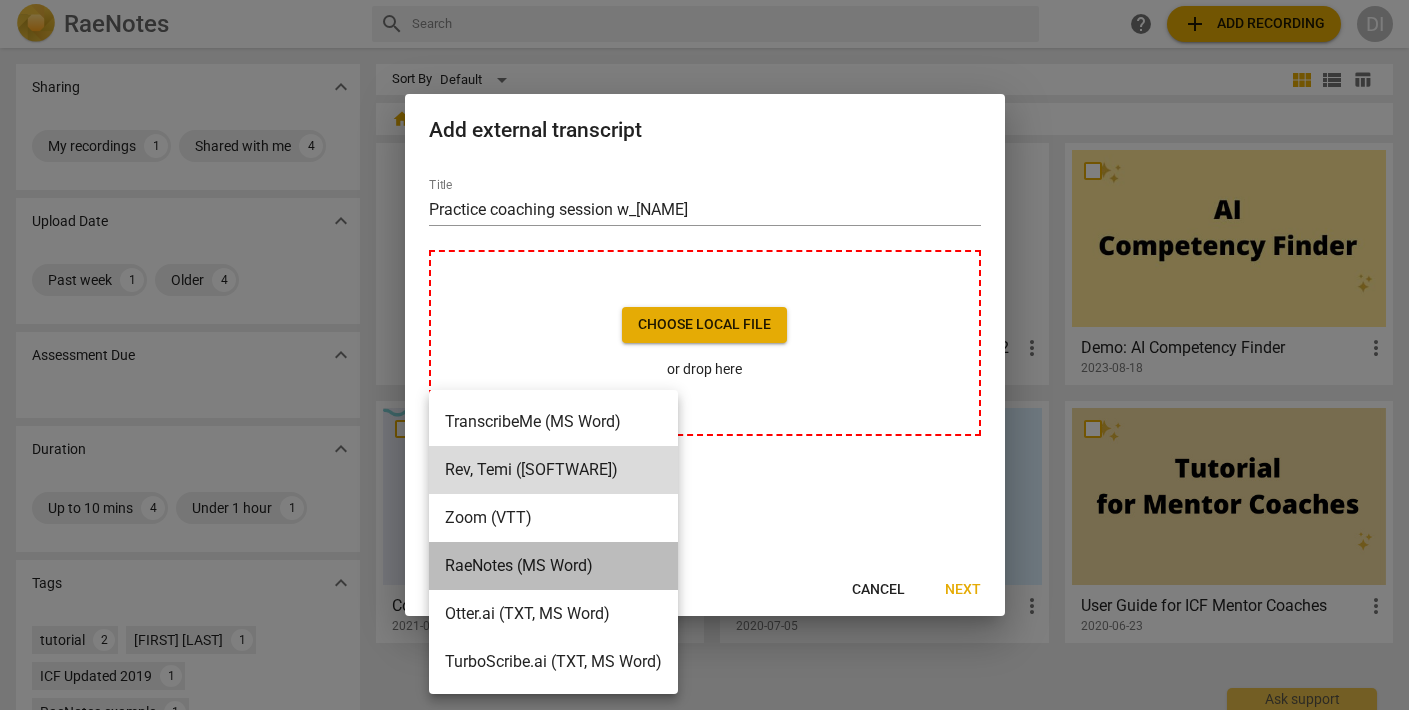 click on "RaeNotes (MS Word)" at bounding box center (553, 566) 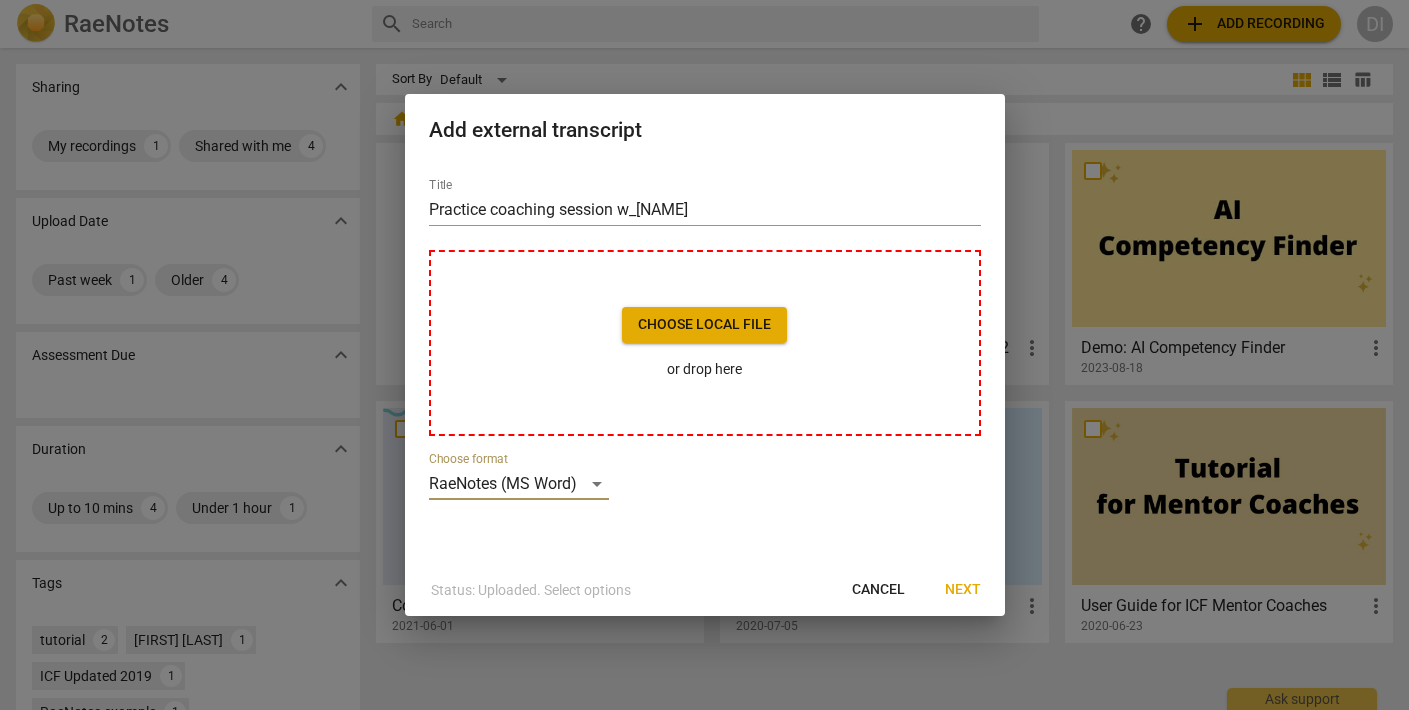 click on "RaeNotes (MS Word)" at bounding box center [522, 530] 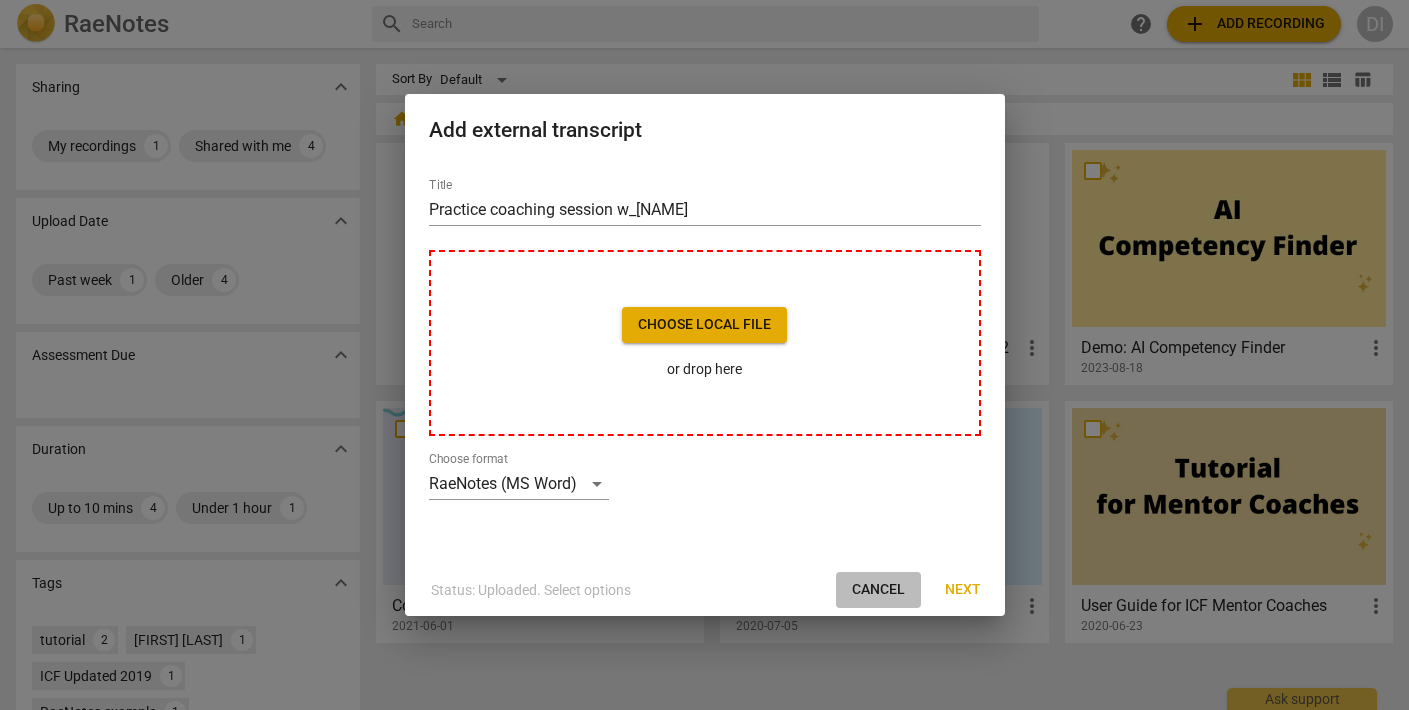 click on "Cancel" at bounding box center (878, 590) 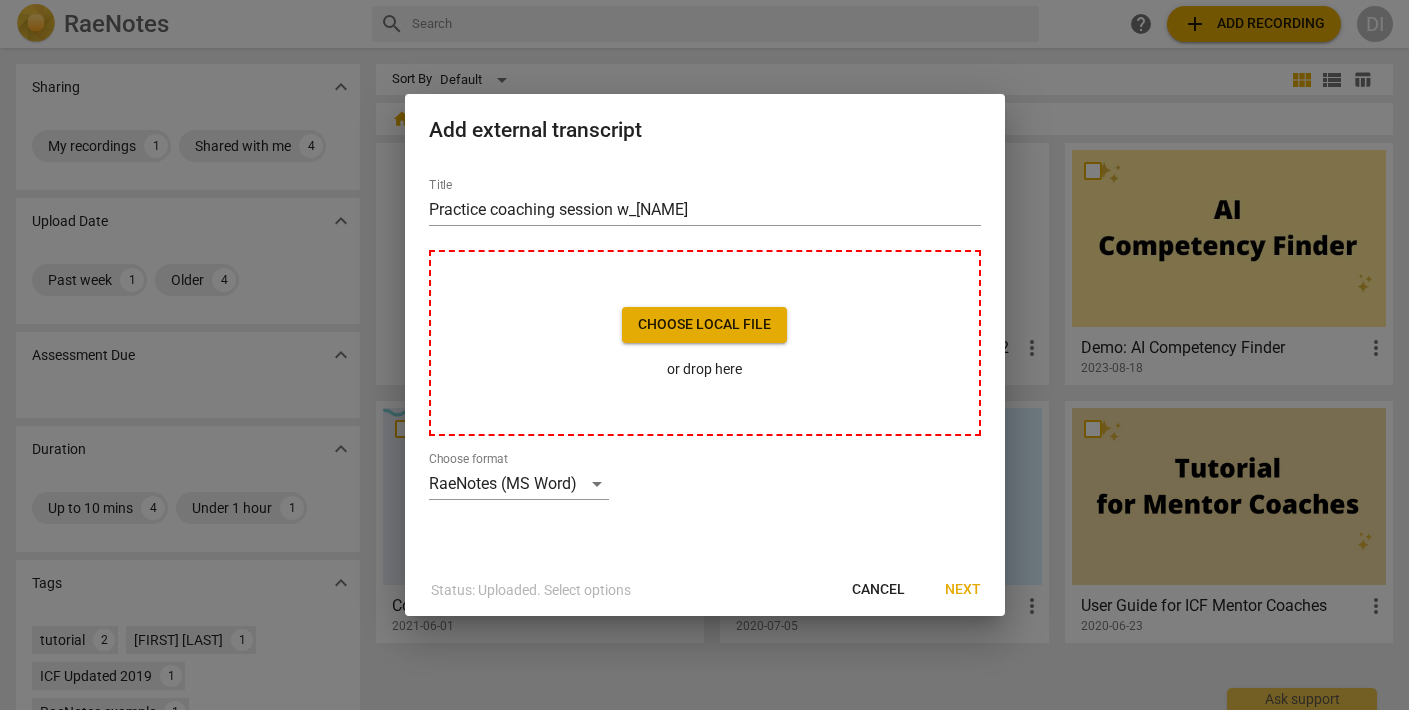 click on "Cancel" at bounding box center (878, 590) 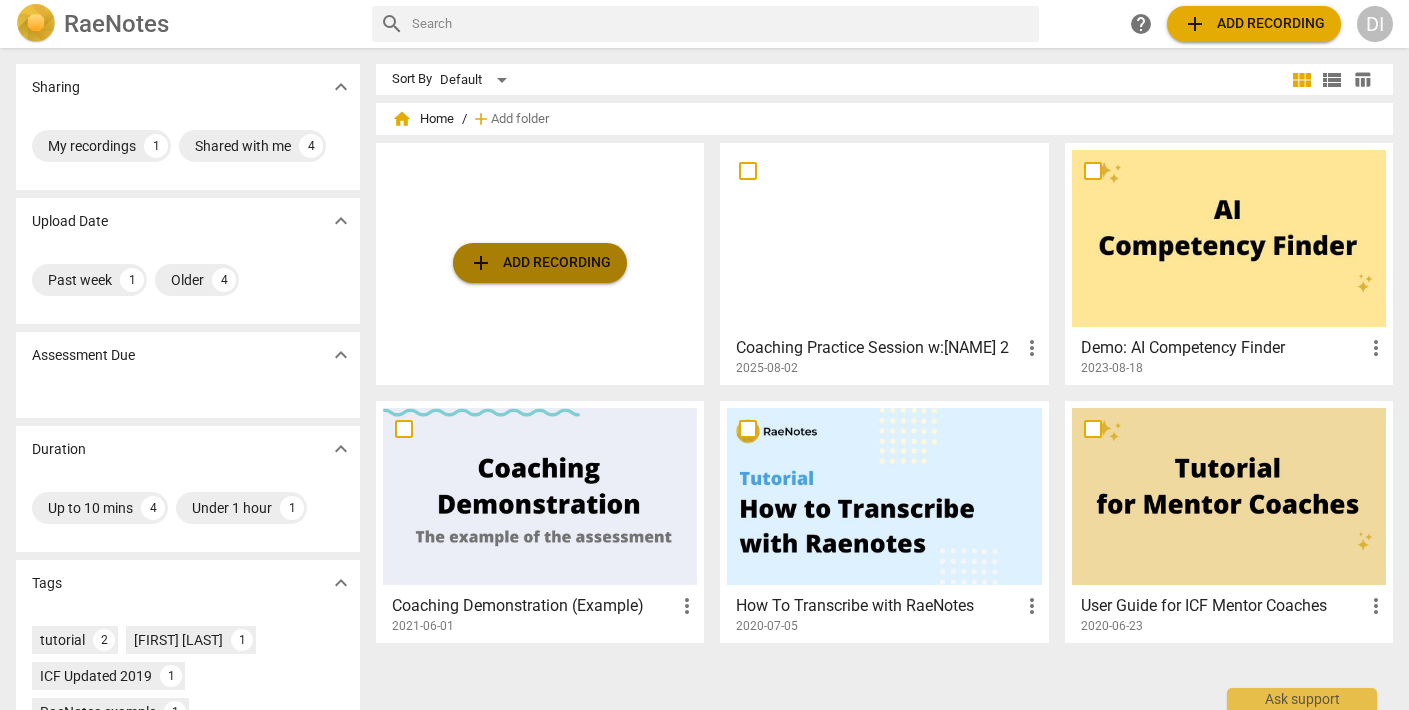 click on "add   Add recording" at bounding box center (540, 263) 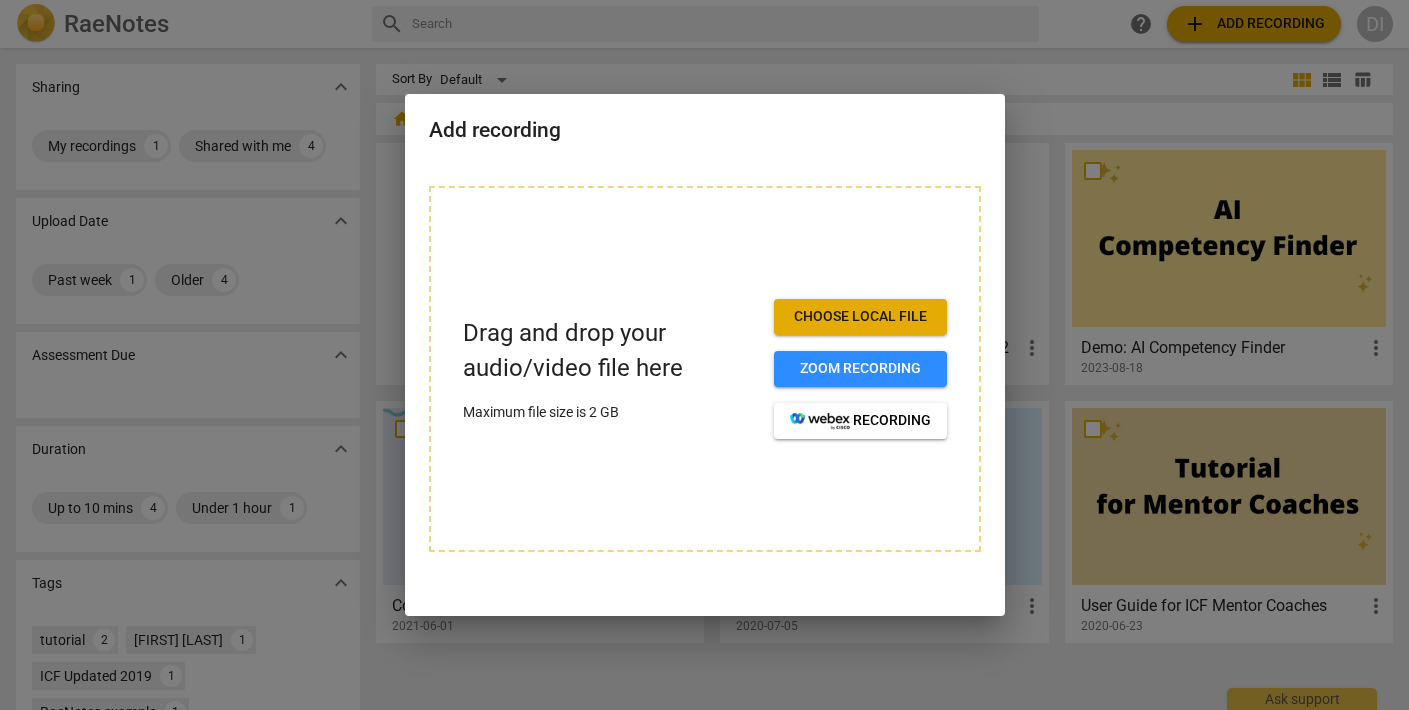 click on "Choose local file" at bounding box center (860, 317) 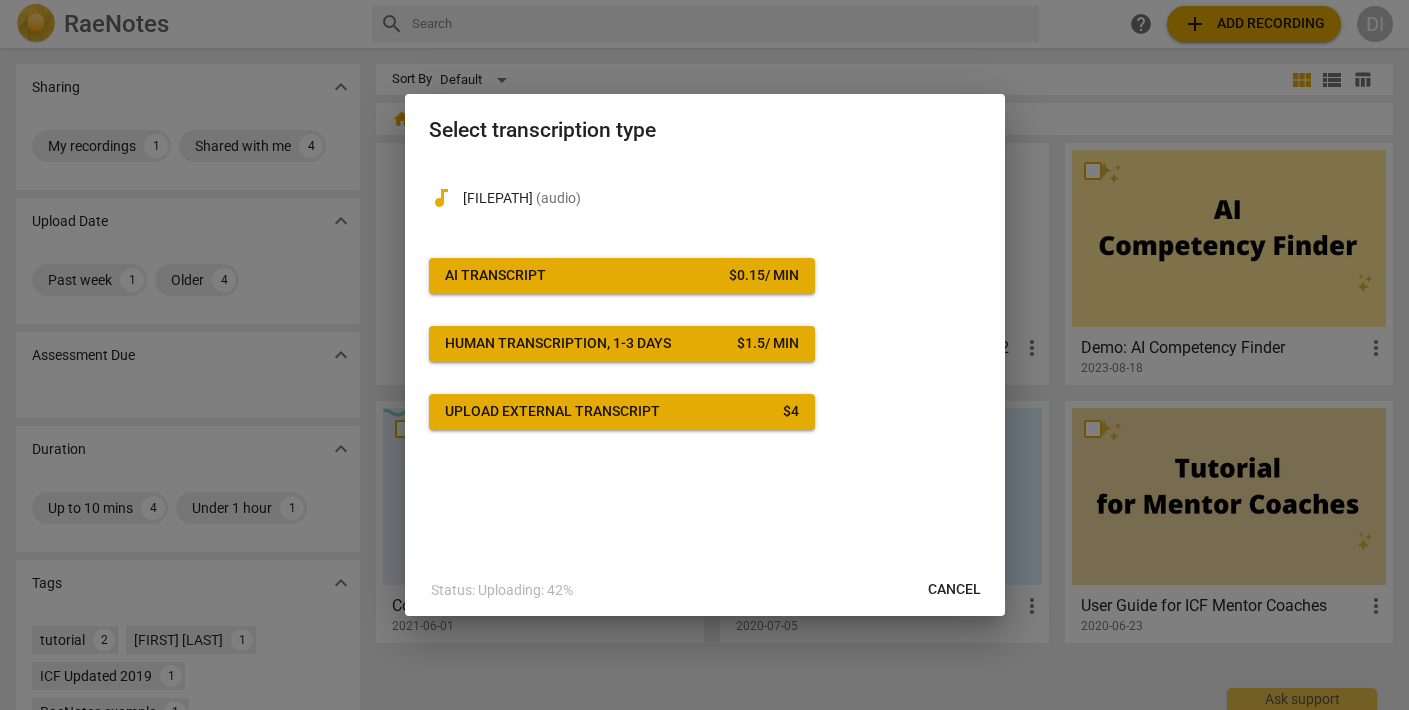 click on "Human transcription, 1-3 days" at bounding box center (558, 344) 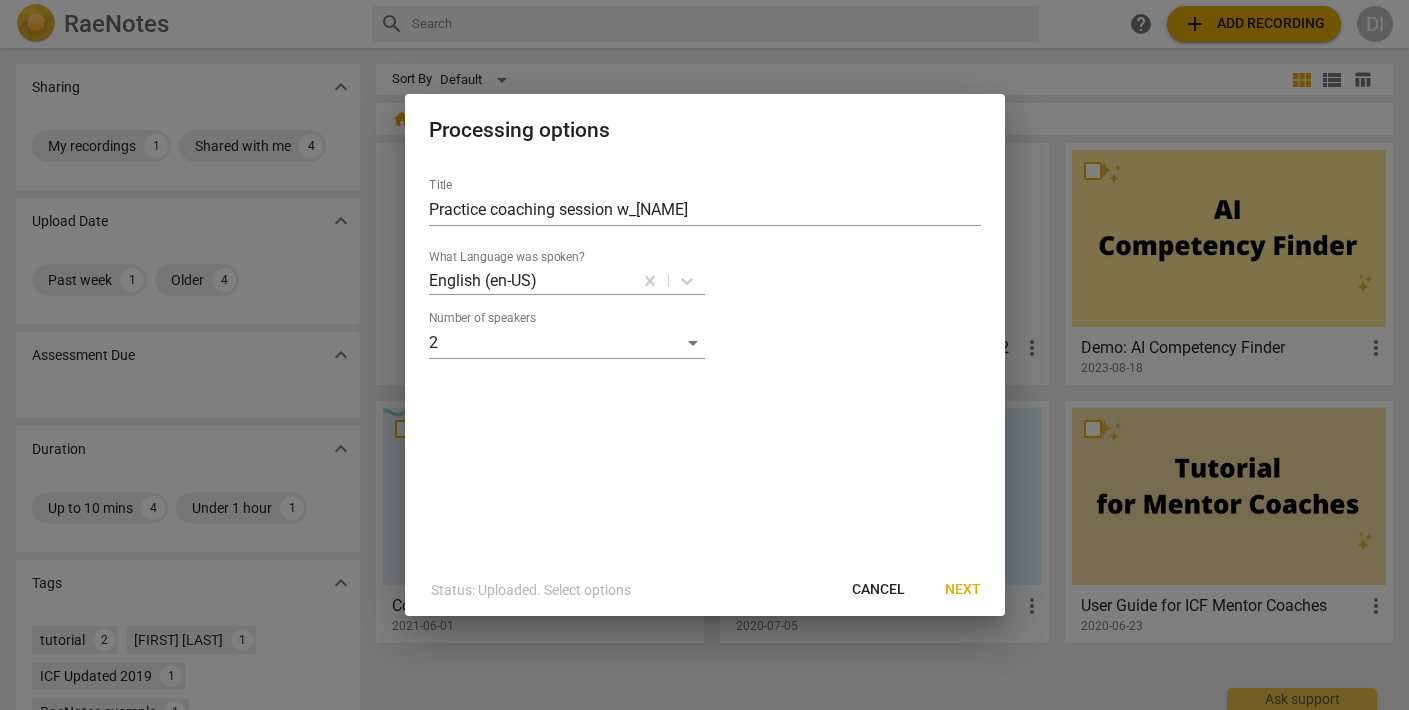 click on "Next" at bounding box center (963, 590) 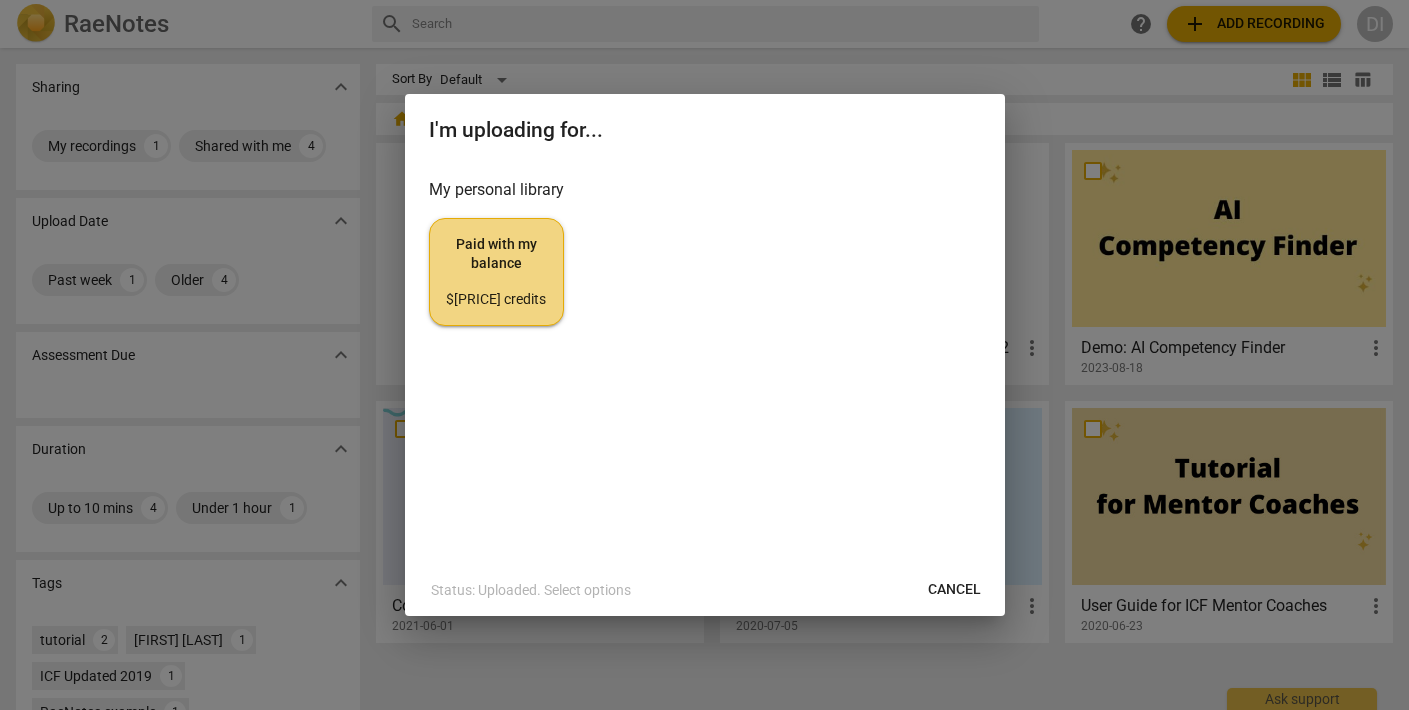 click on "Cancel" at bounding box center [954, 590] 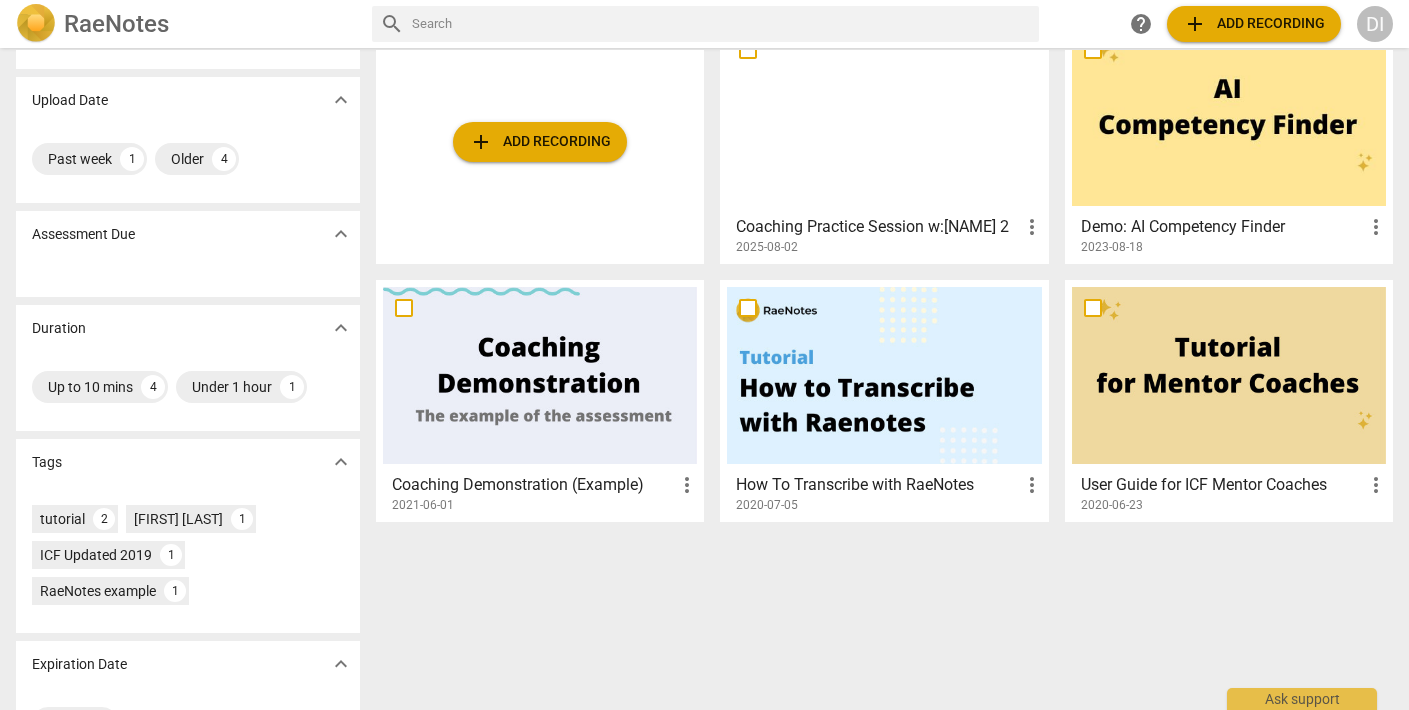 scroll, scrollTop: 186, scrollLeft: 0, axis: vertical 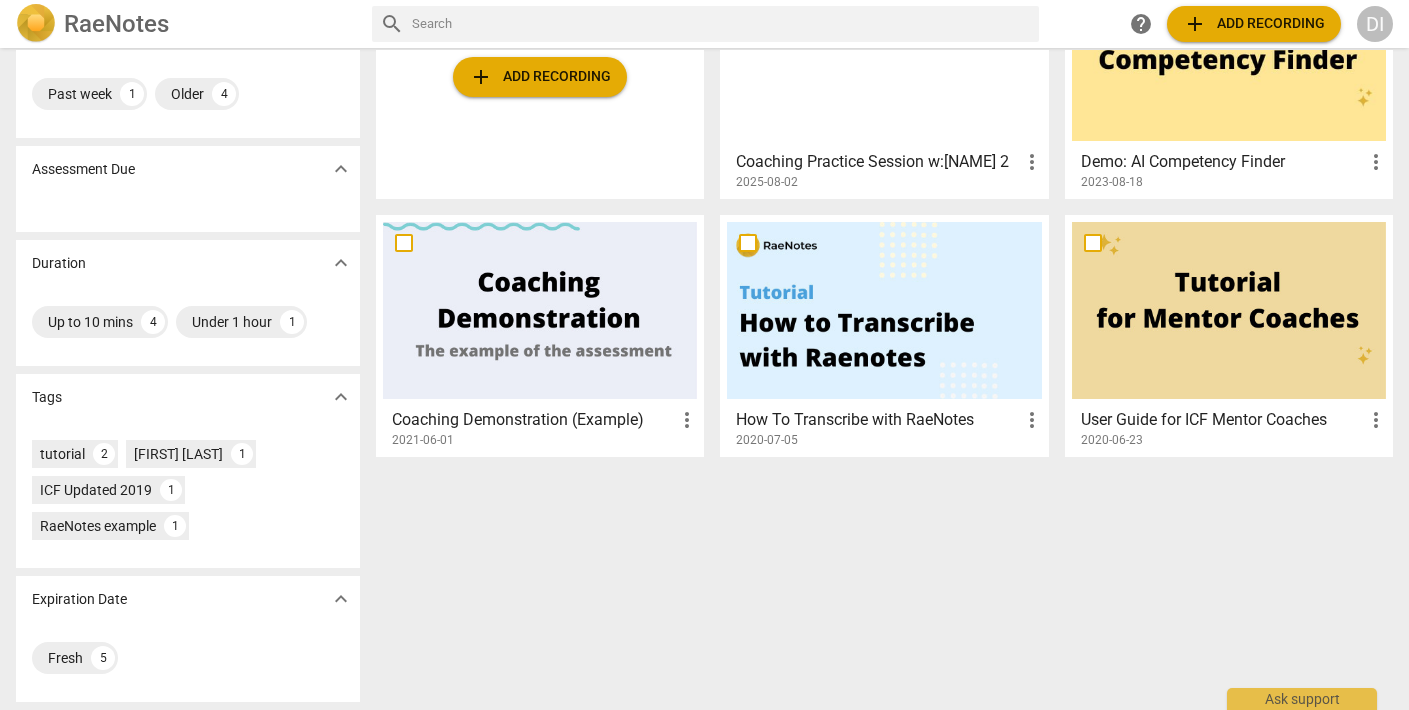 click on "[PAST] [WEEK] [NUMBER] [OLDER] [NUMBER]" at bounding box center (188, 98) 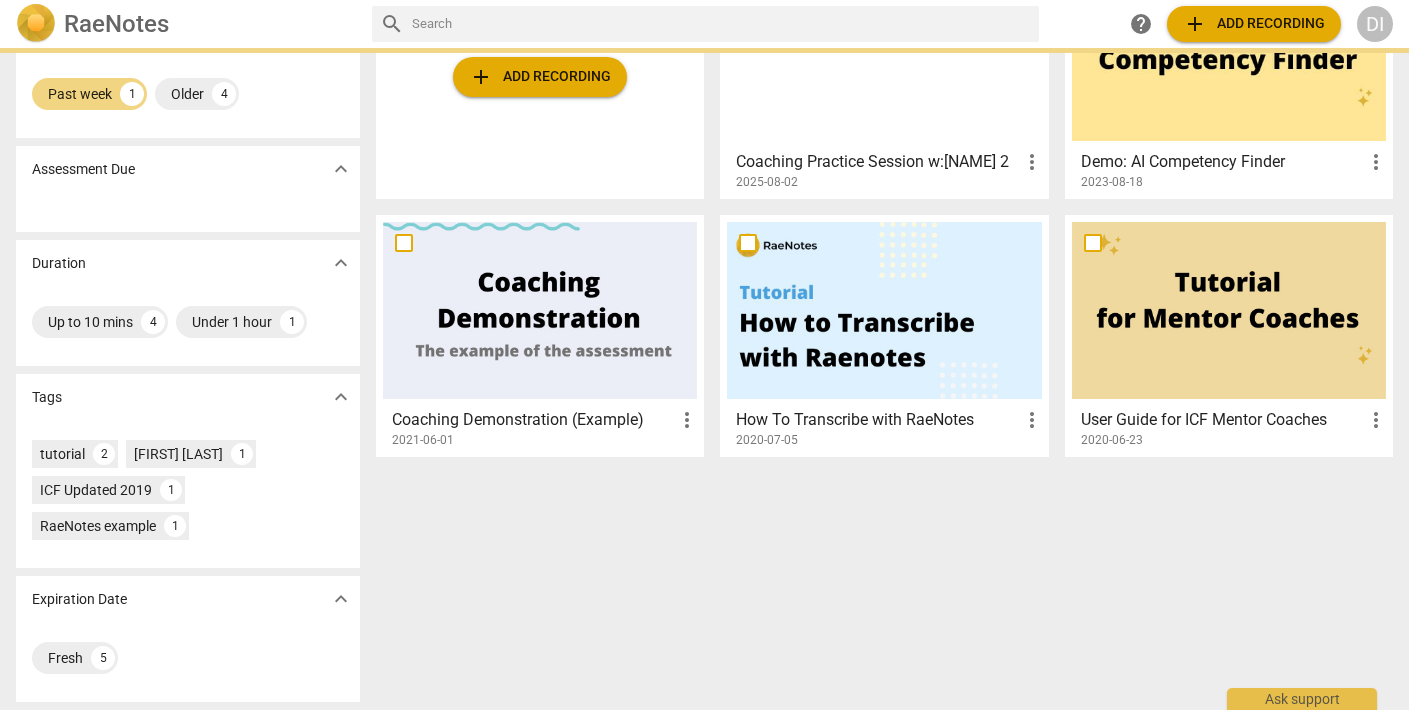 scroll, scrollTop: 0, scrollLeft: 0, axis: both 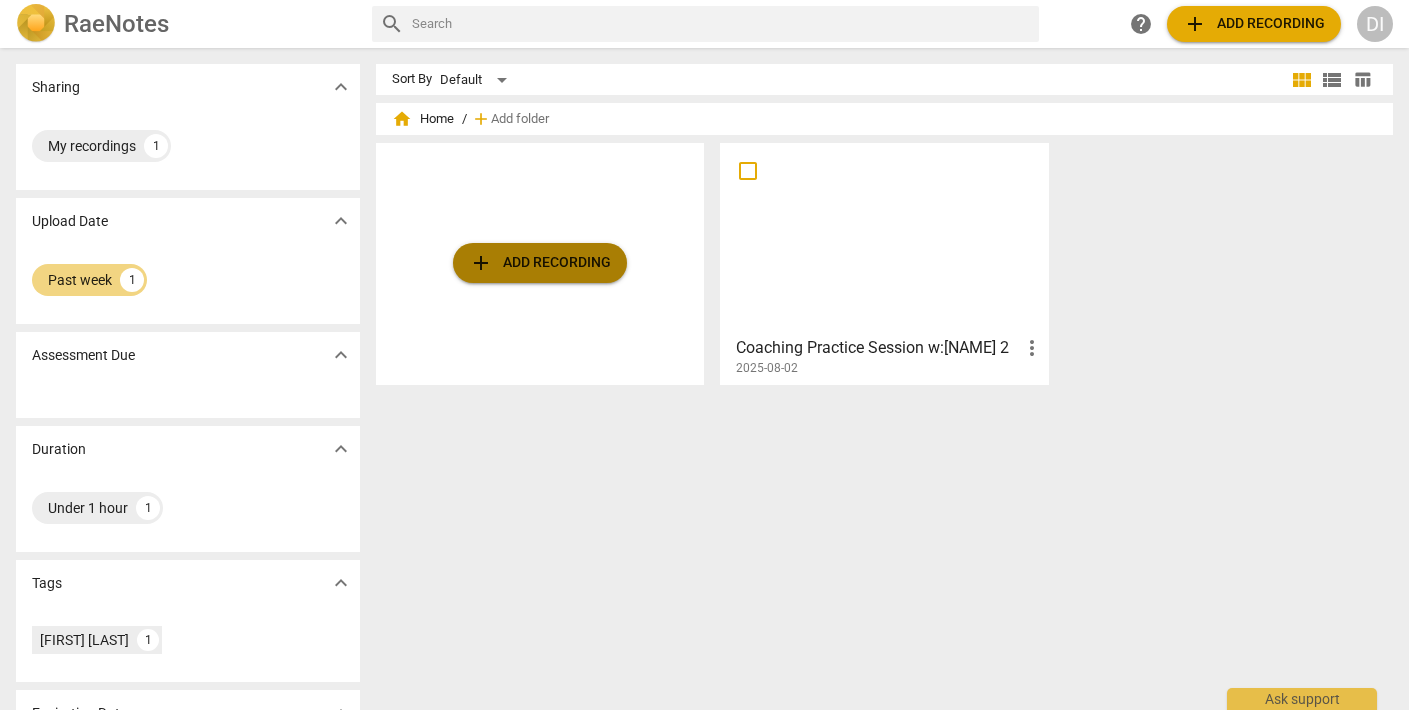 click on "add   Add recording" at bounding box center (540, 263) 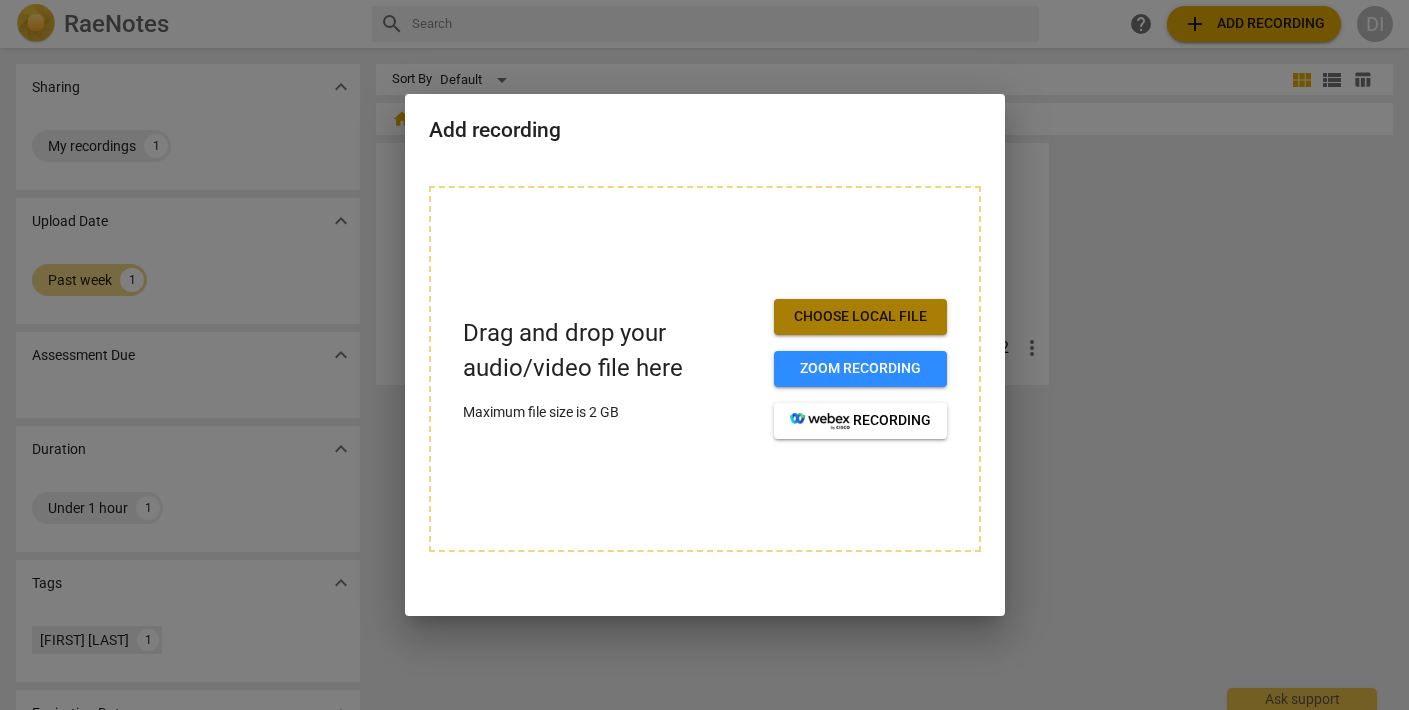 click on "Choose local file" at bounding box center (860, 317) 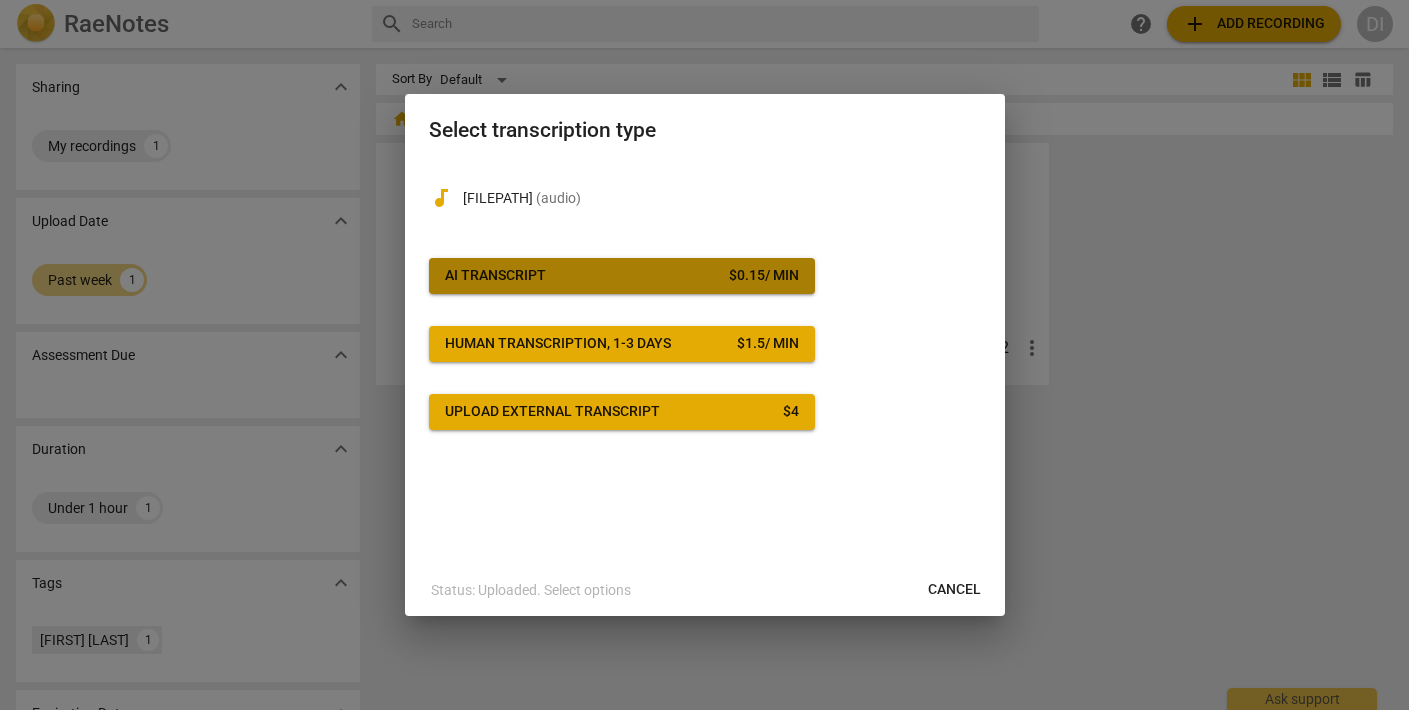 click on "AI Transcript $ 0.15  / min" at bounding box center [622, 276] 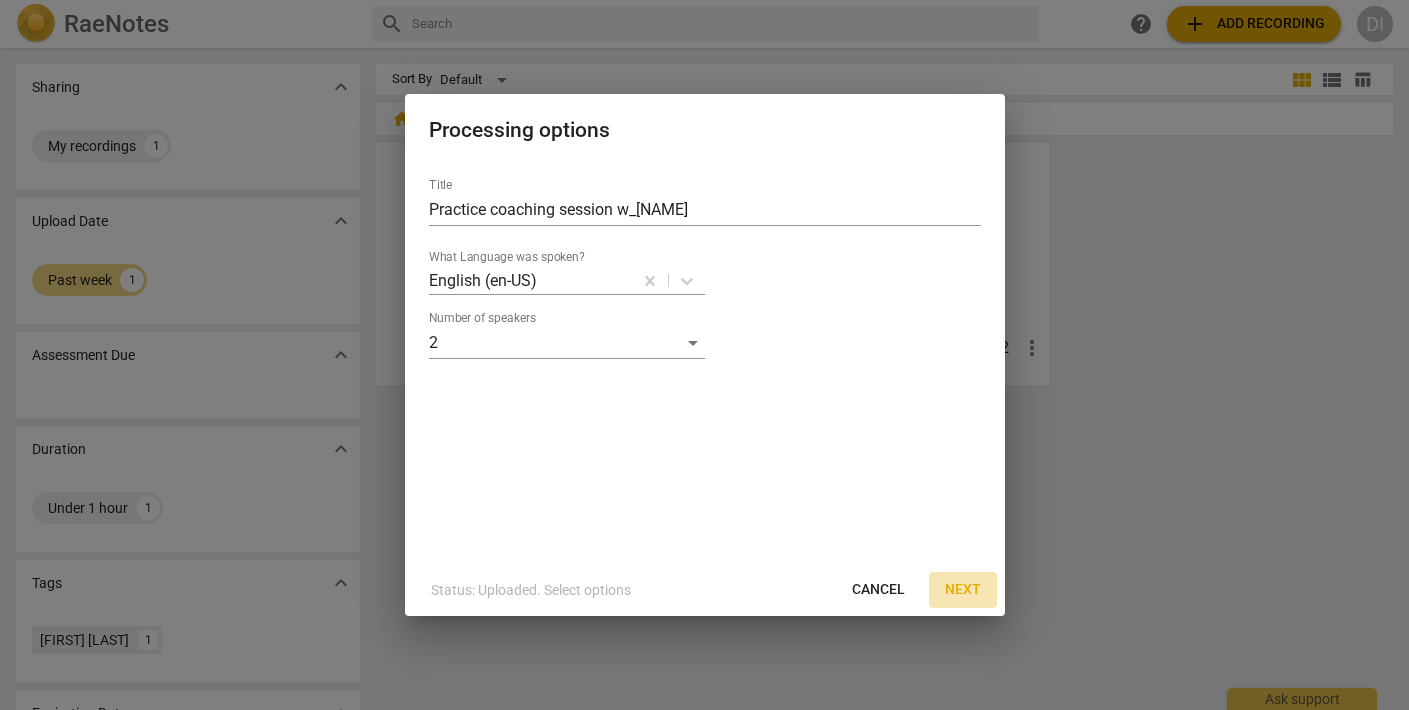 click on "Next" at bounding box center (963, 590) 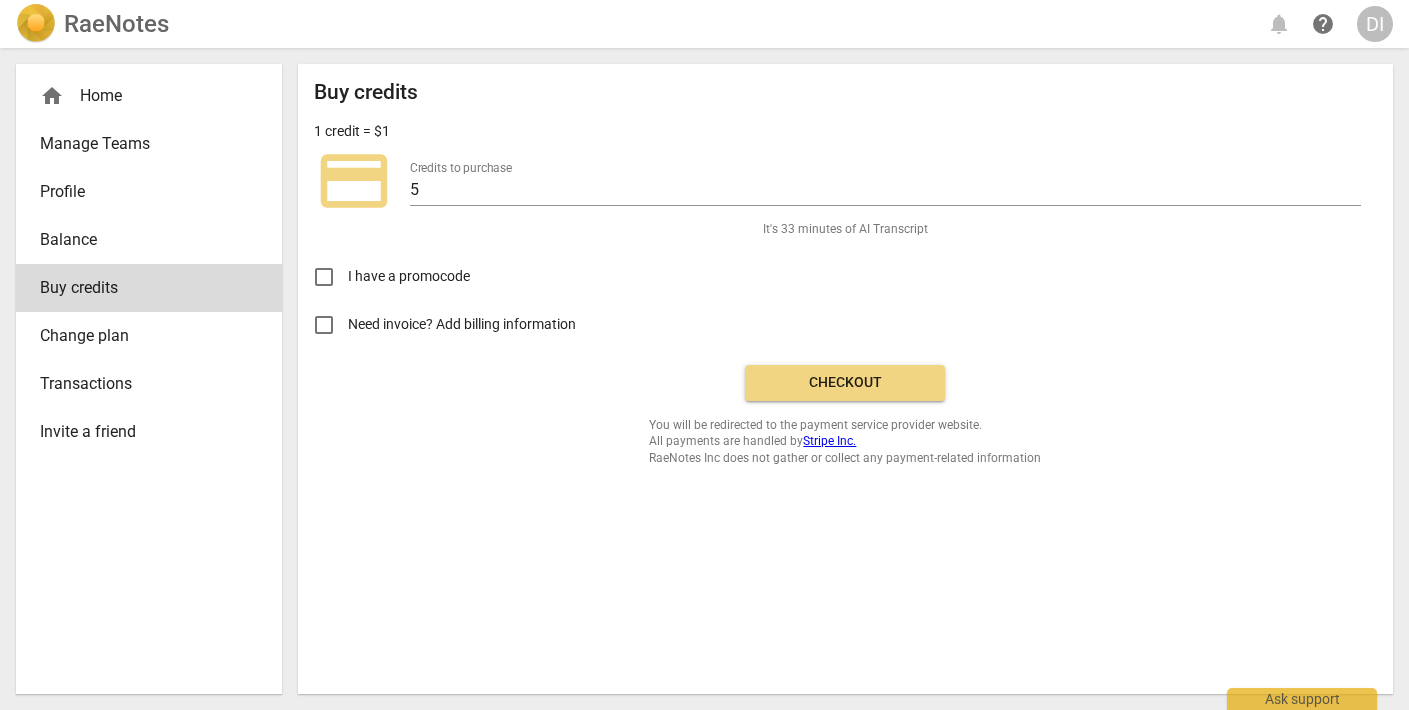 scroll, scrollTop: 0, scrollLeft: 0, axis: both 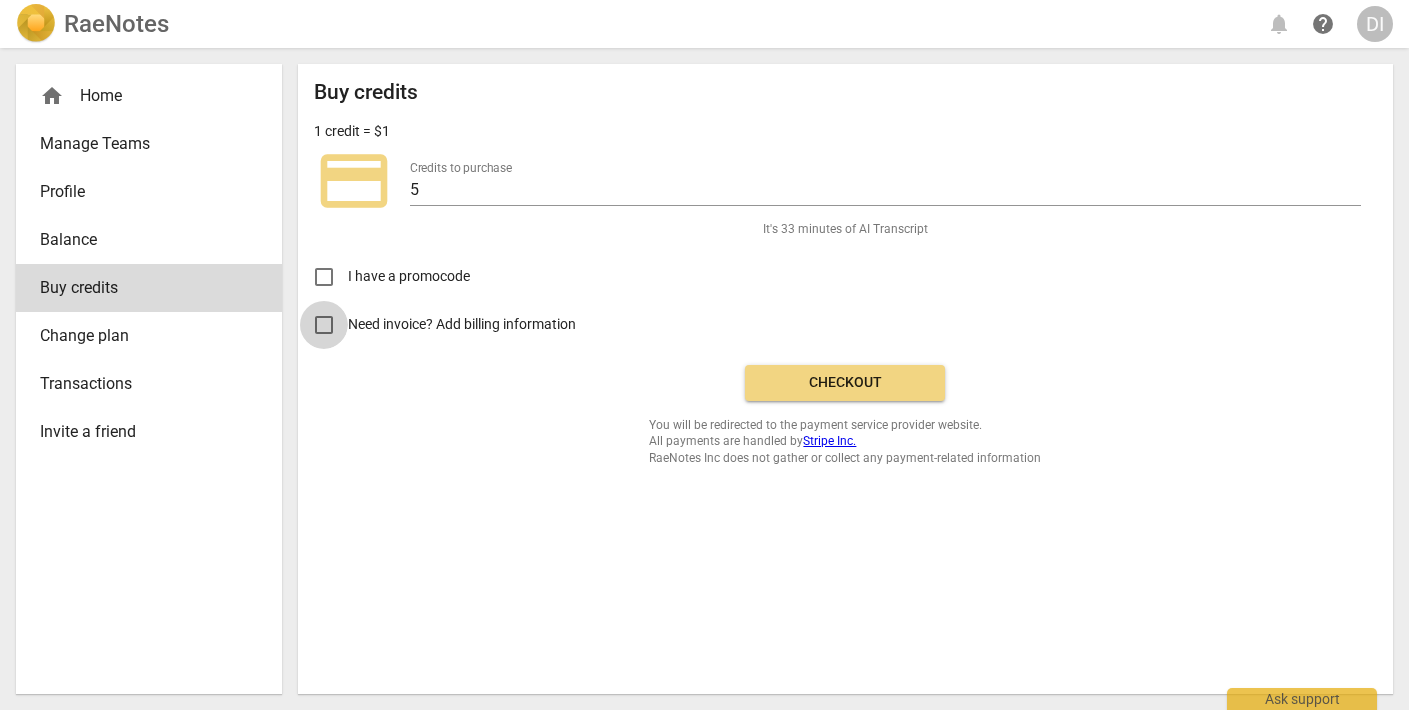 click on "Need invoice? Add billing information" at bounding box center [324, 325] 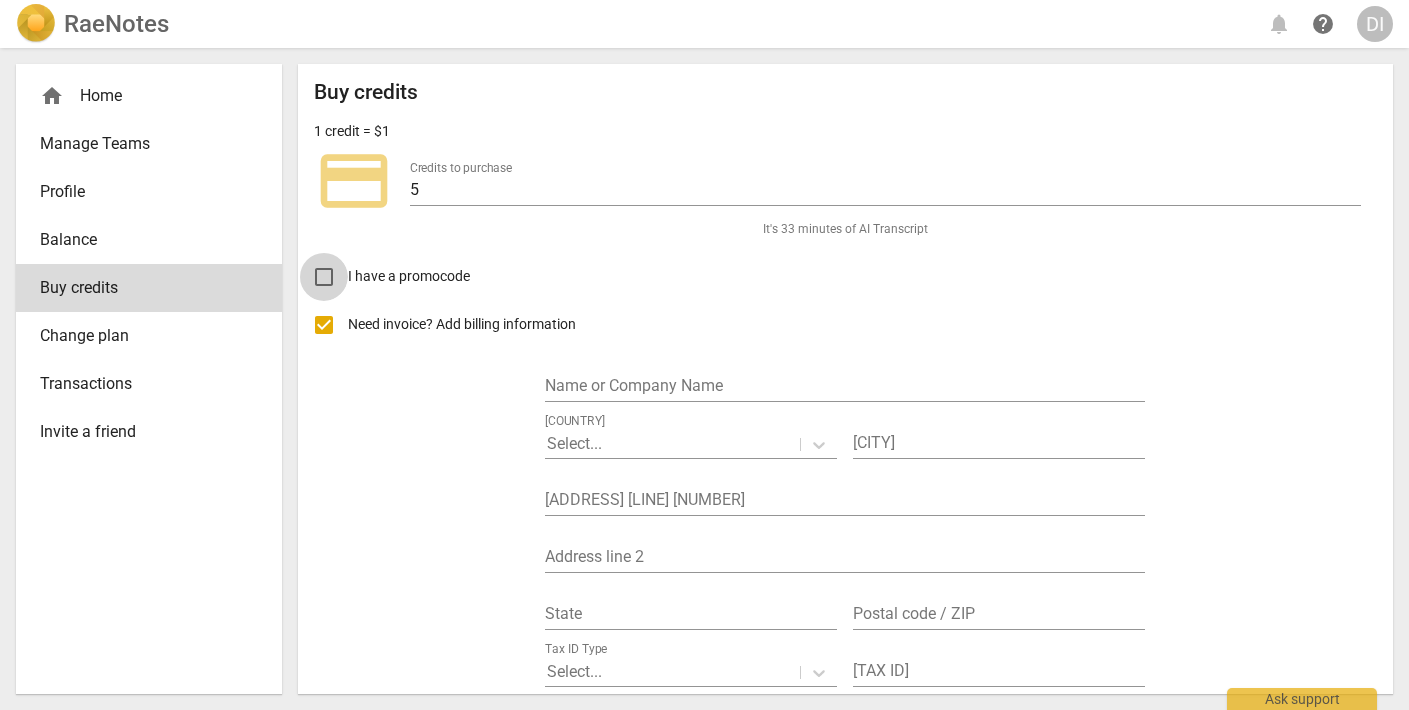 click on "I have a promocode" at bounding box center (324, 277) 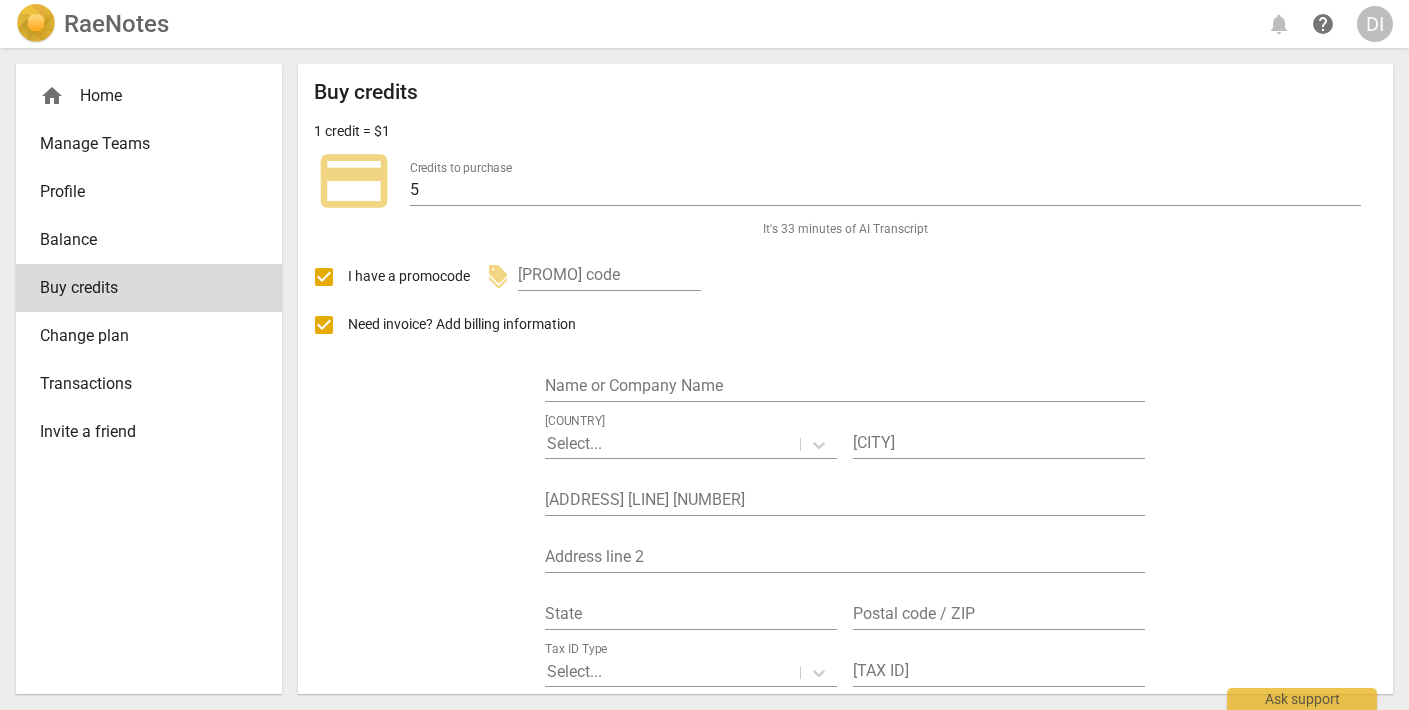 scroll, scrollTop: 0, scrollLeft: 0, axis: both 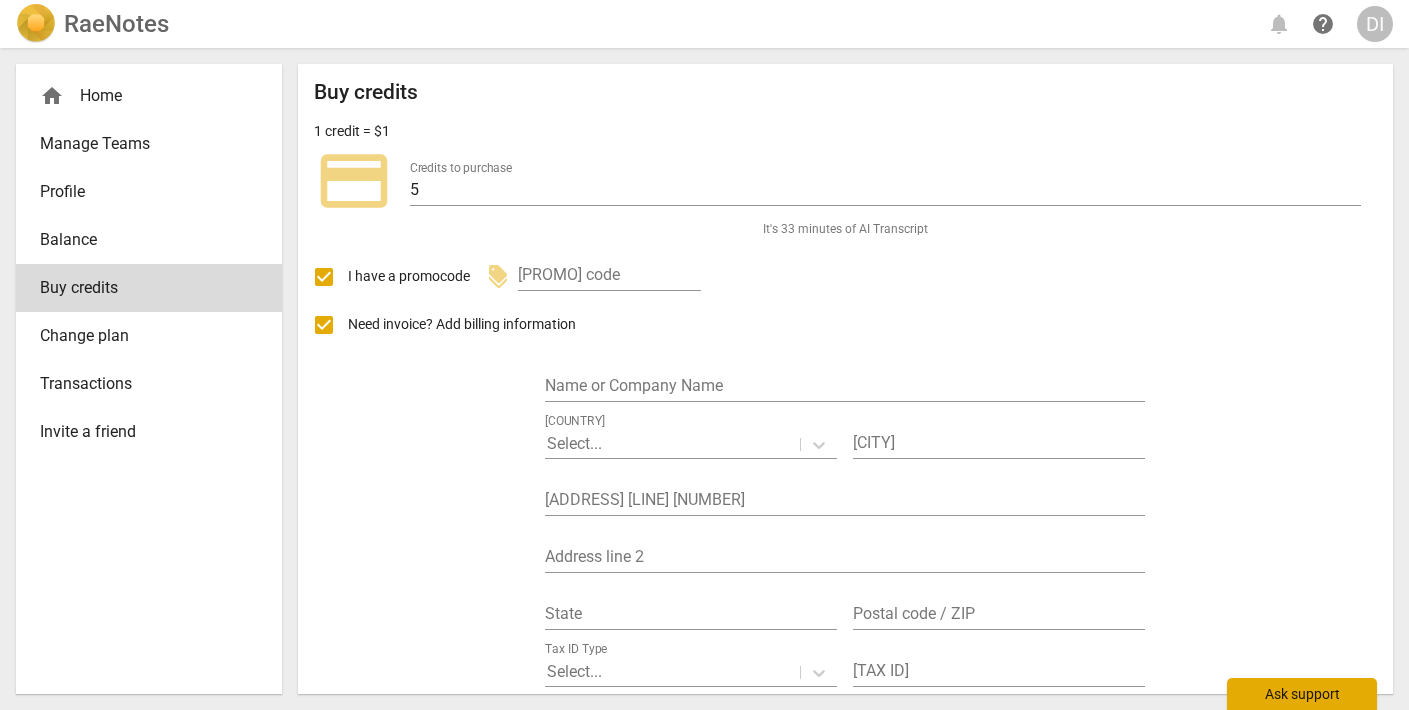 click on "Ask support" at bounding box center (1302, 694) 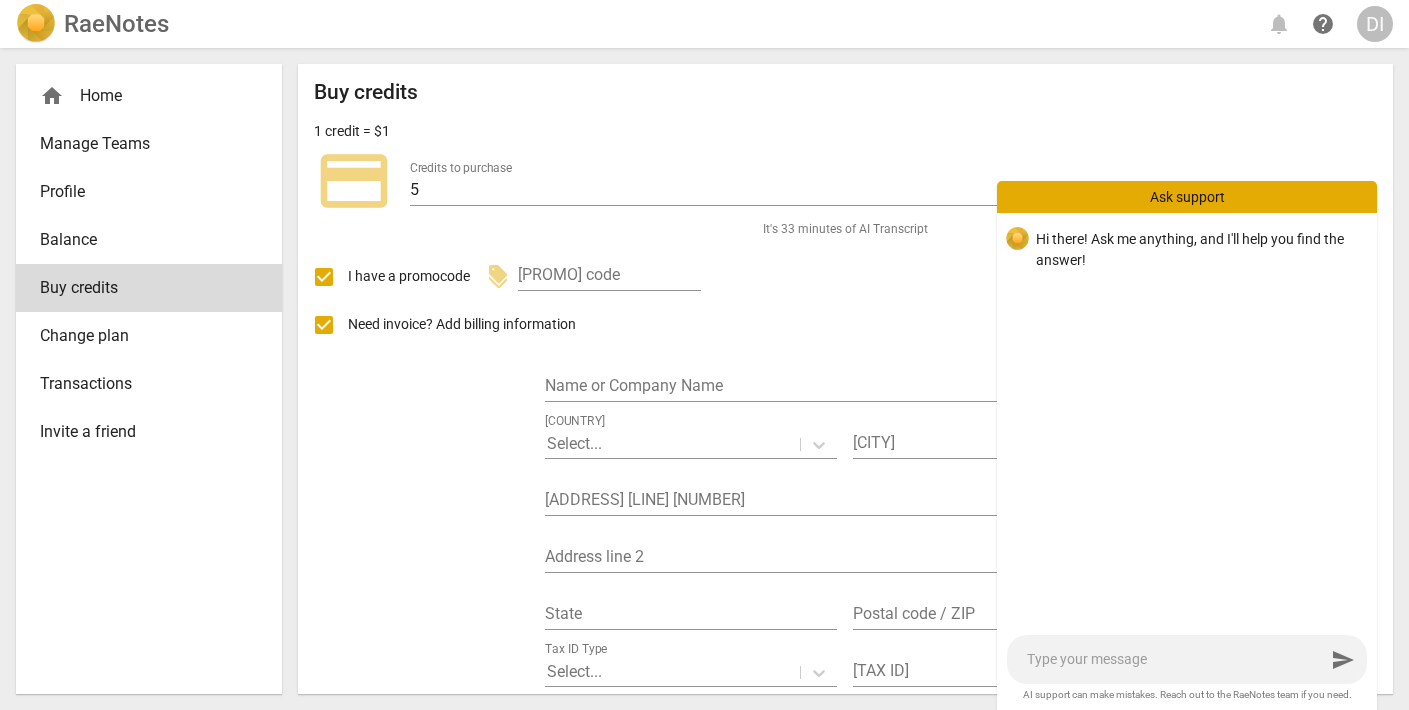 type on "W" 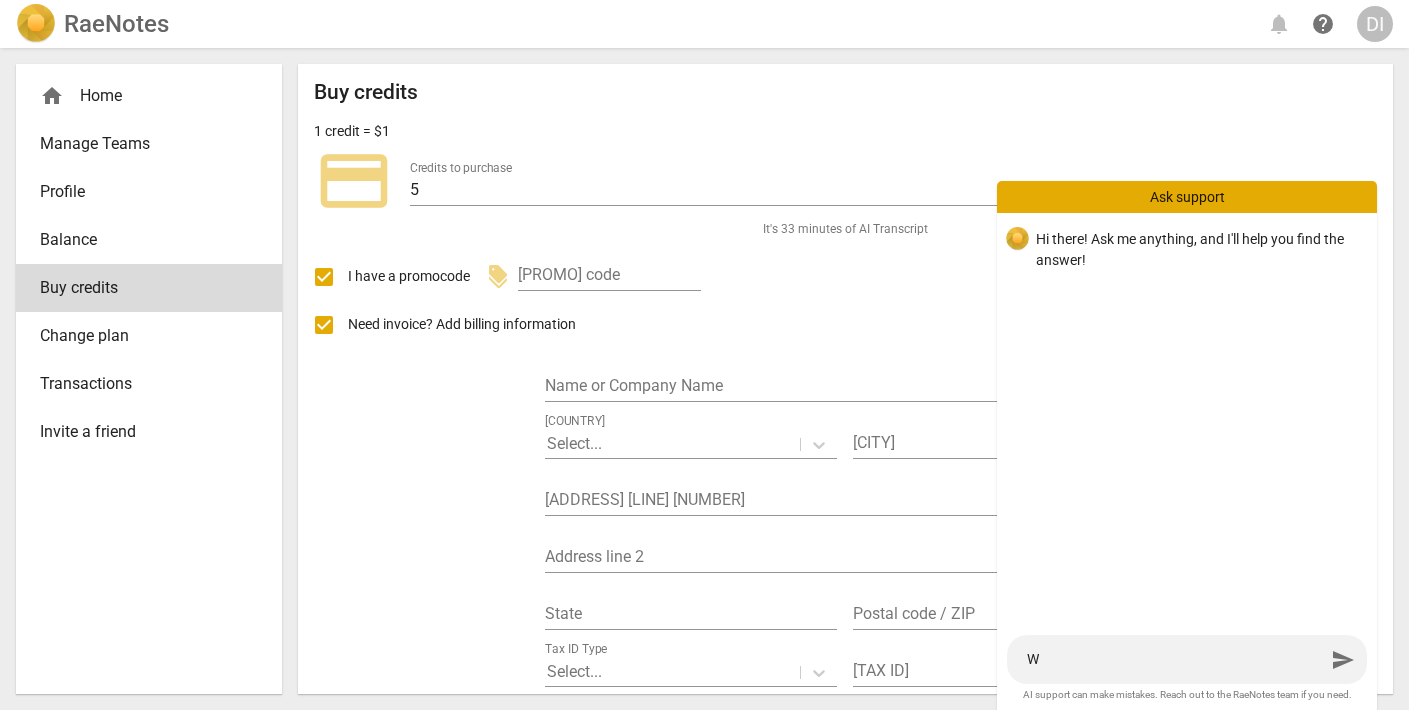 type on "Wh" 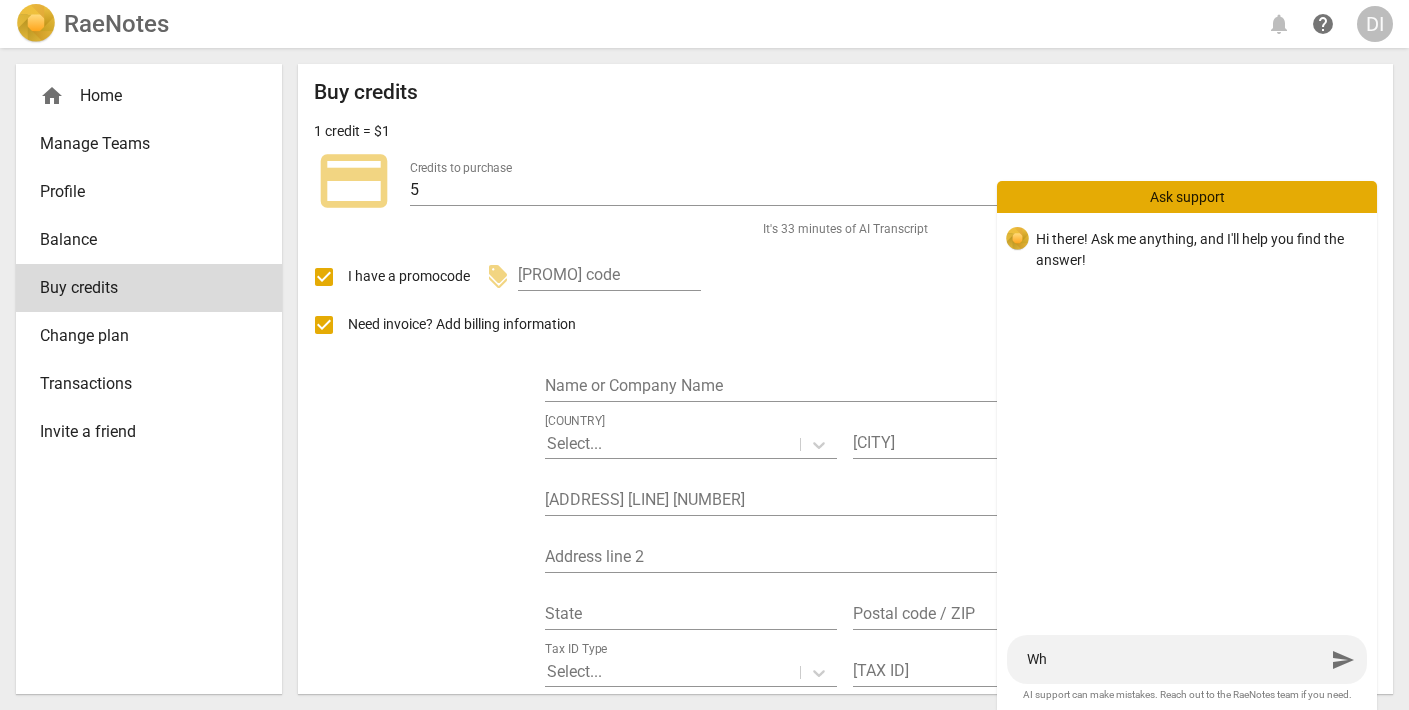 type on "Whe" 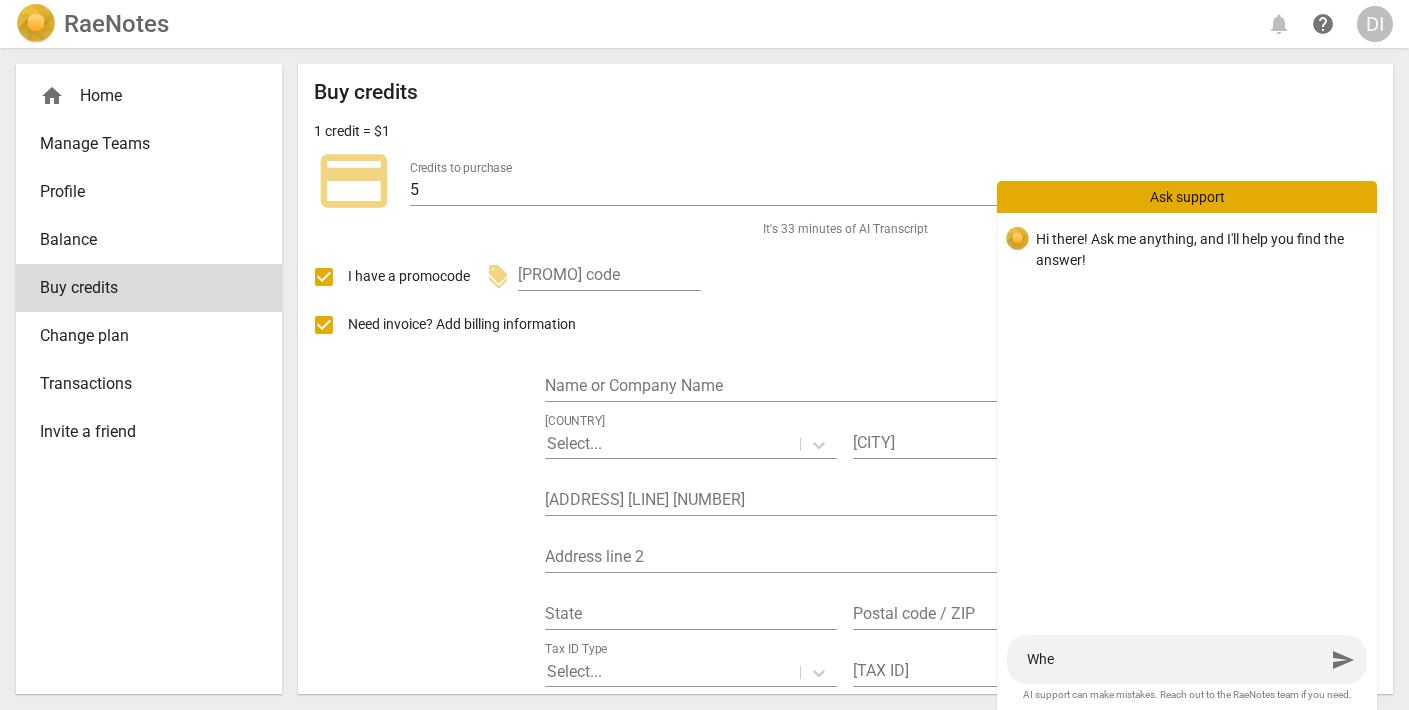 type on "Wher" 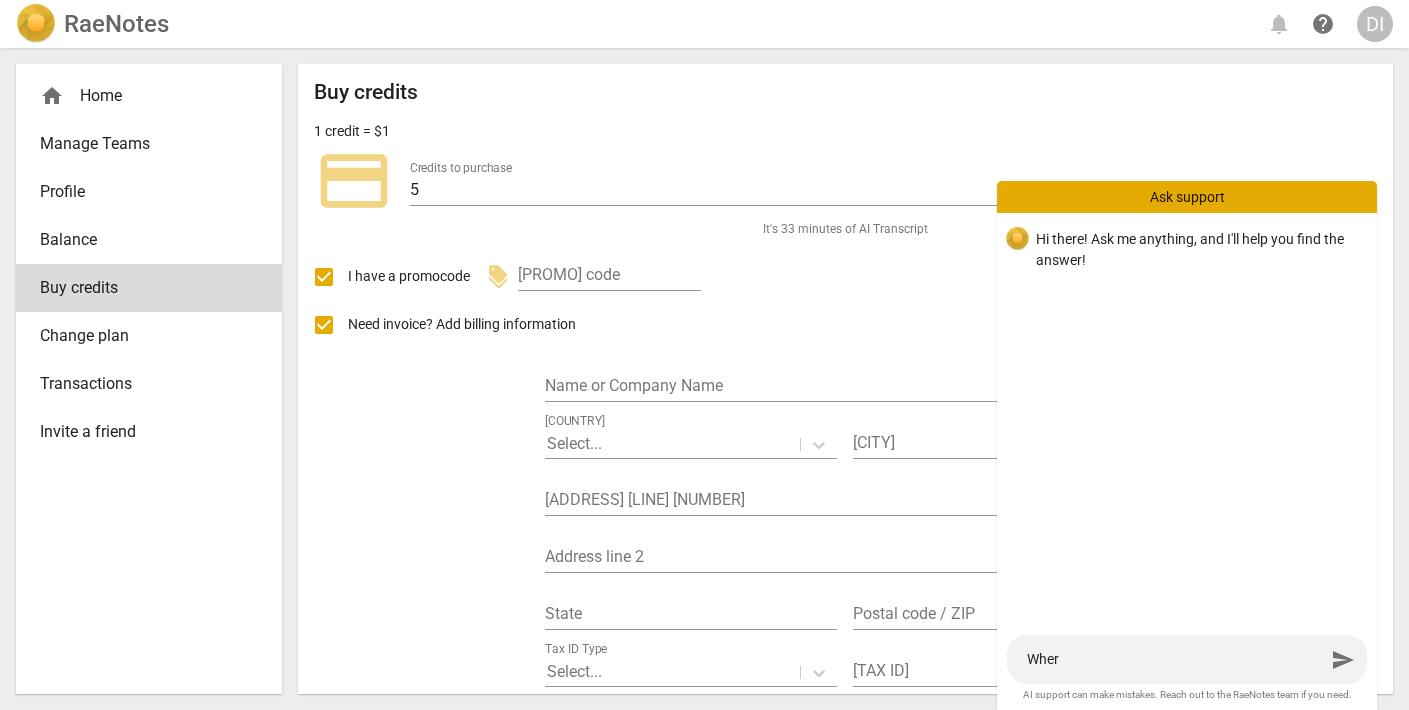 type on "Where" 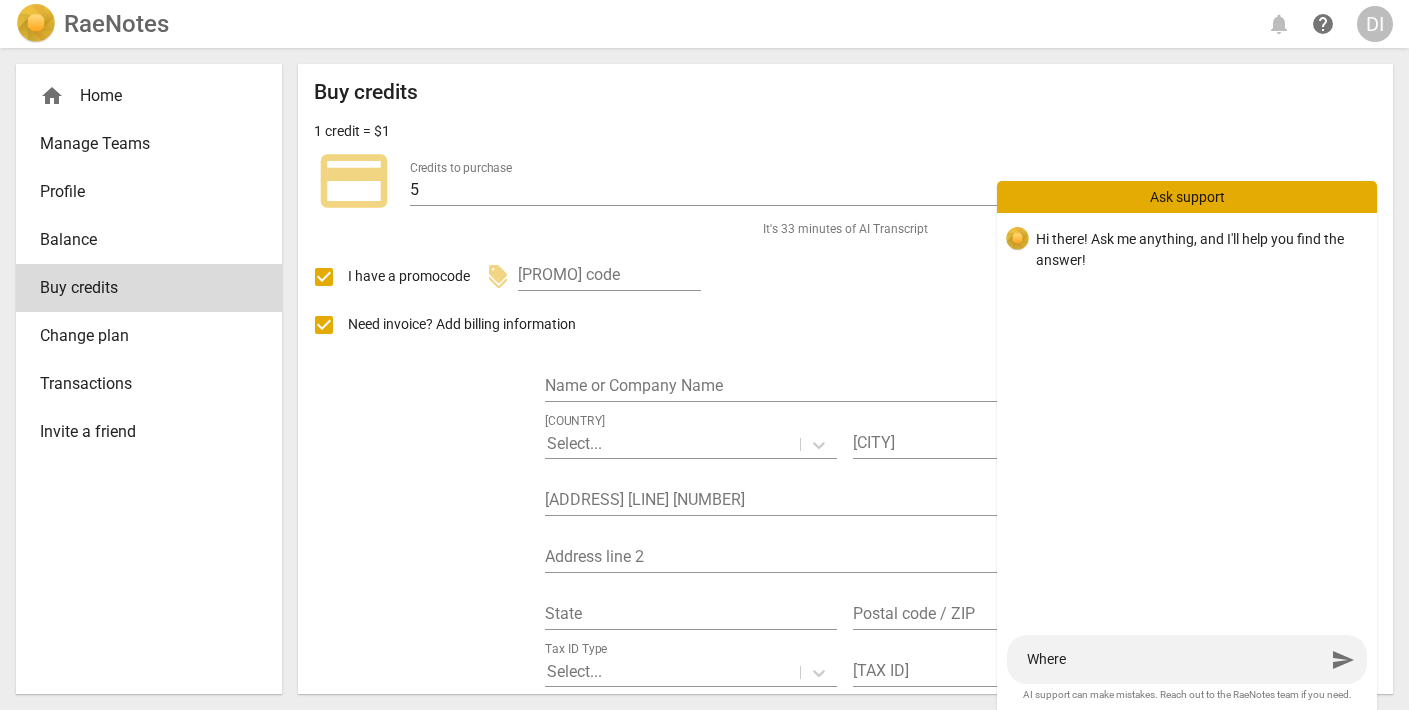 type on "Where" 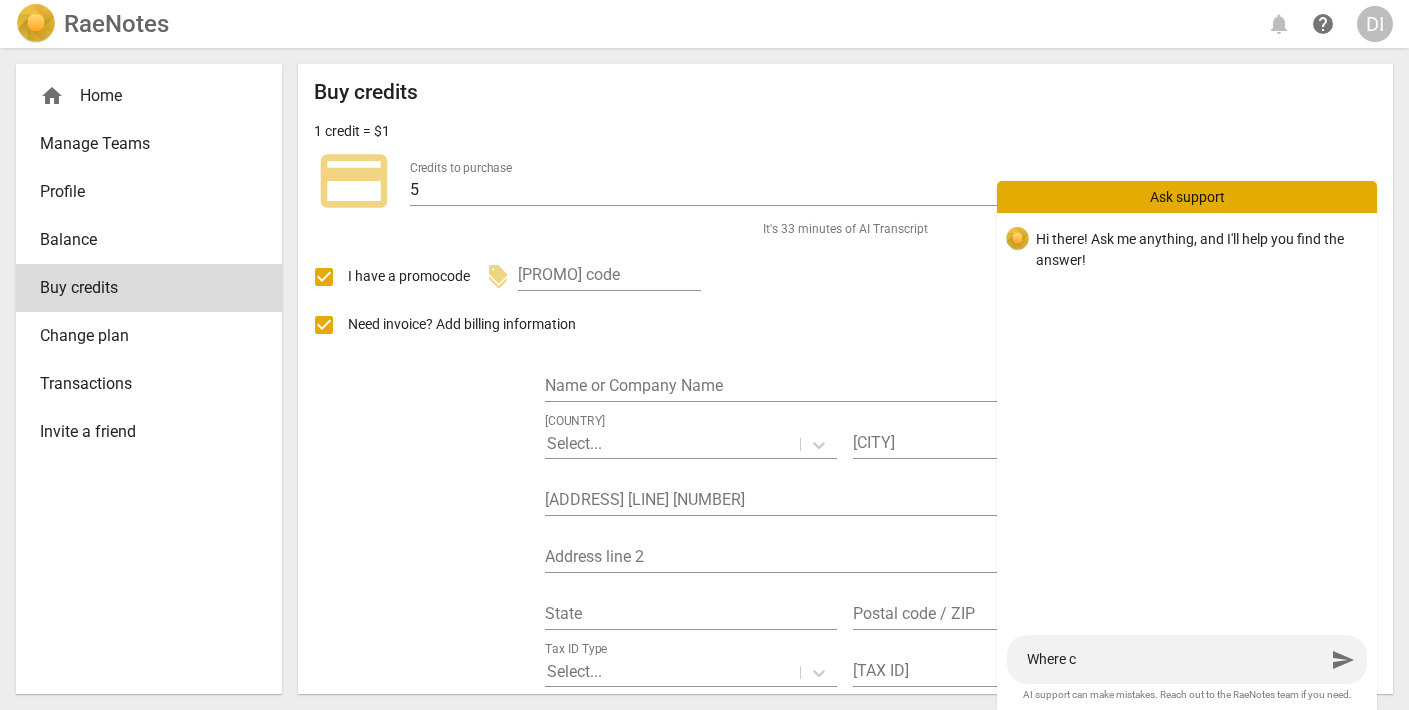 type on "Where ca" 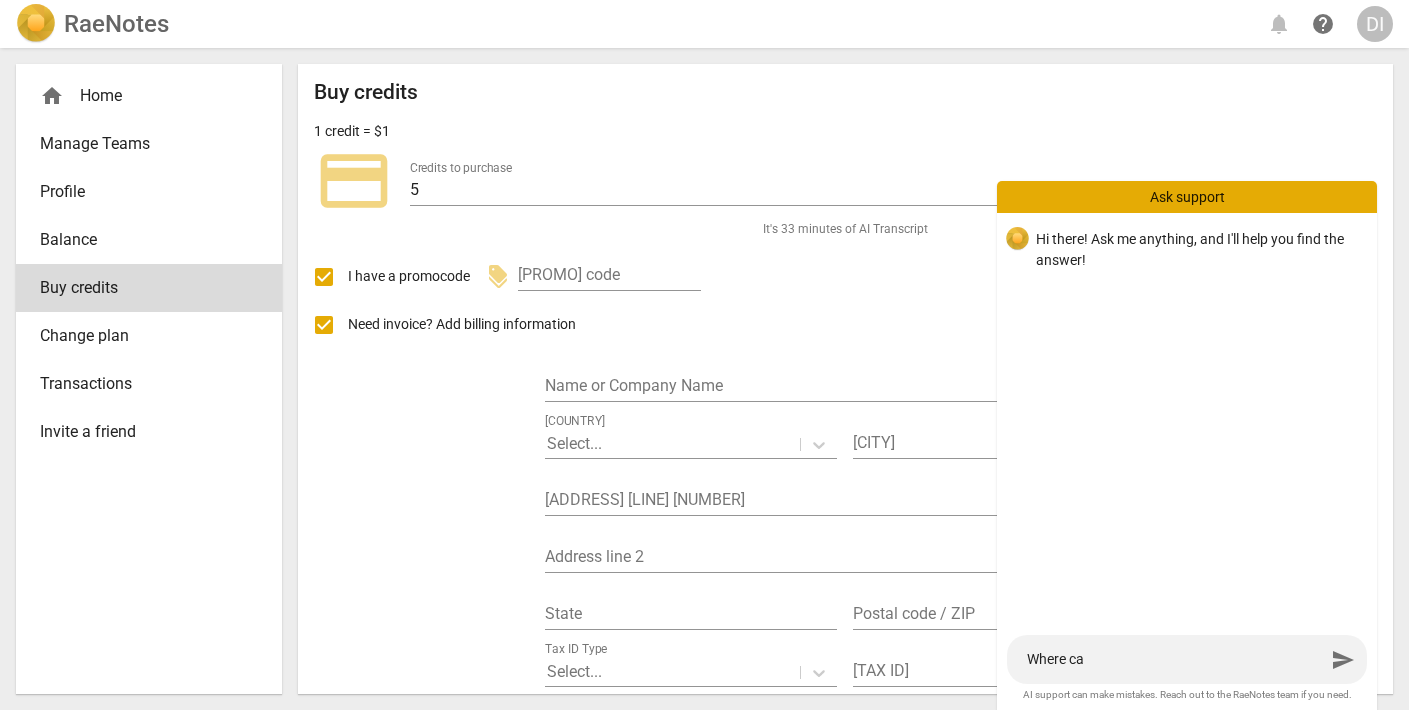 type on "Where can" 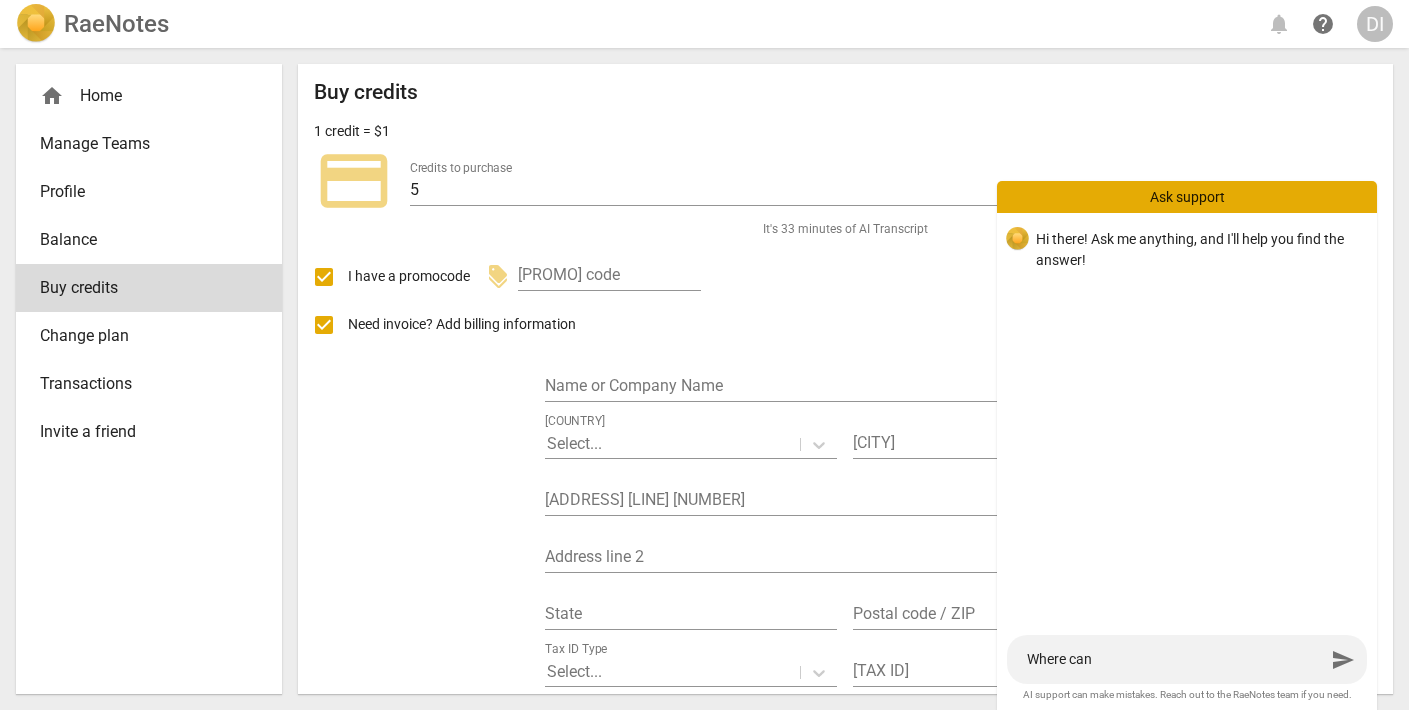type on "Where can" 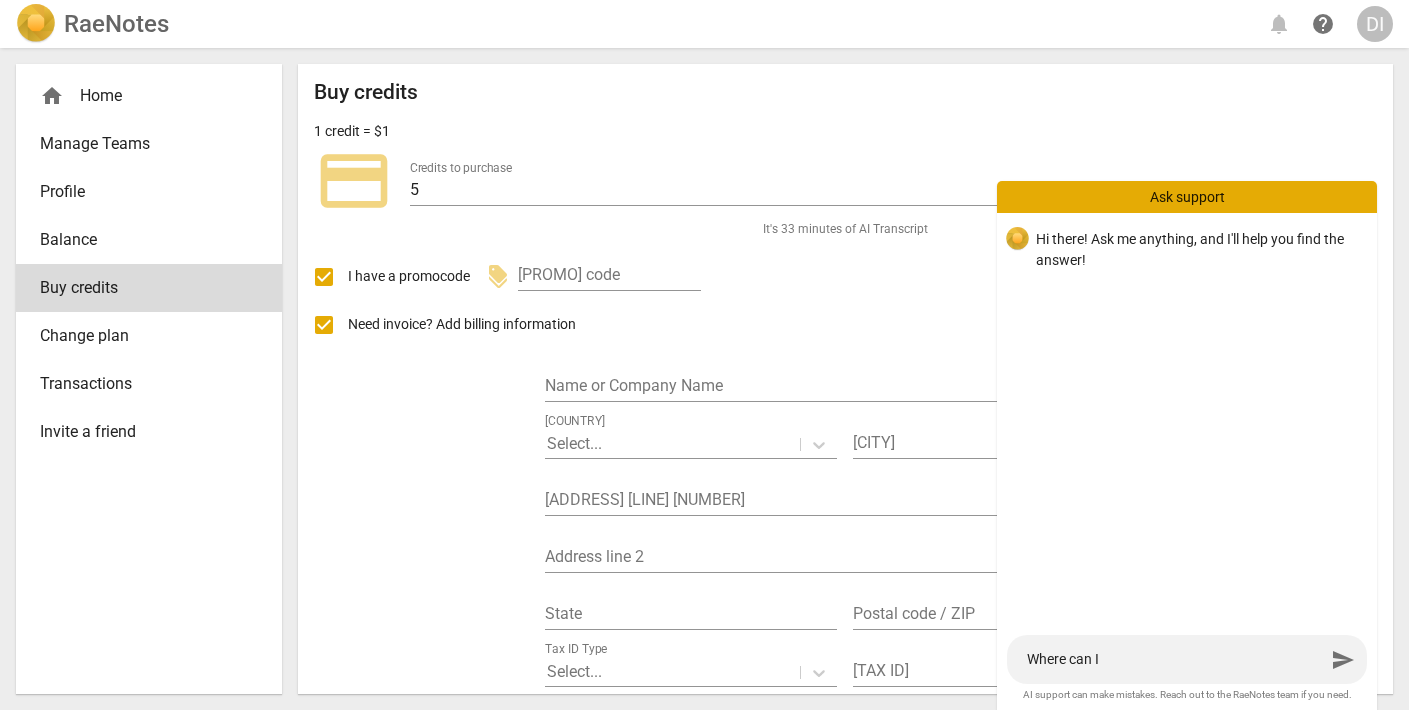 type on "Where can I" 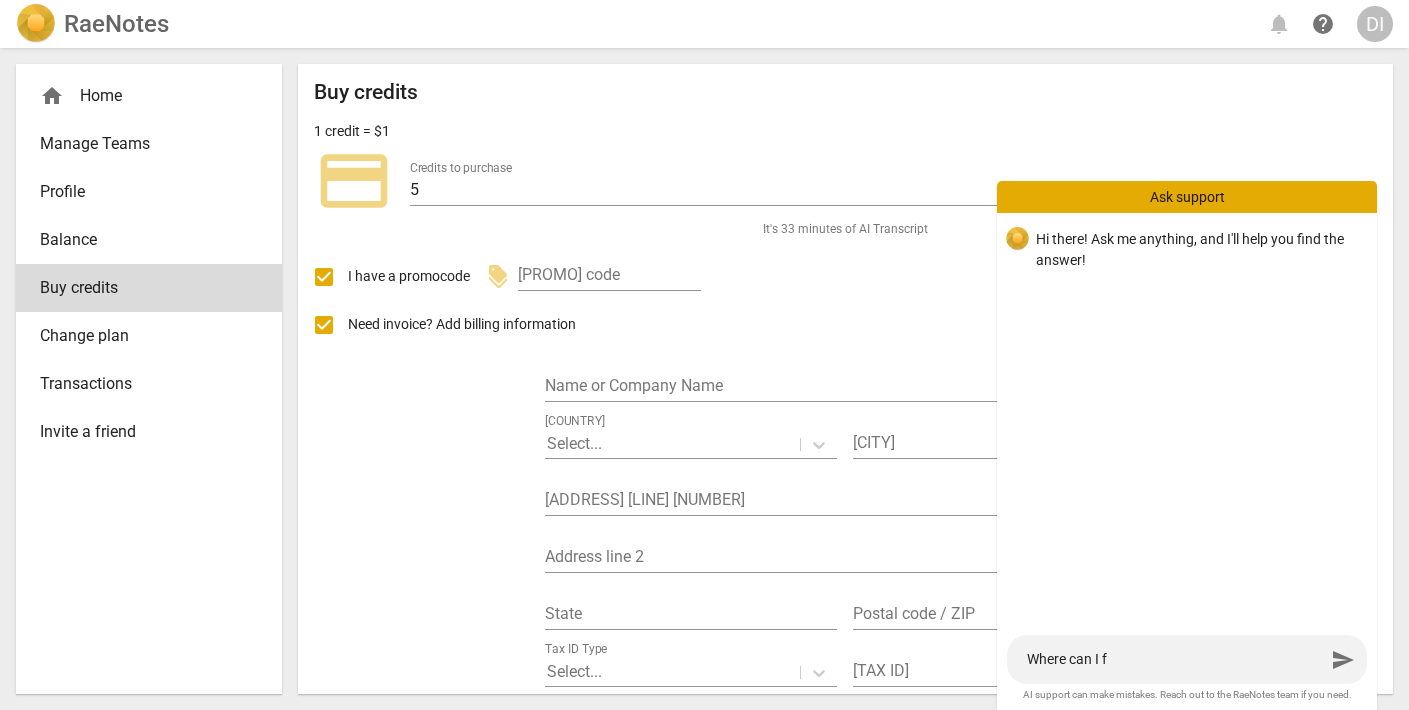 type on "Where can I fi" 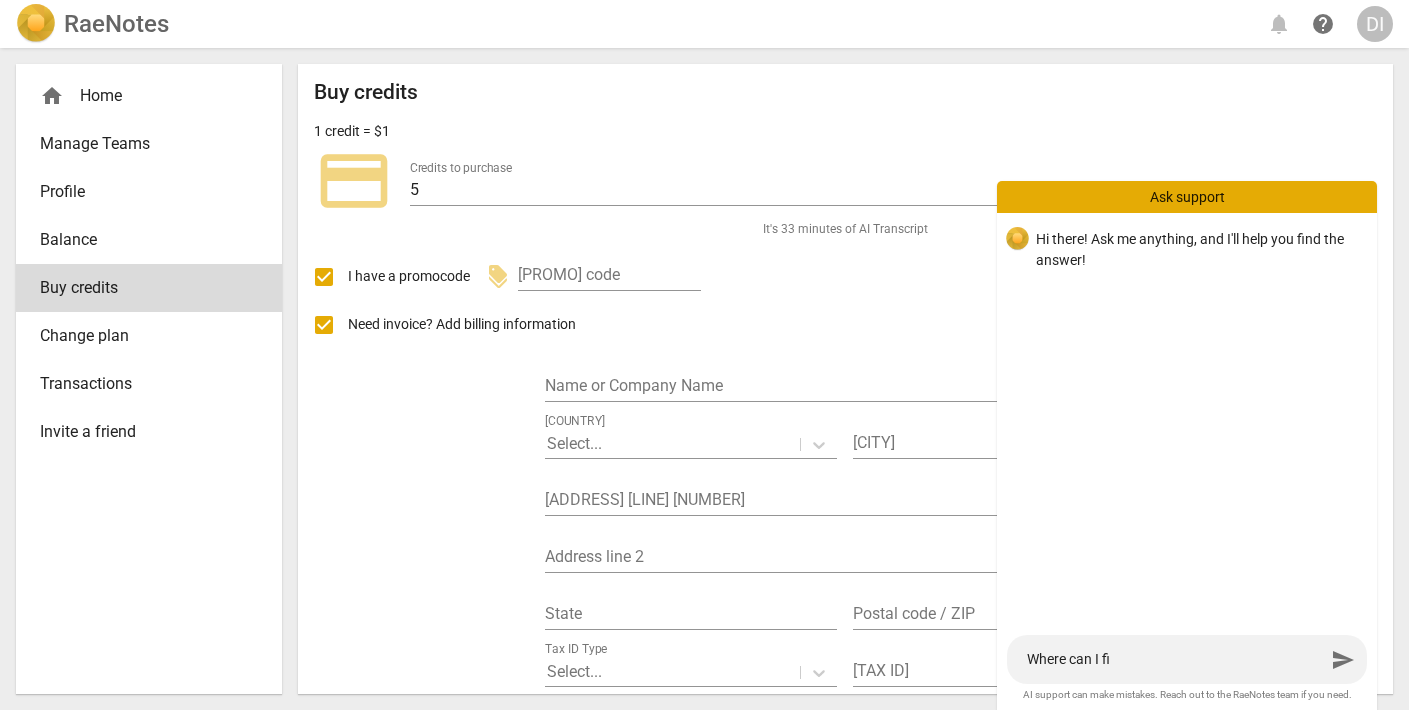 type on "Where can I fin" 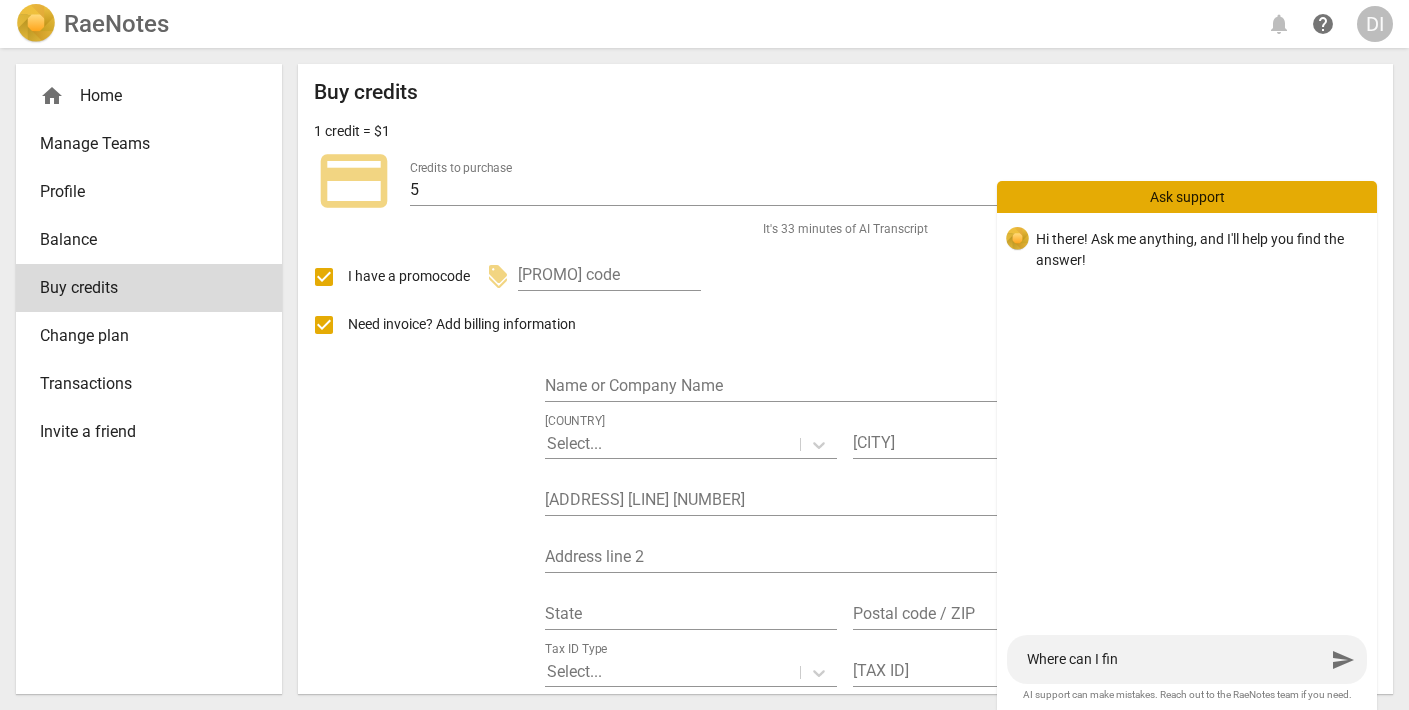 type on "Where can I find" 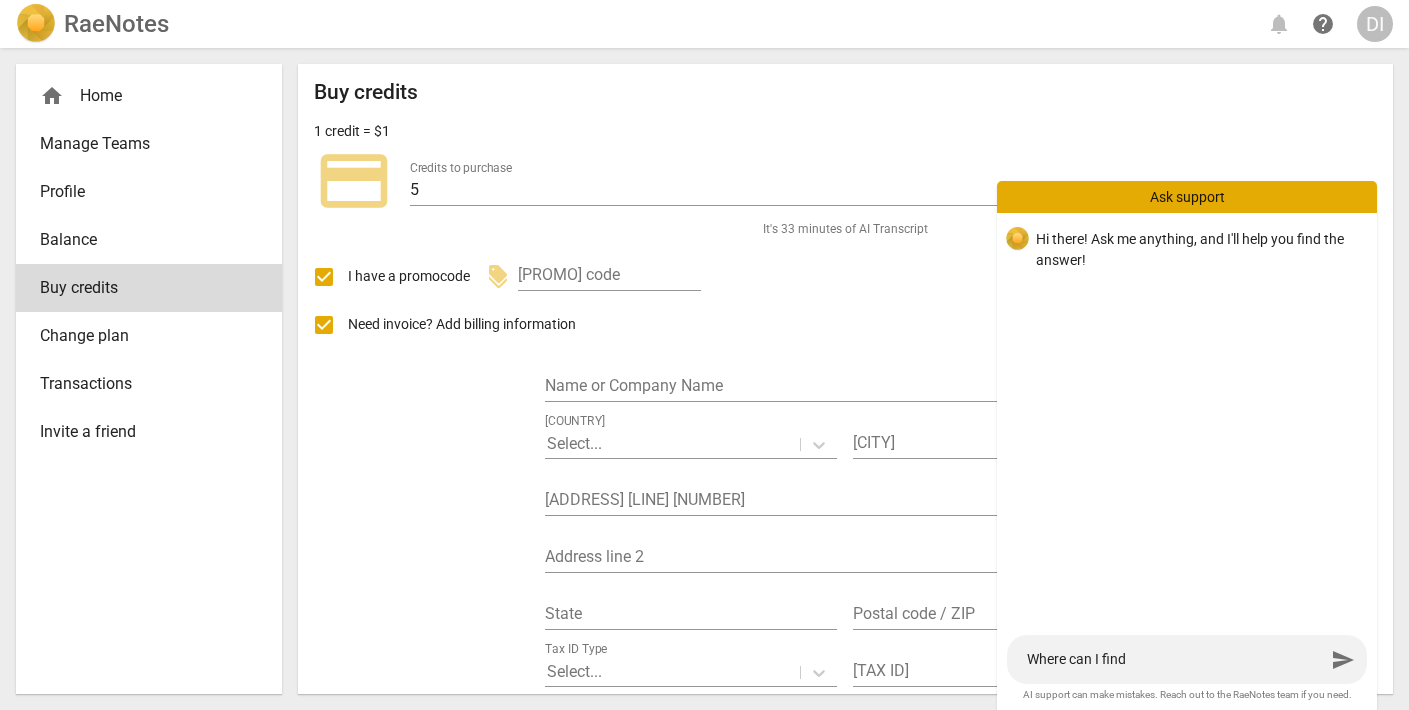 type on "Where can I find" 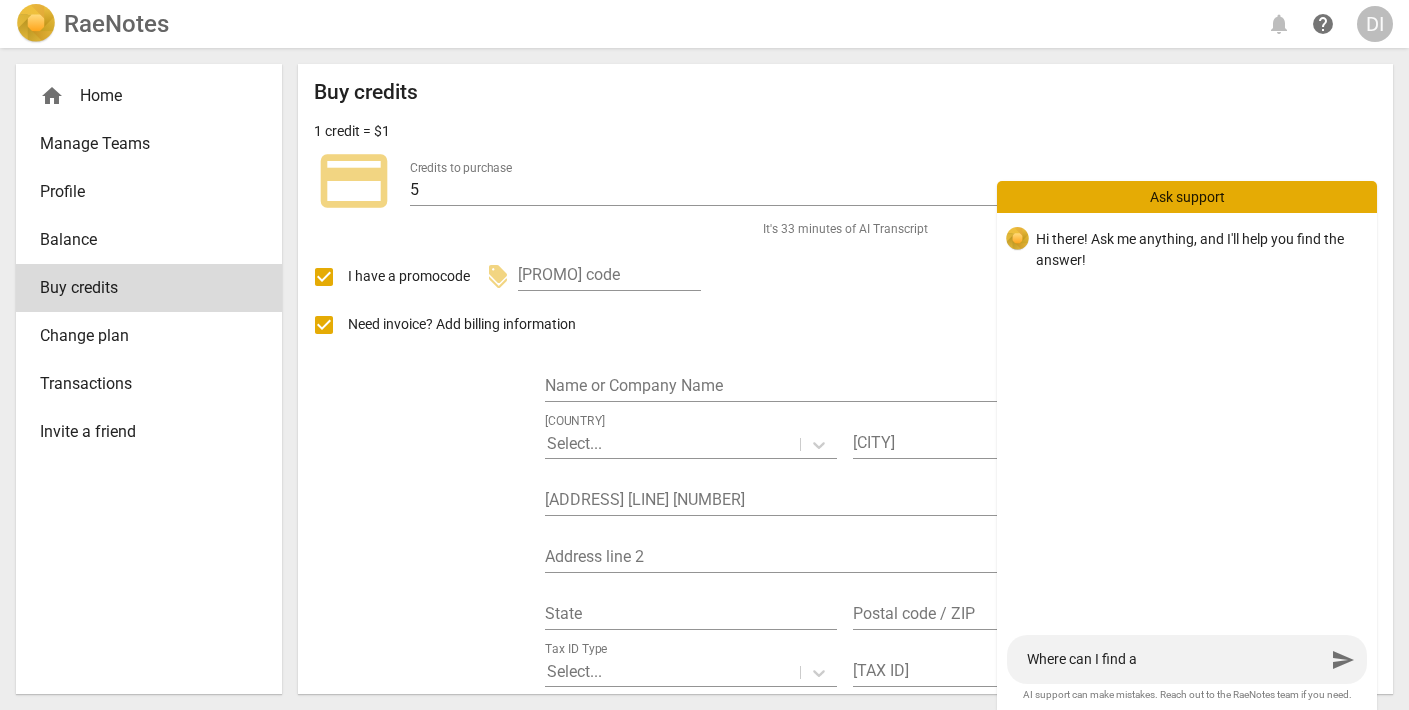 type on "Where can I find a" 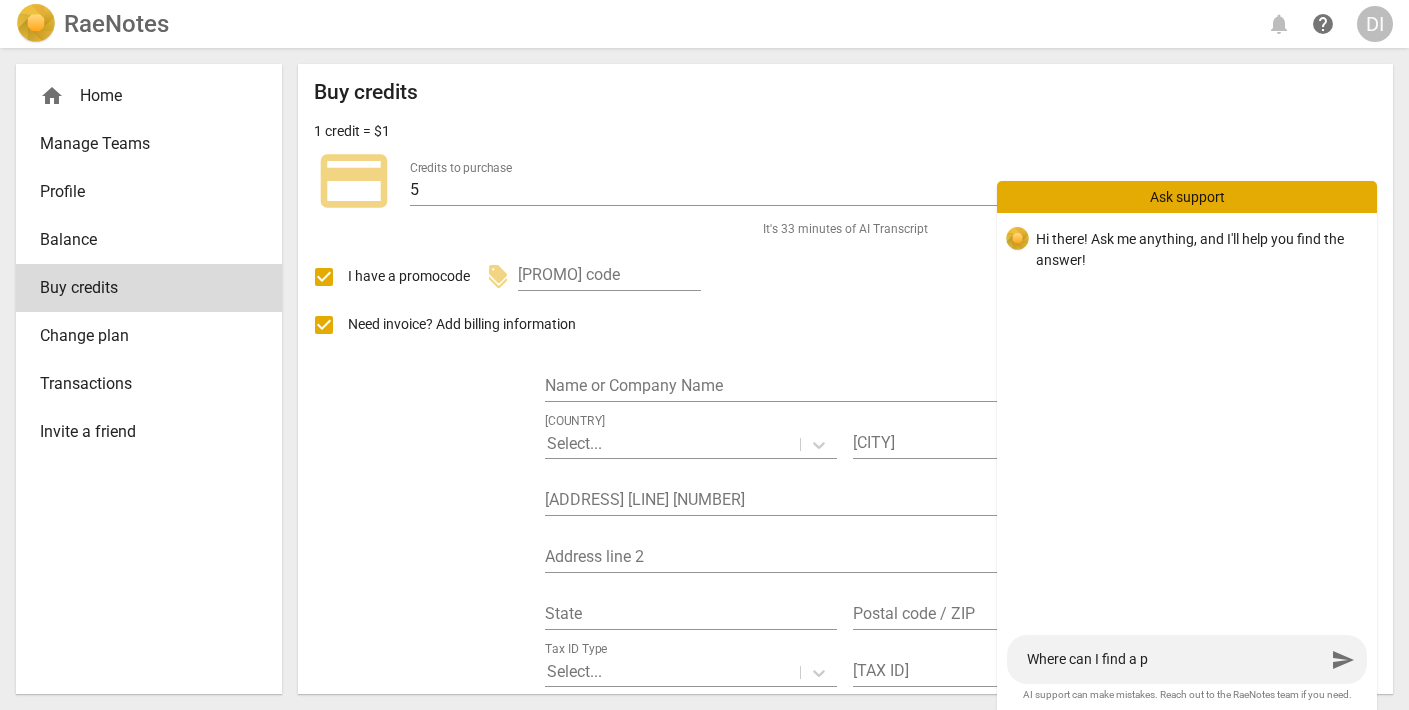 type on "Where can I find a pr" 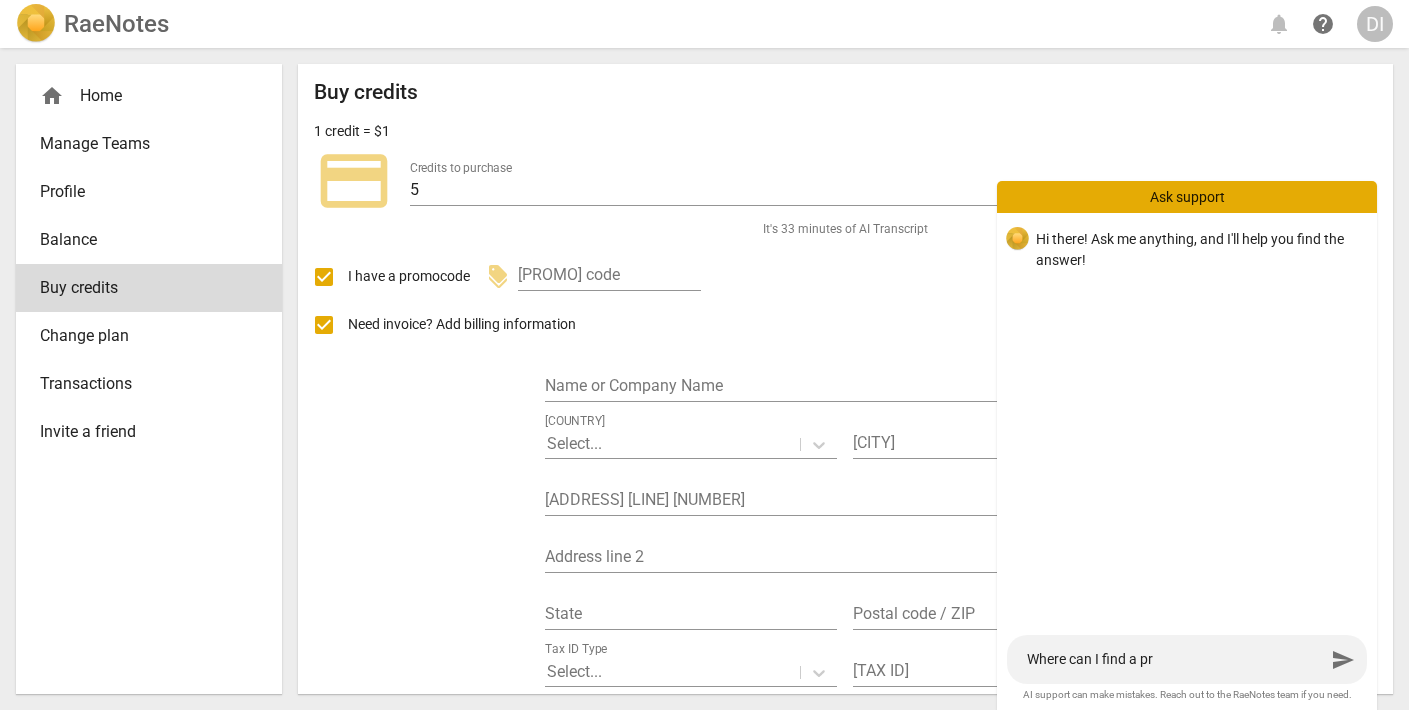 type on "Where can I find a pro" 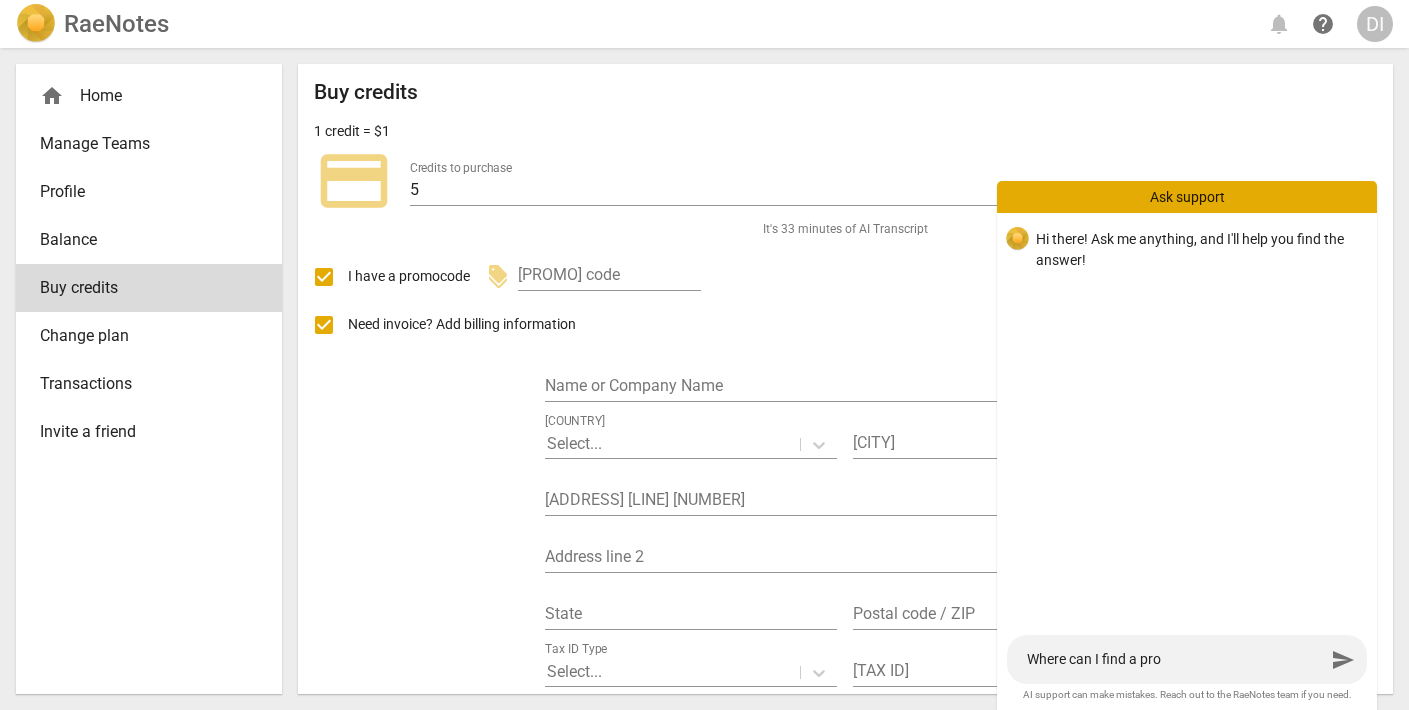 type on "Where can I find a prom" 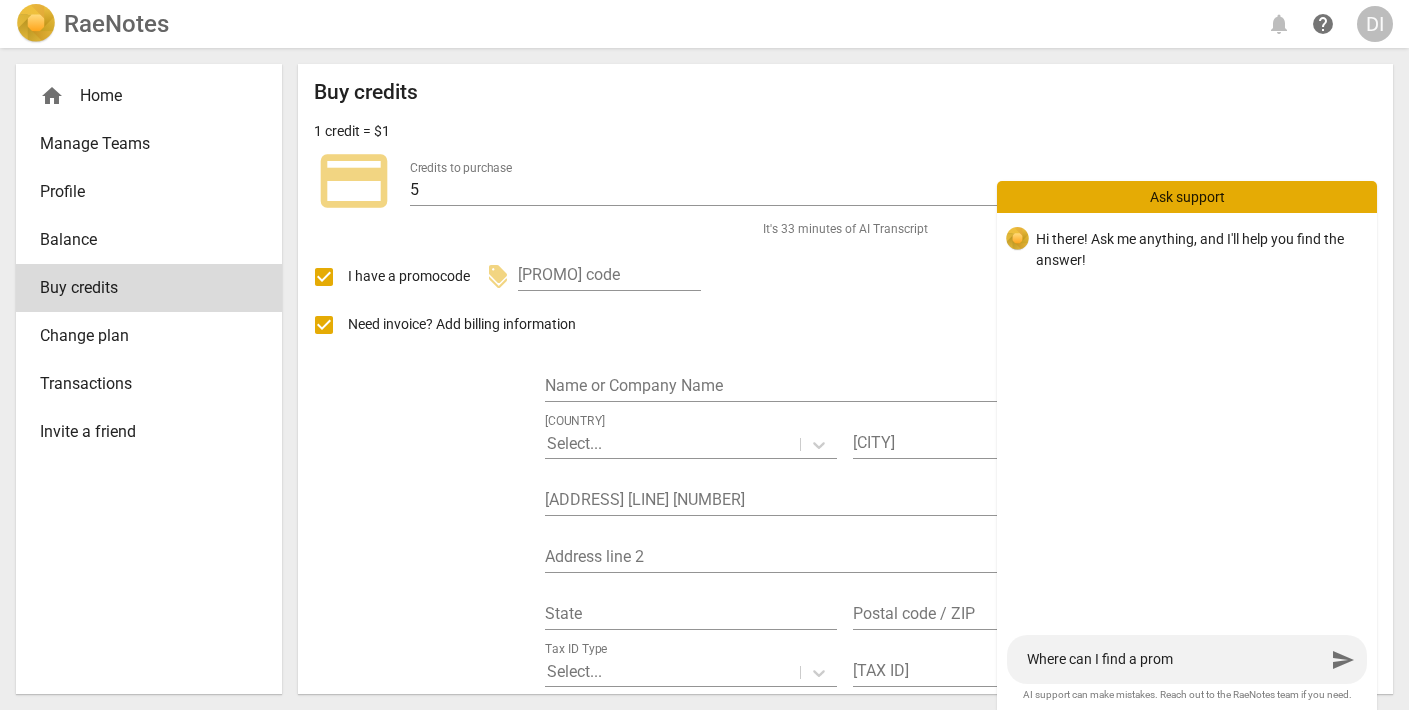 type on "Where can I find a [PROMO]" 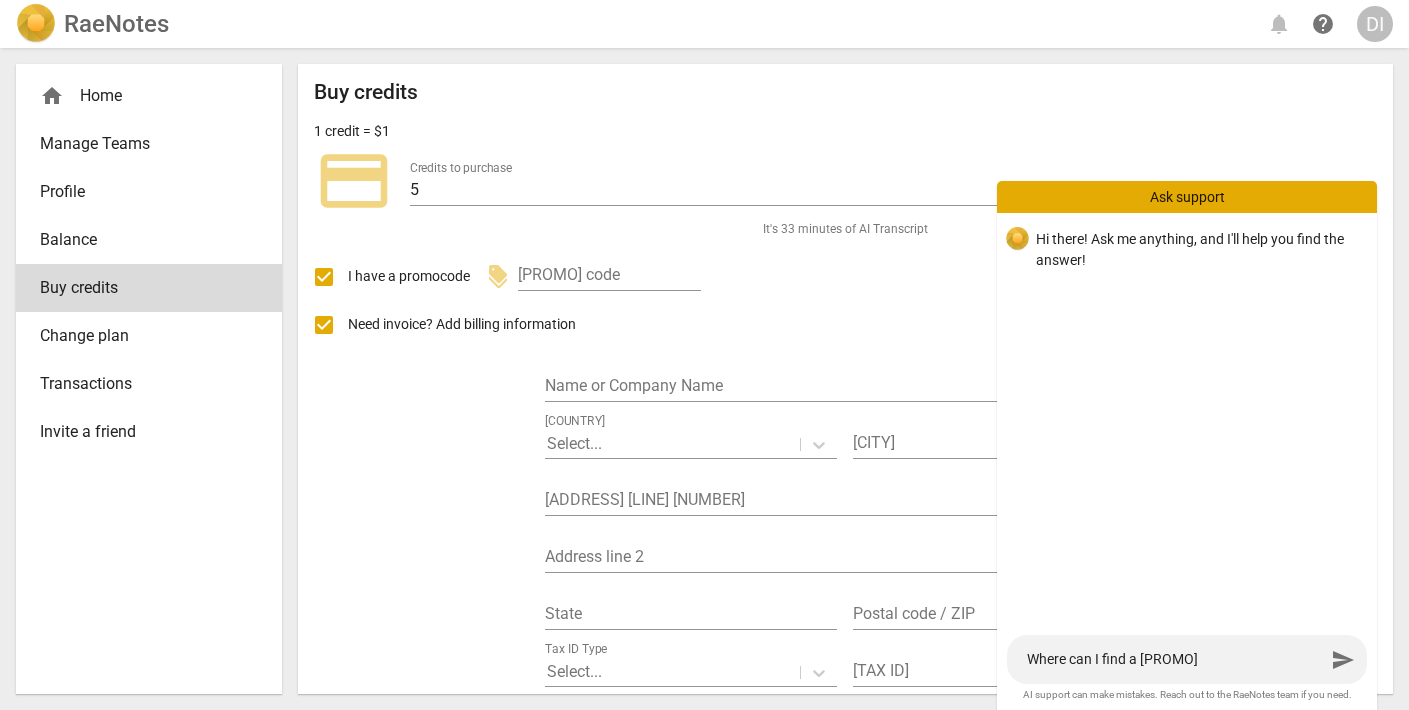 type on "Where can I find a promoc" 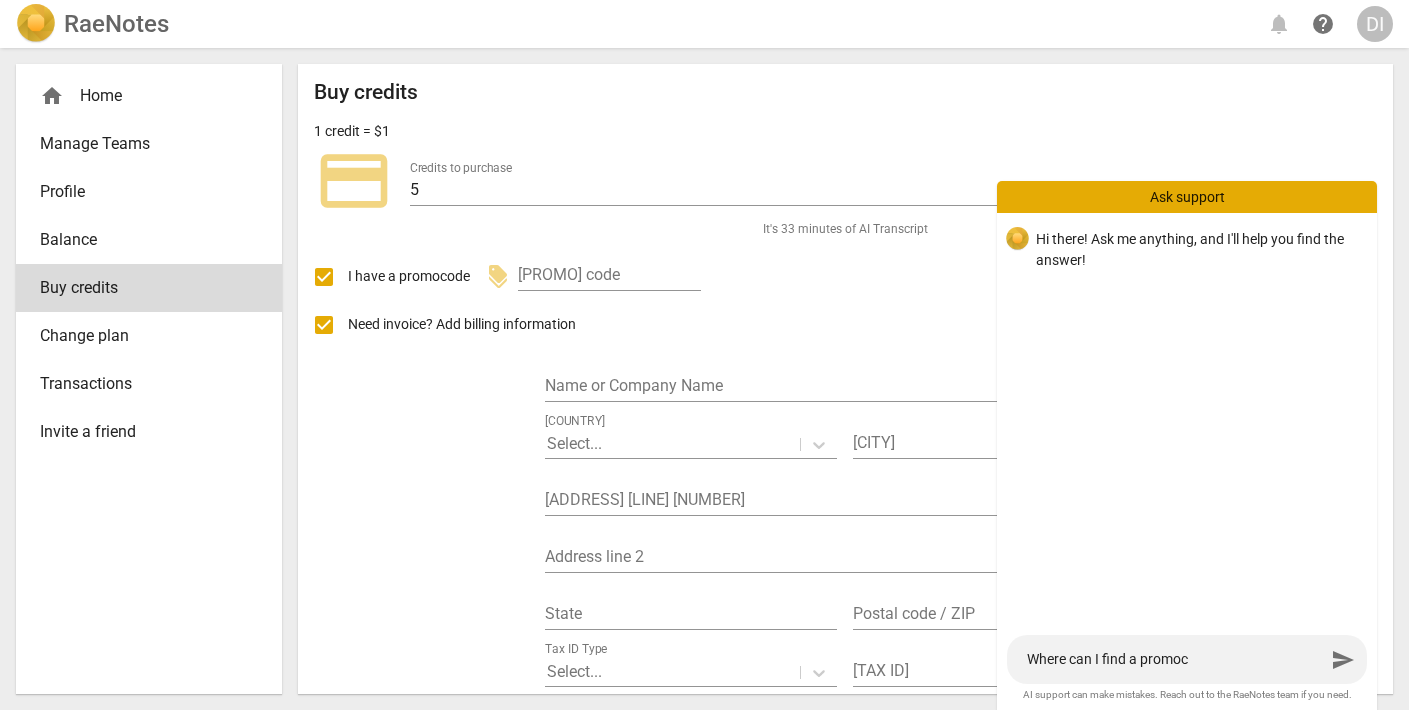 type on "Where can I find a promoco" 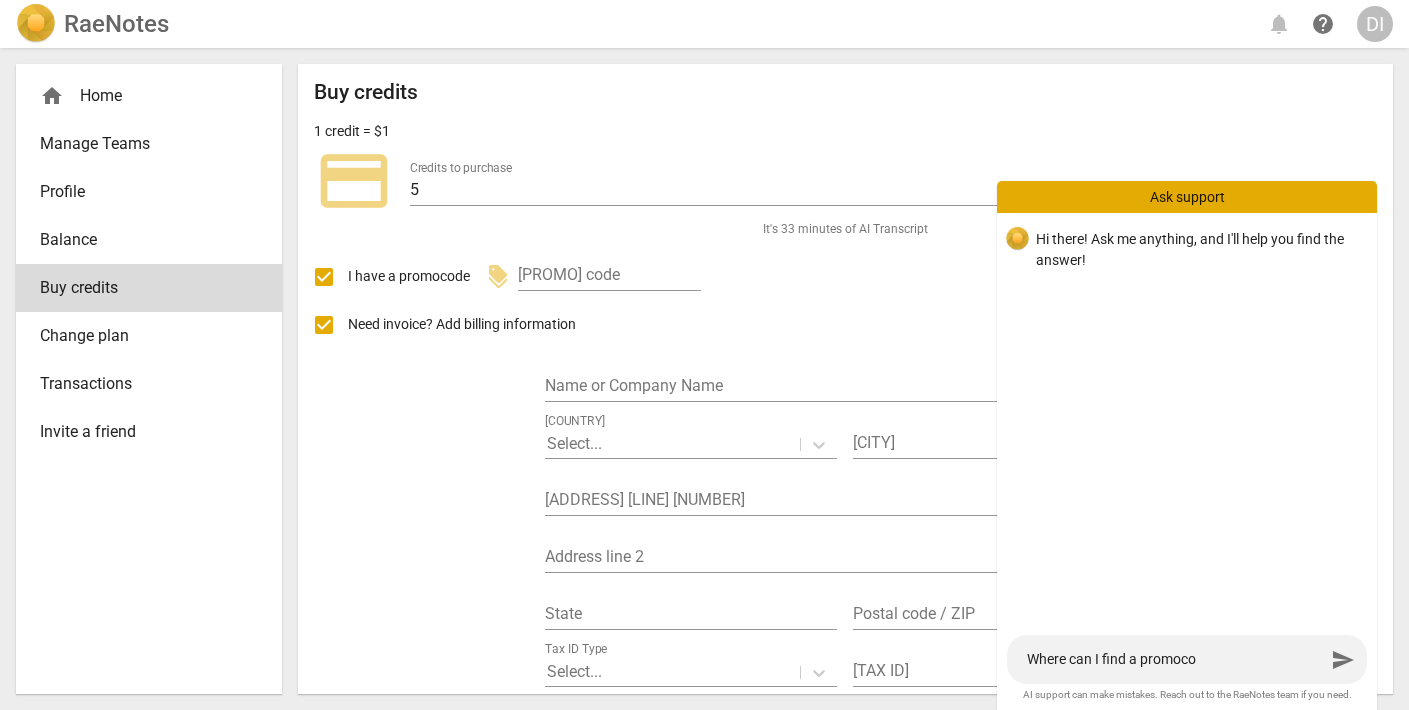 type on "Where can I find a [PROMO]" 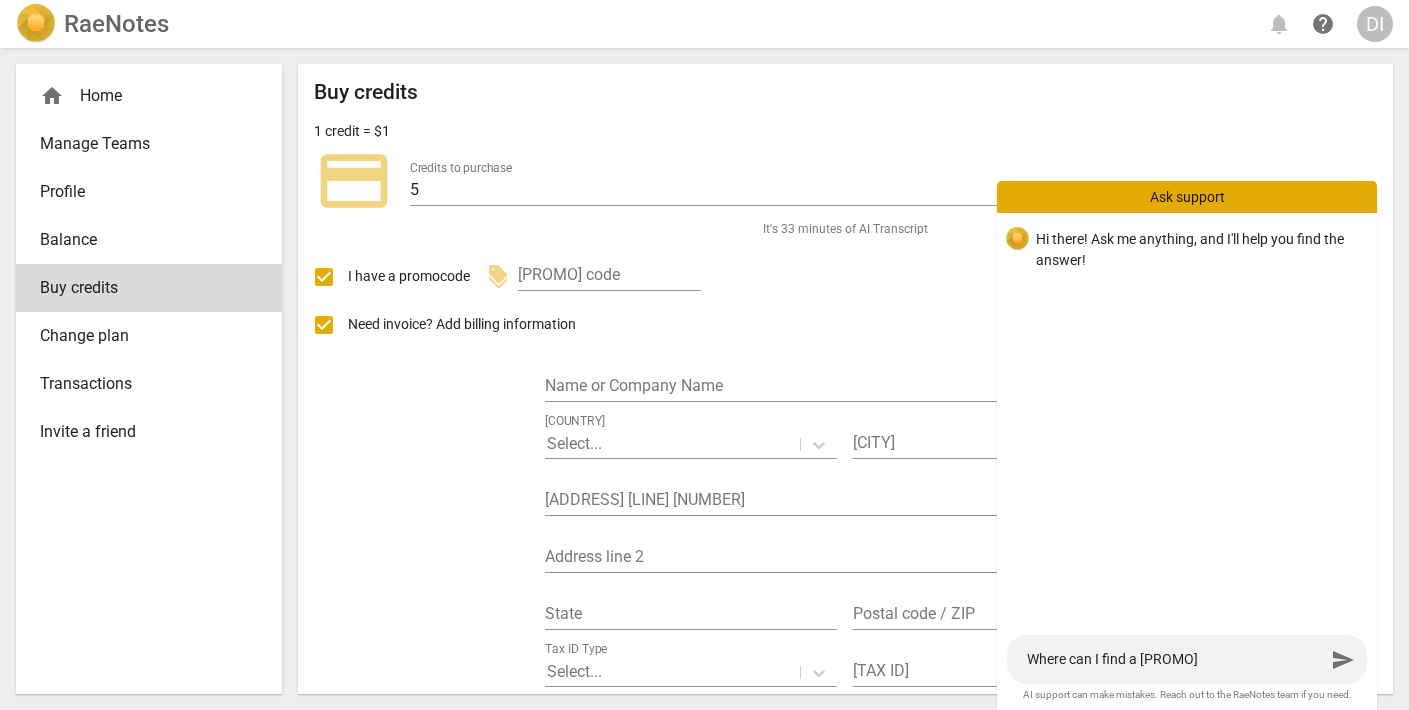 type on "Where can I find a promocode" 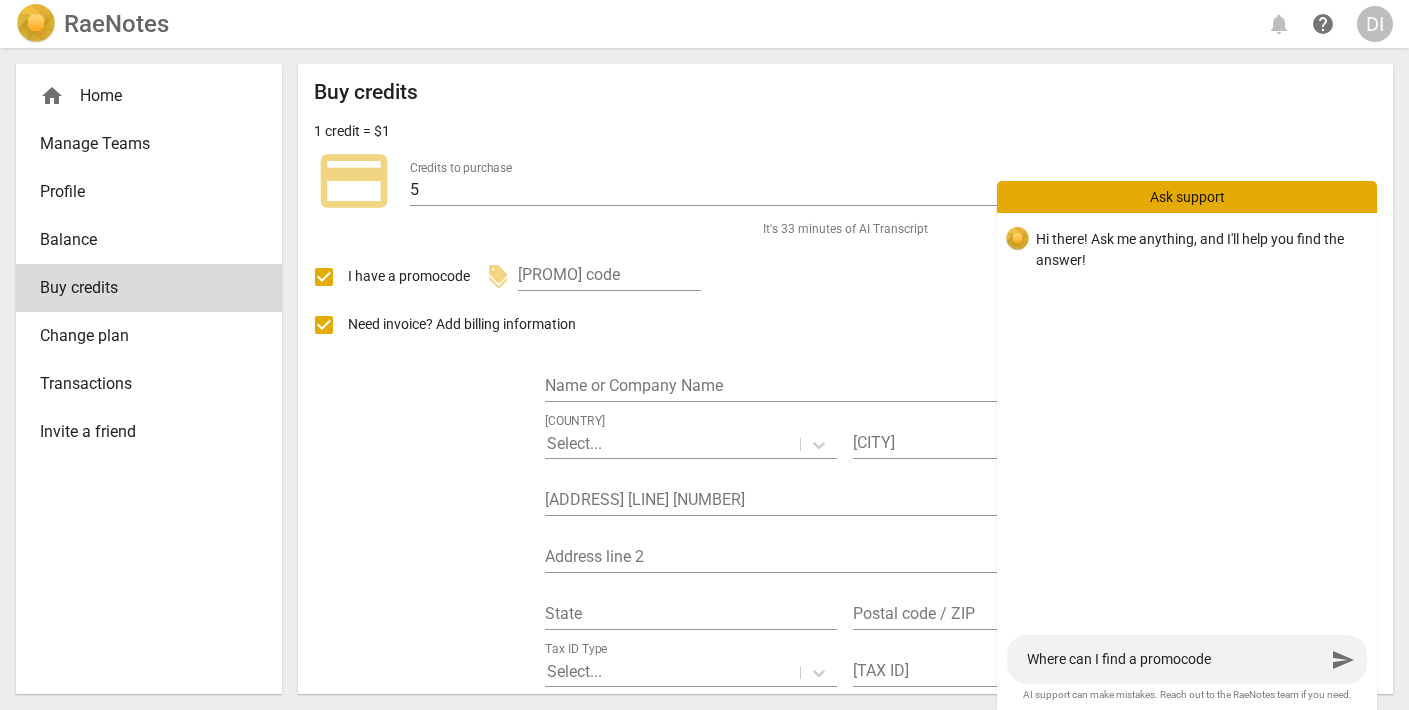 type on "Where can I find a promo code" 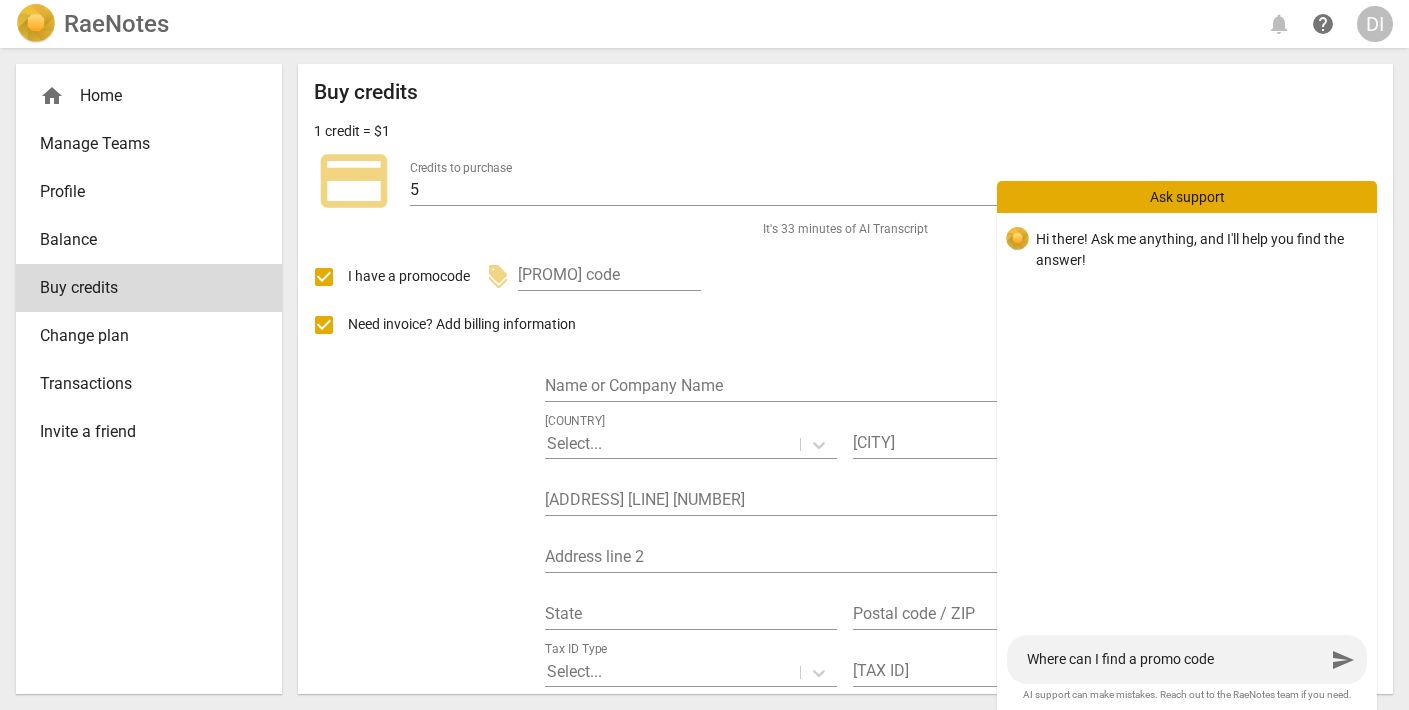 type on "Where can I find a promo code" 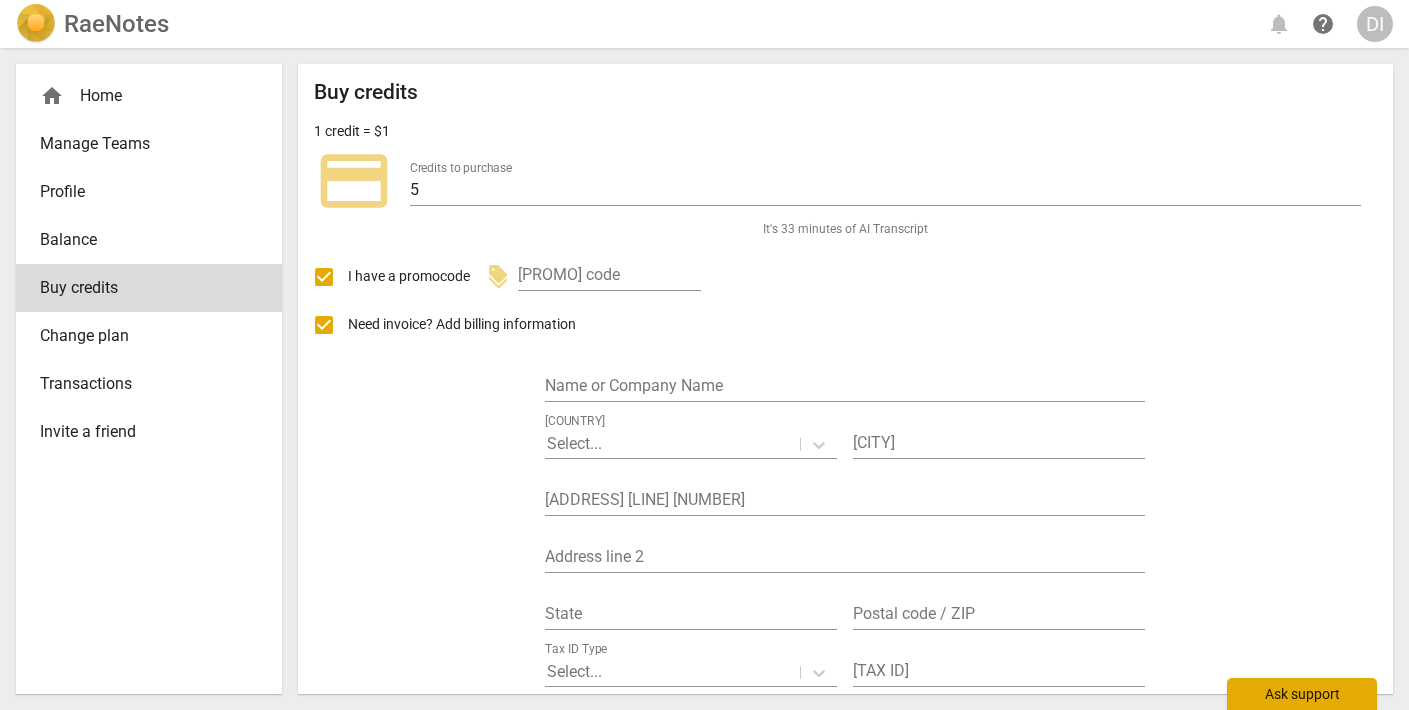 click on "Ask support" at bounding box center [1302, 694] 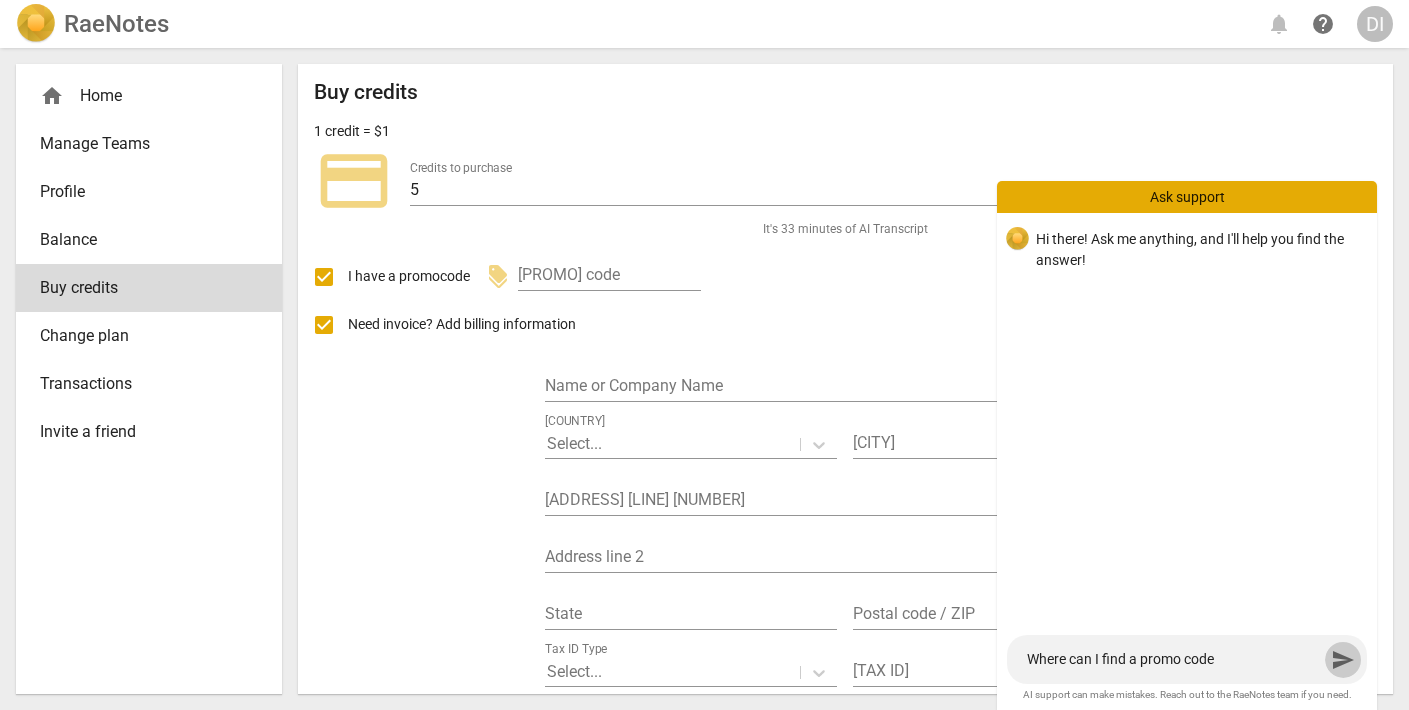 click on "Hi there! Ask me anything, and I'll help you find the answer! Where can I find a promo code Where can I find a promo code send AI support can make mistakes. Reach out to the RaeNotes team if you need." at bounding box center [1187, 457] 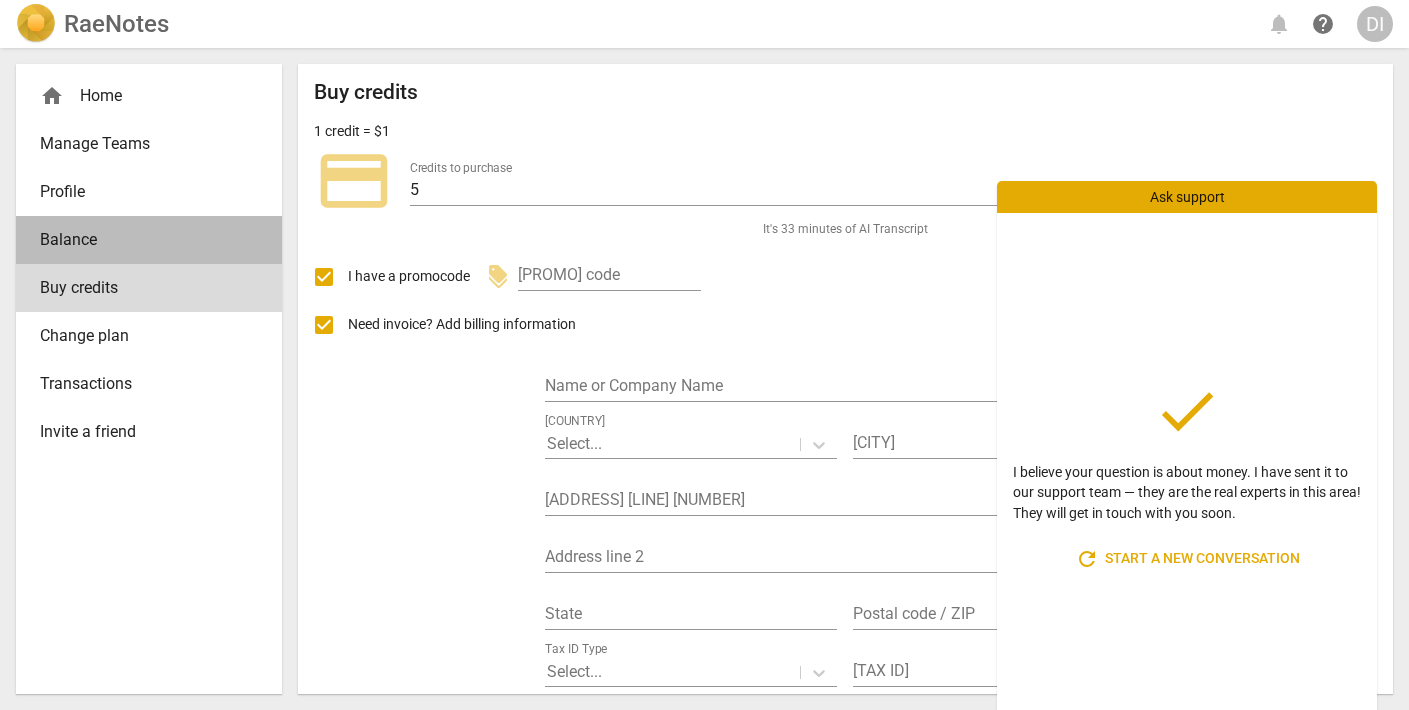 click on "Balance" at bounding box center (141, 240) 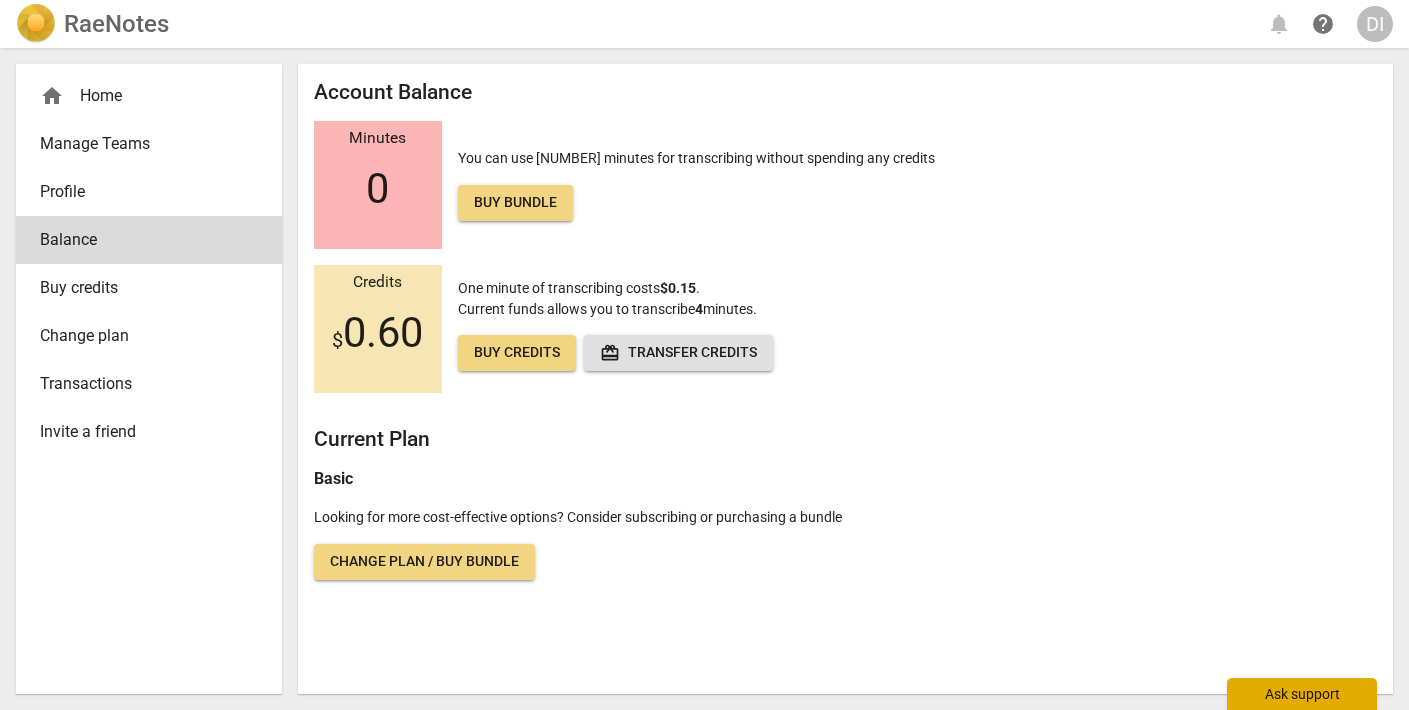 click on "Ask support" at bounding box center (1302, 694) 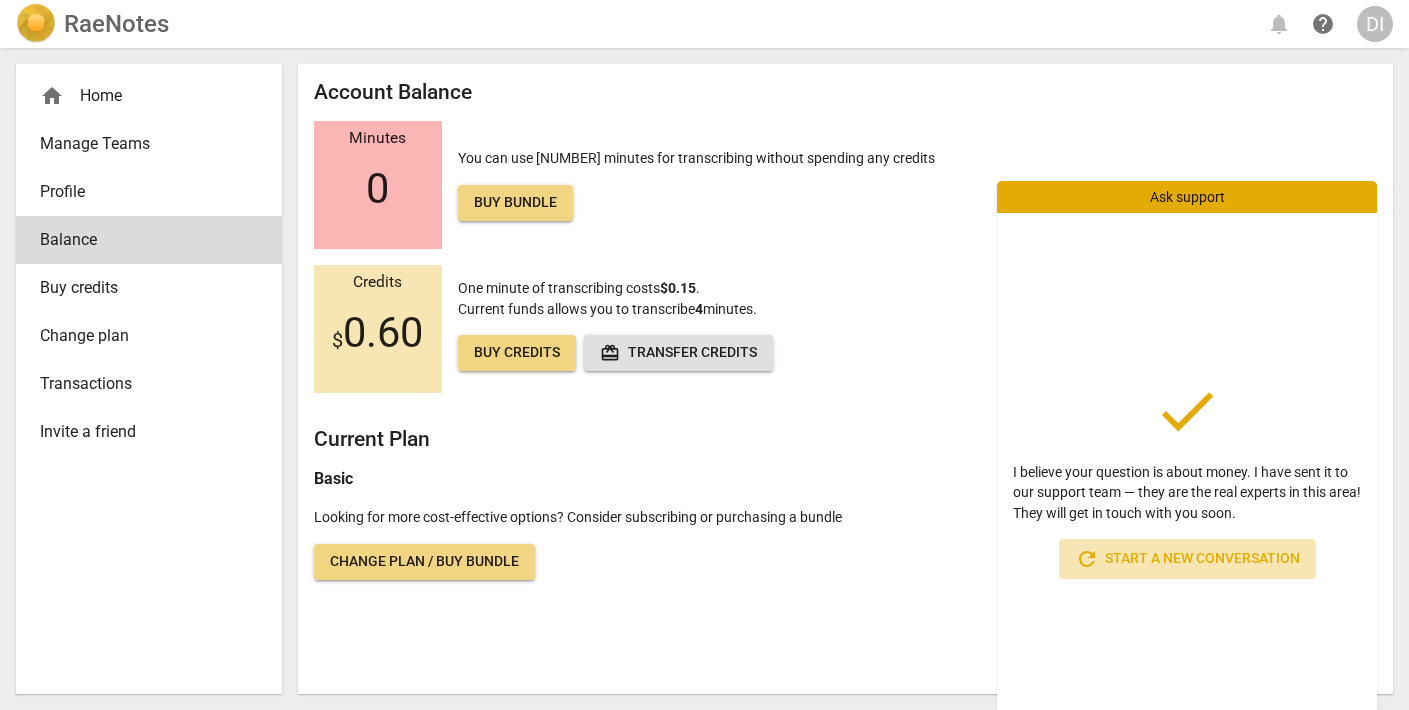 click on "refresh    Start a new conversation" at bounding box center [1187, 559] 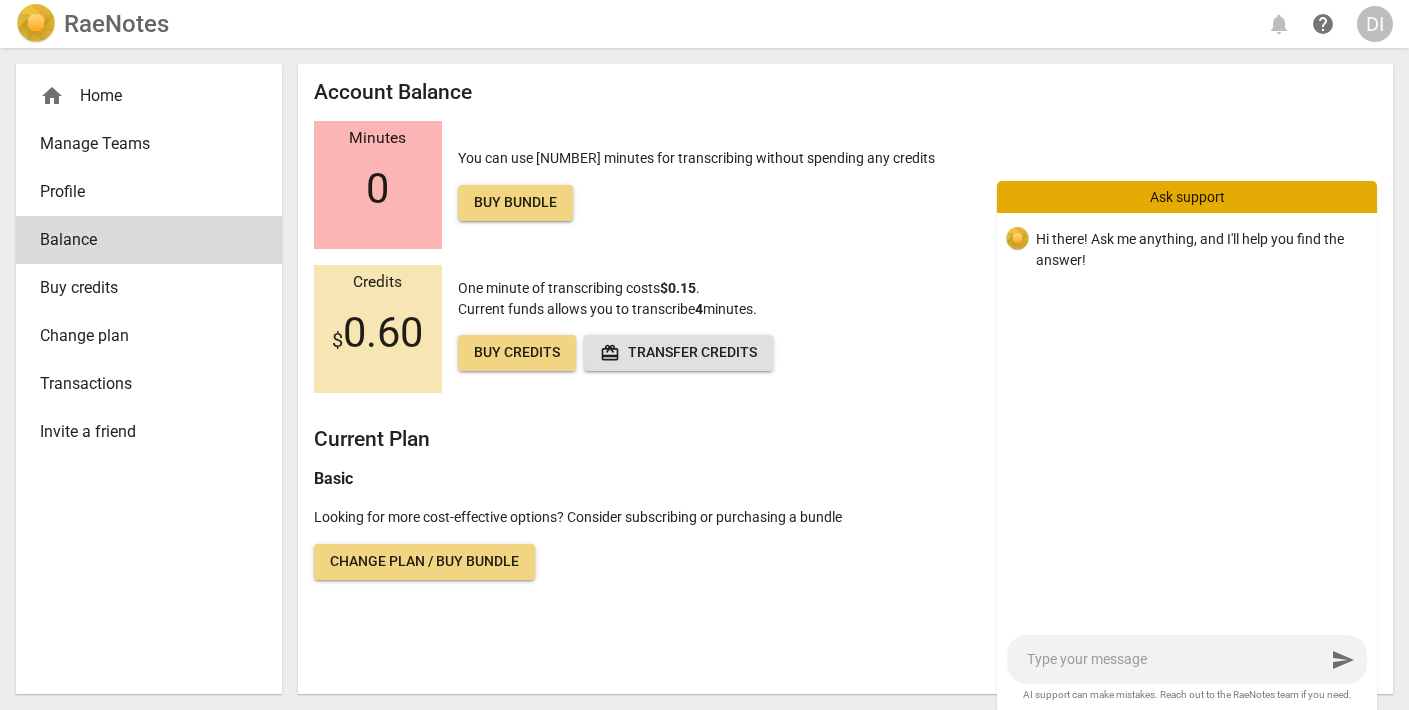 type on "I" 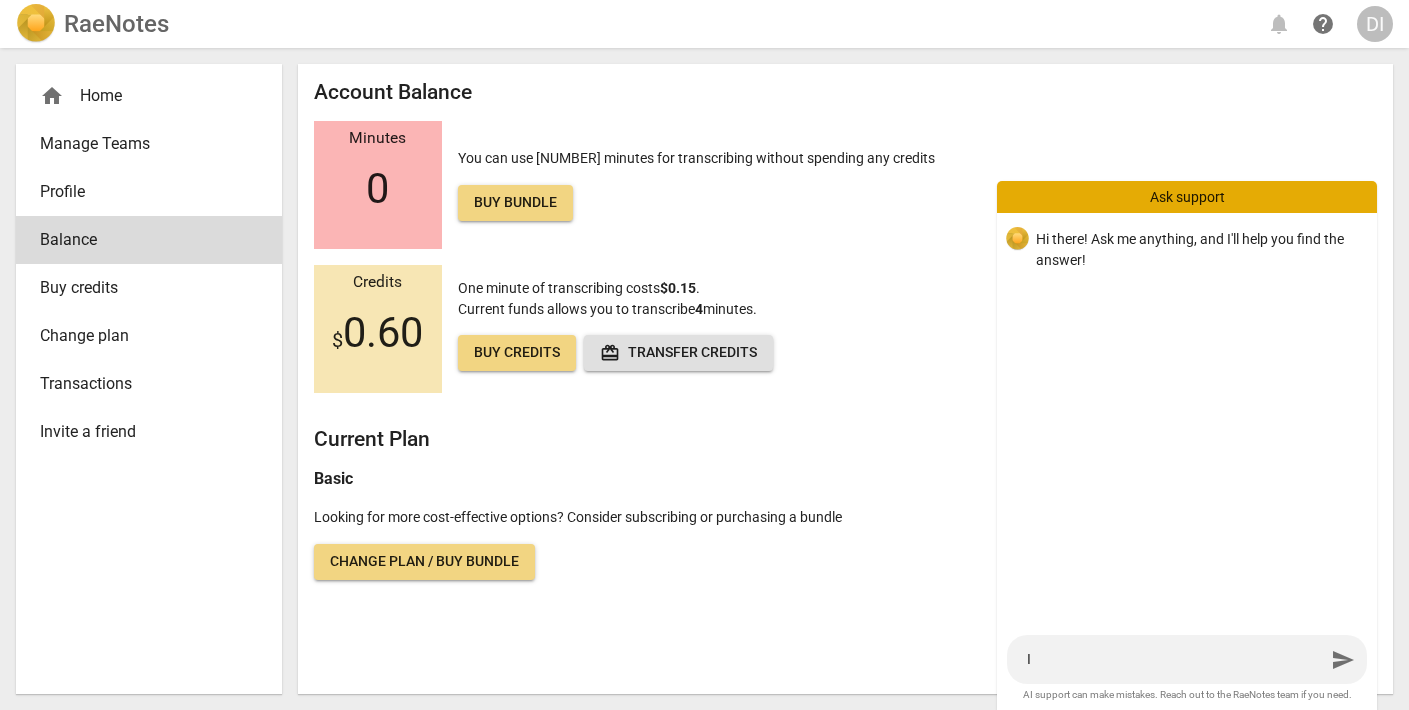 type on "I" 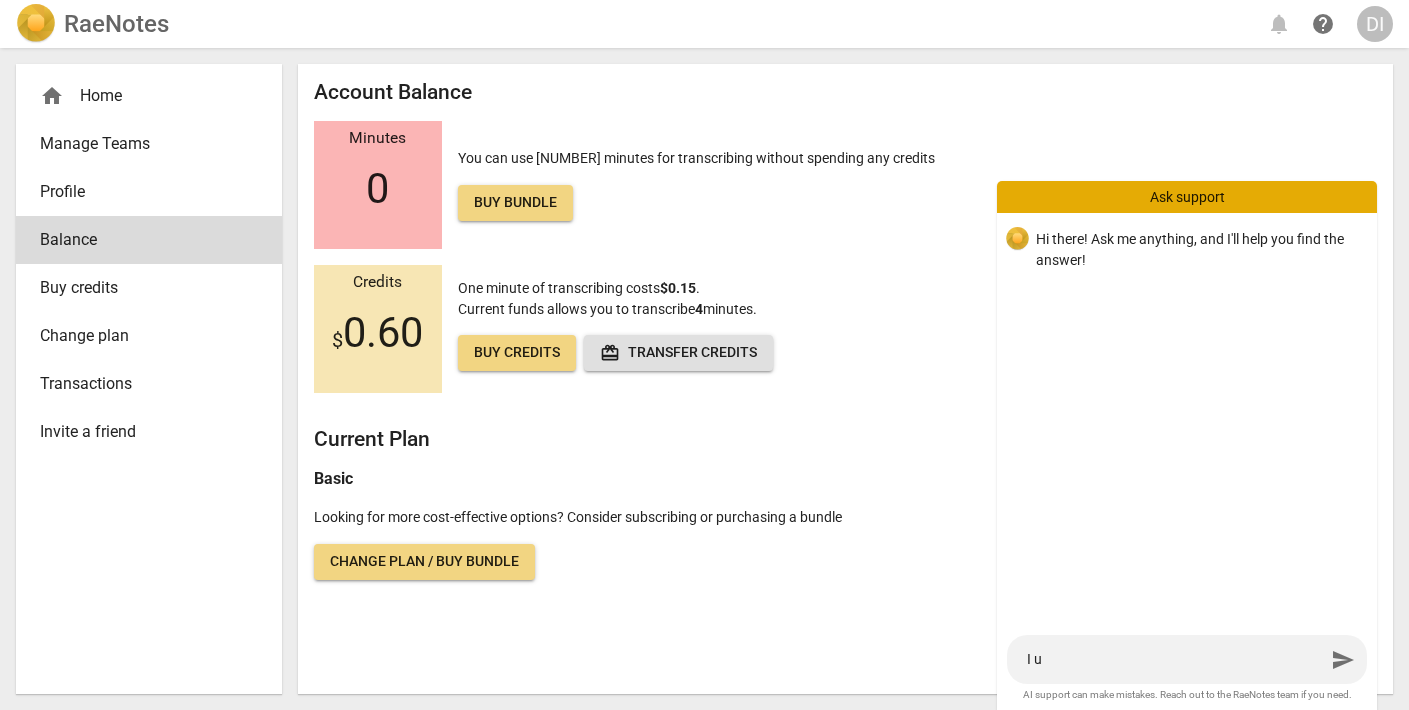 type on "I up" 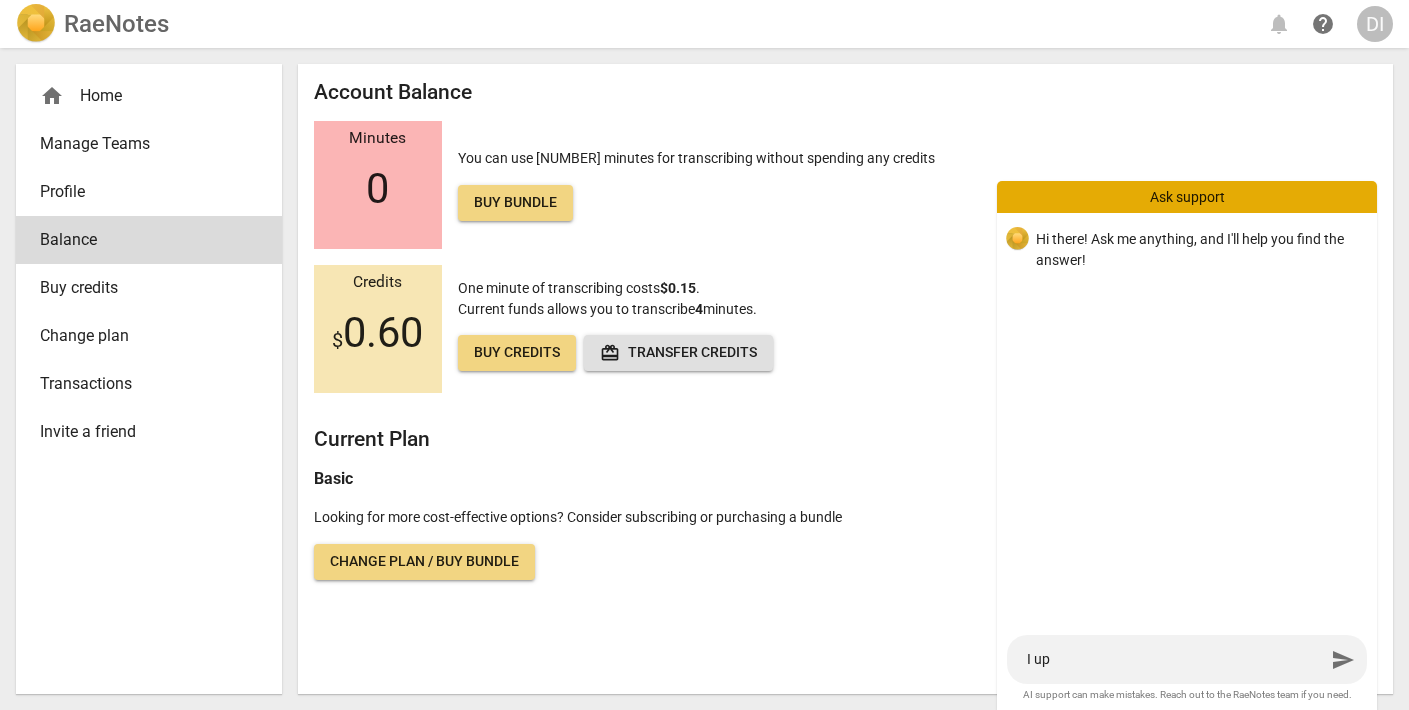 type on "I upl" 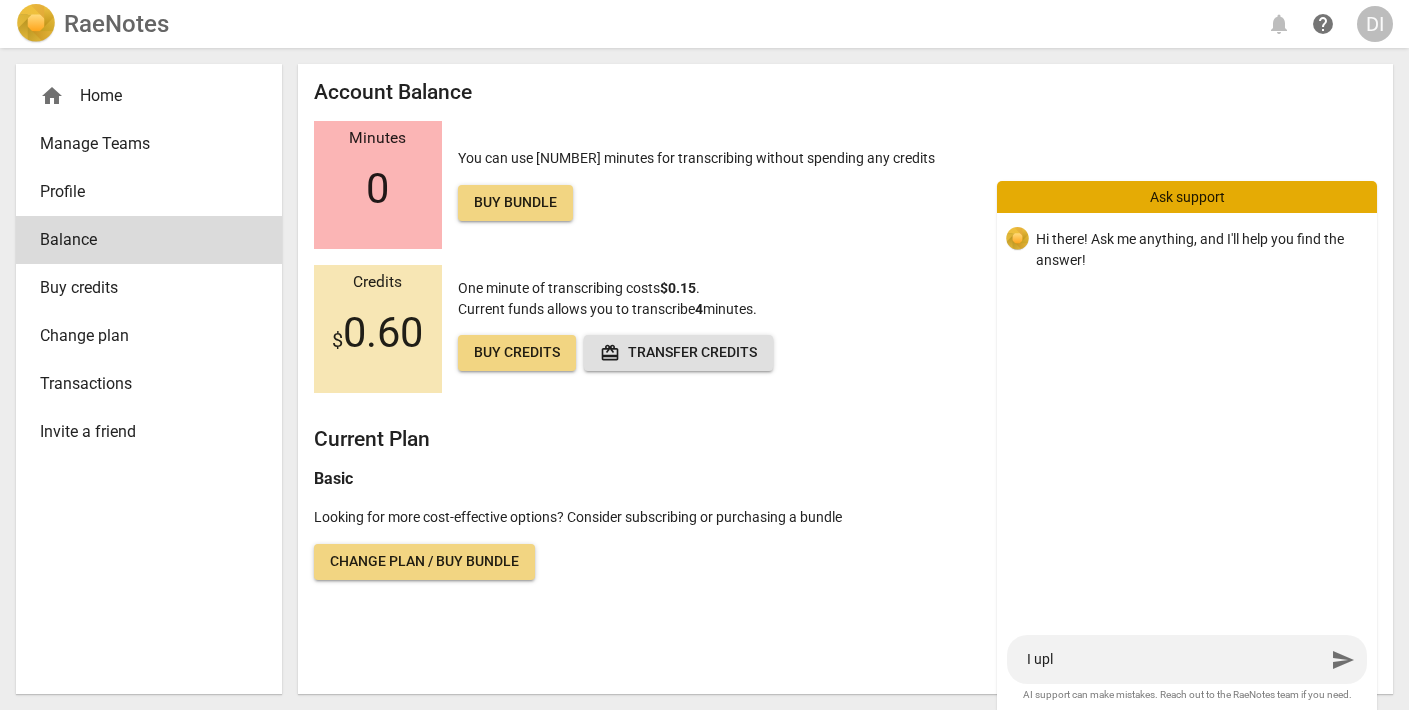 type on "I uplo" 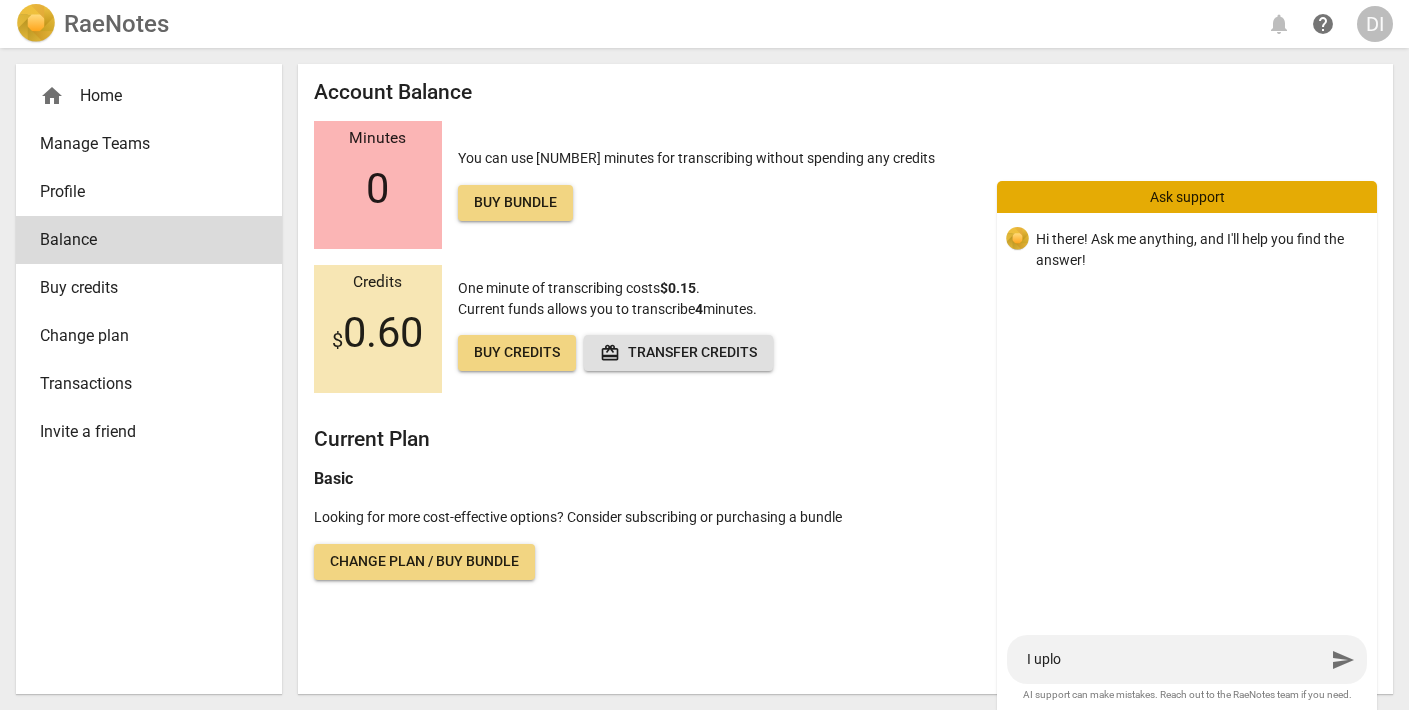 type on "I uploa" 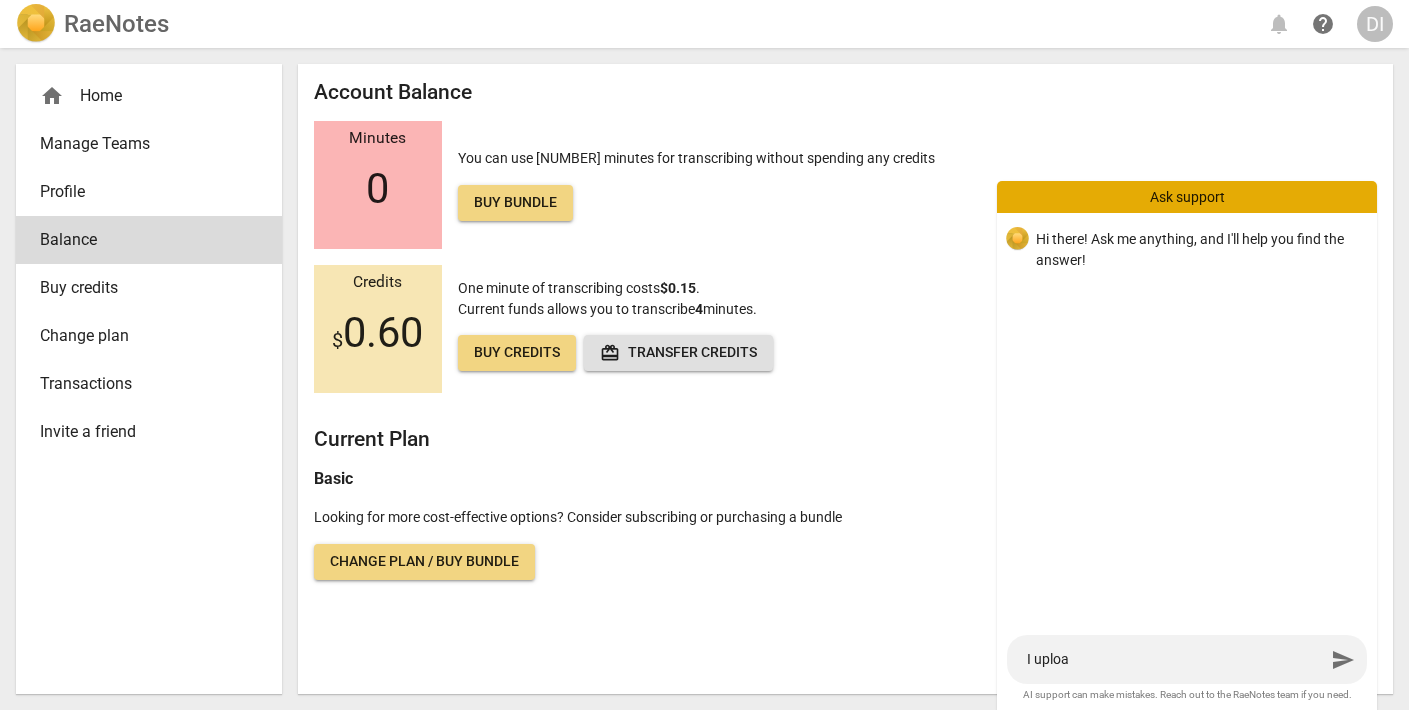type on "I uploar" 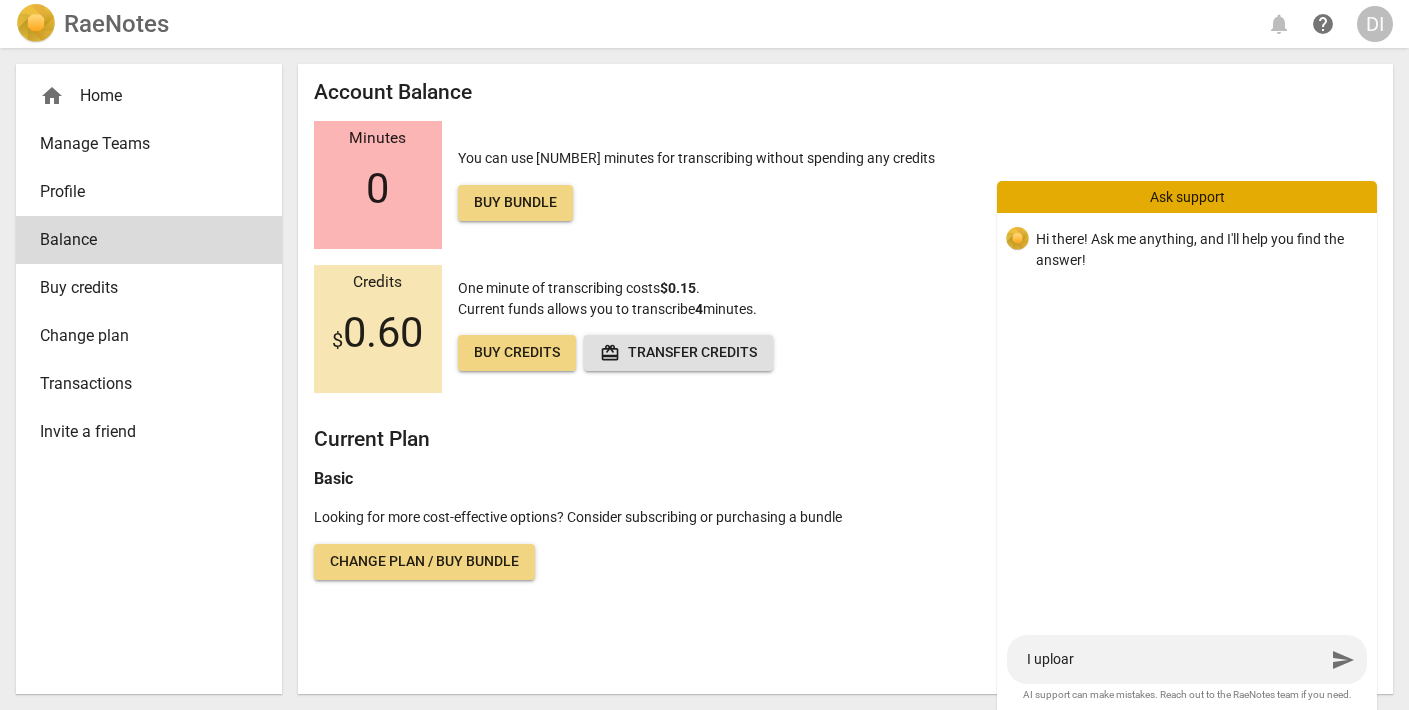 type on "I uploard" 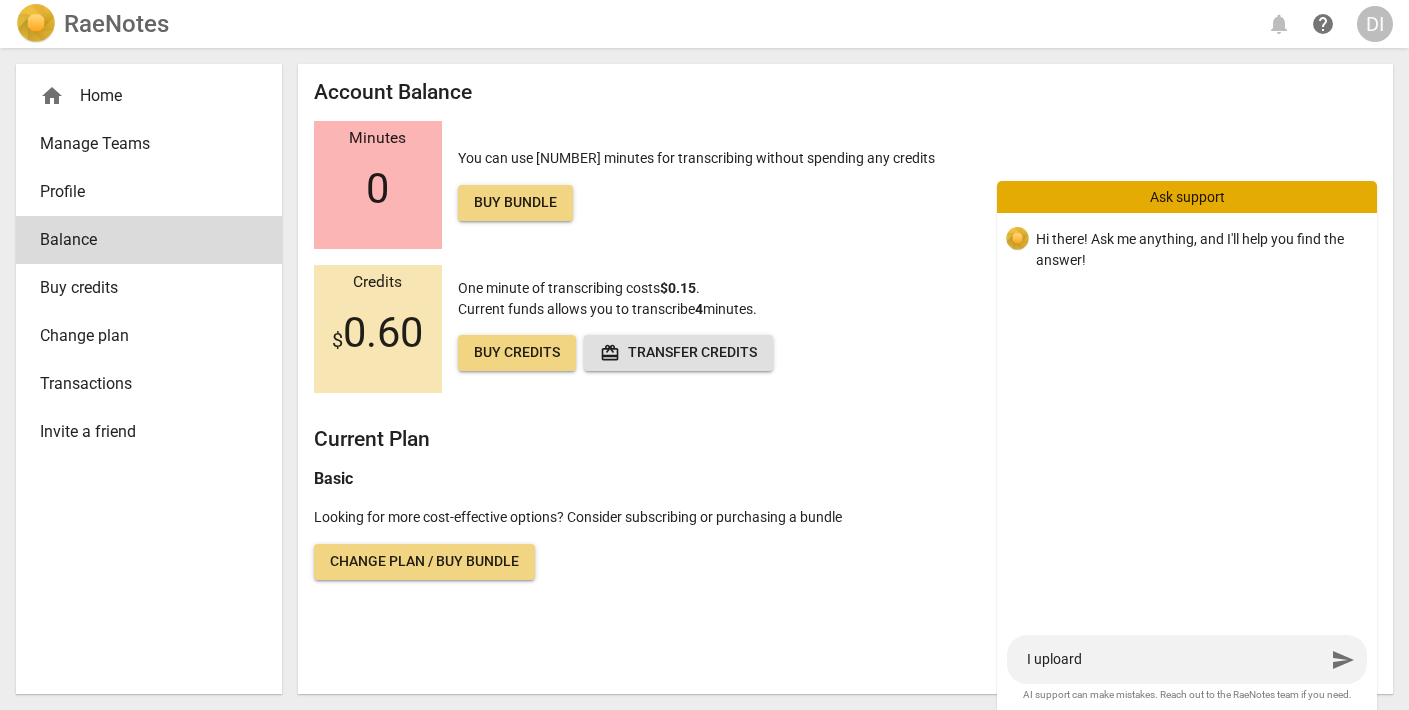 type on "I upload" 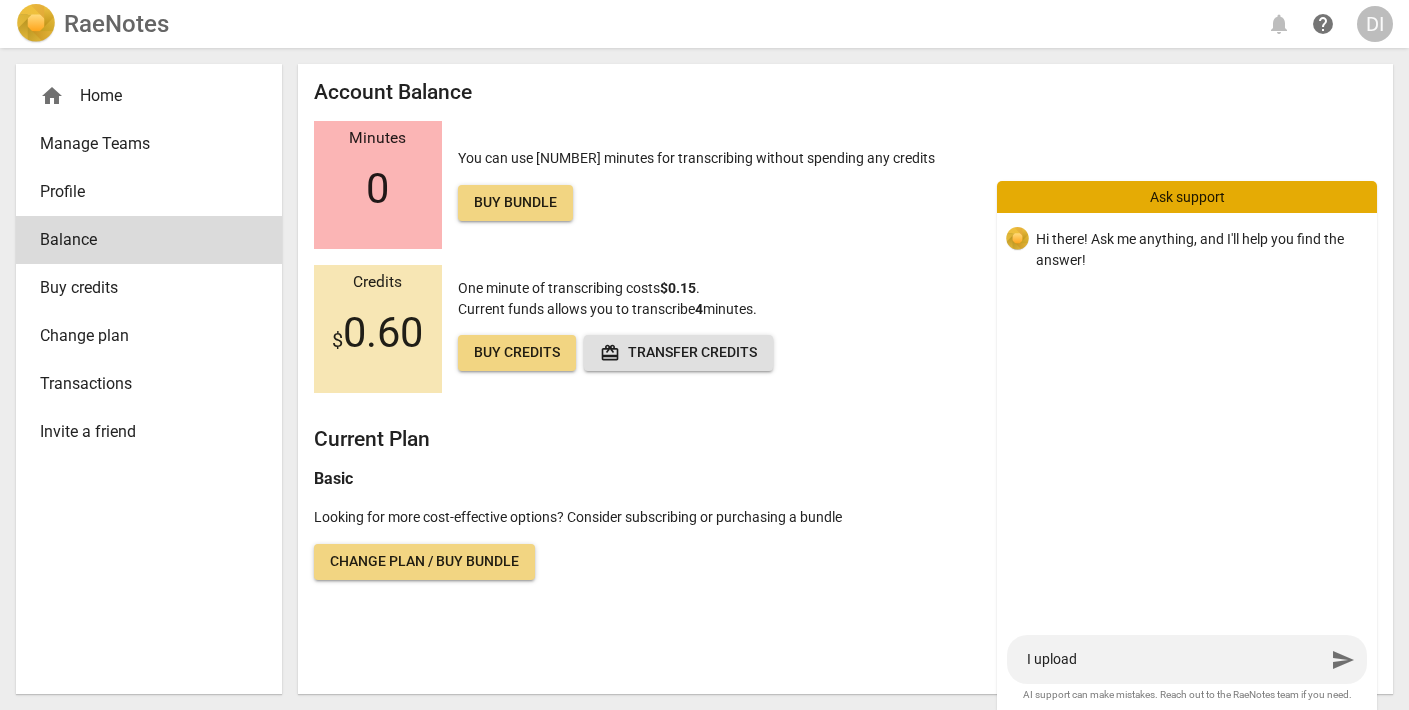 type on "I uploade" 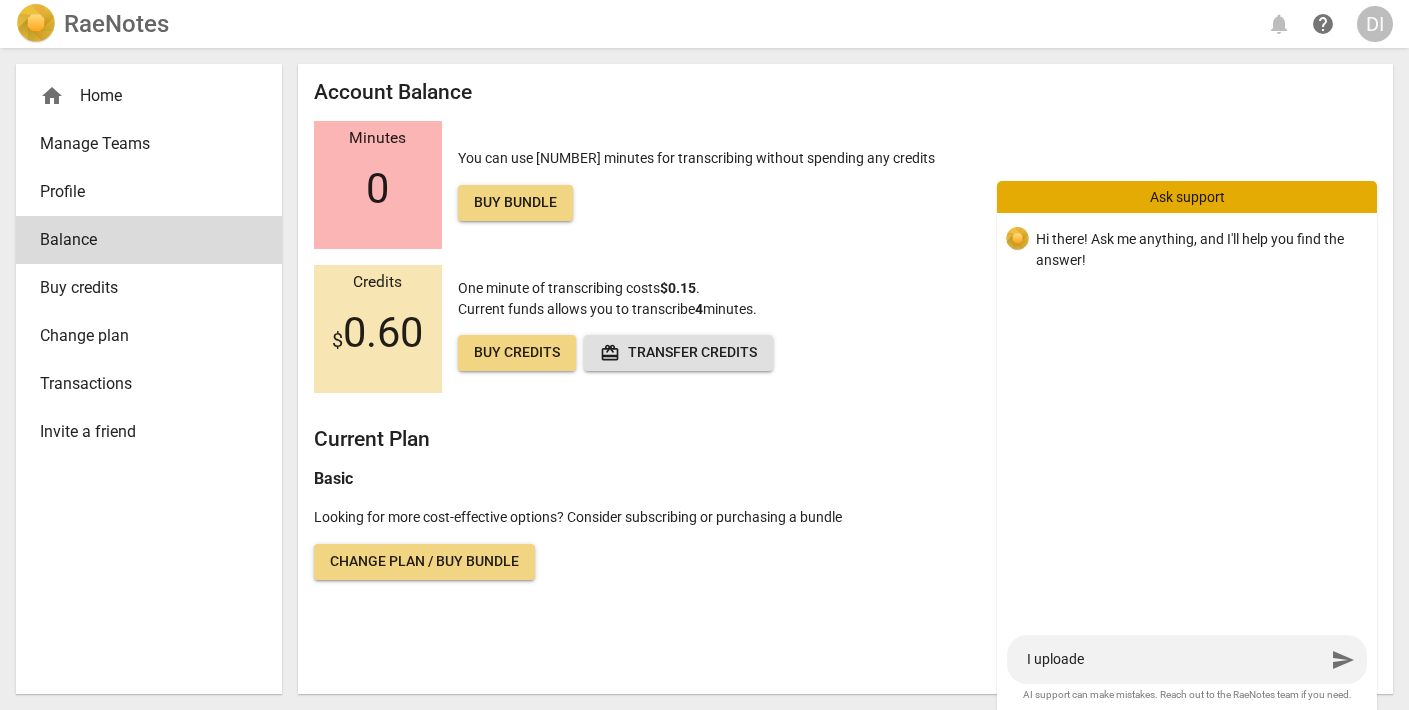 type on "I uploaded" 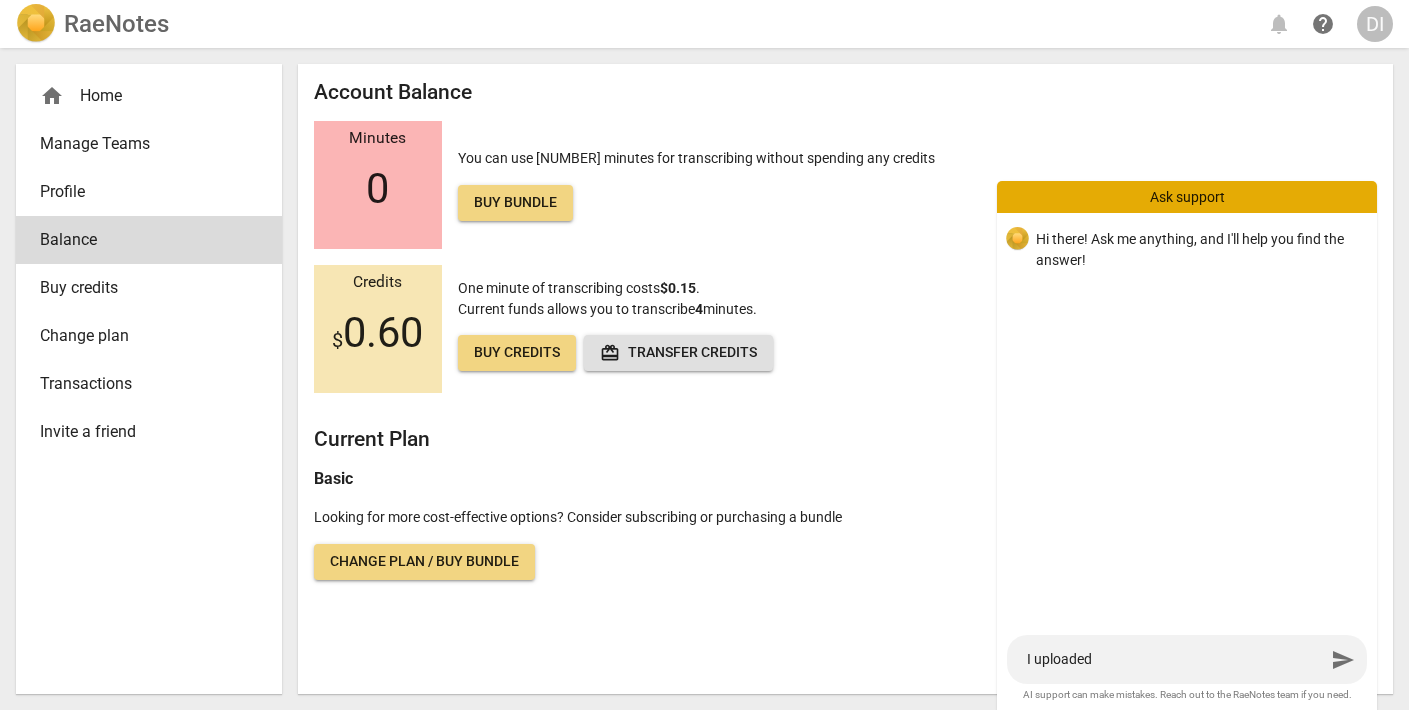 type on "I uploaded" 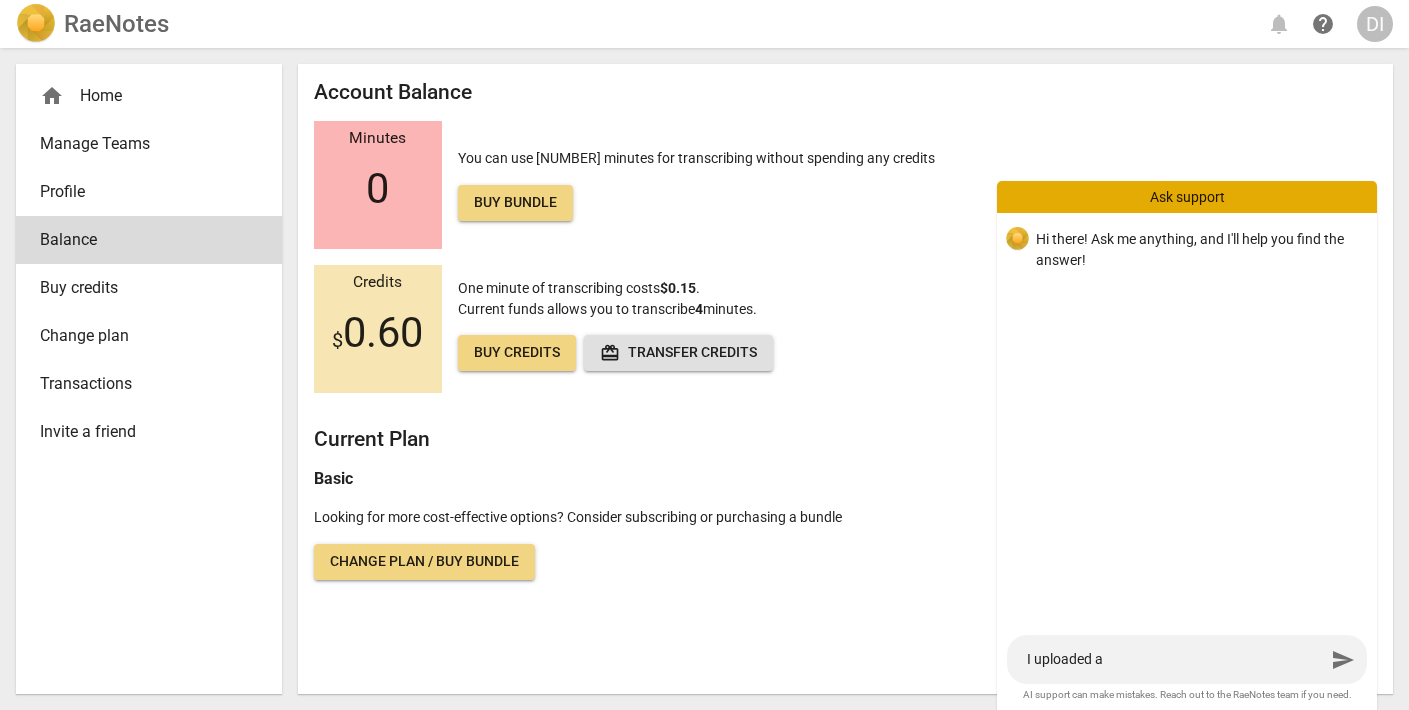 type on "I uploaded a" 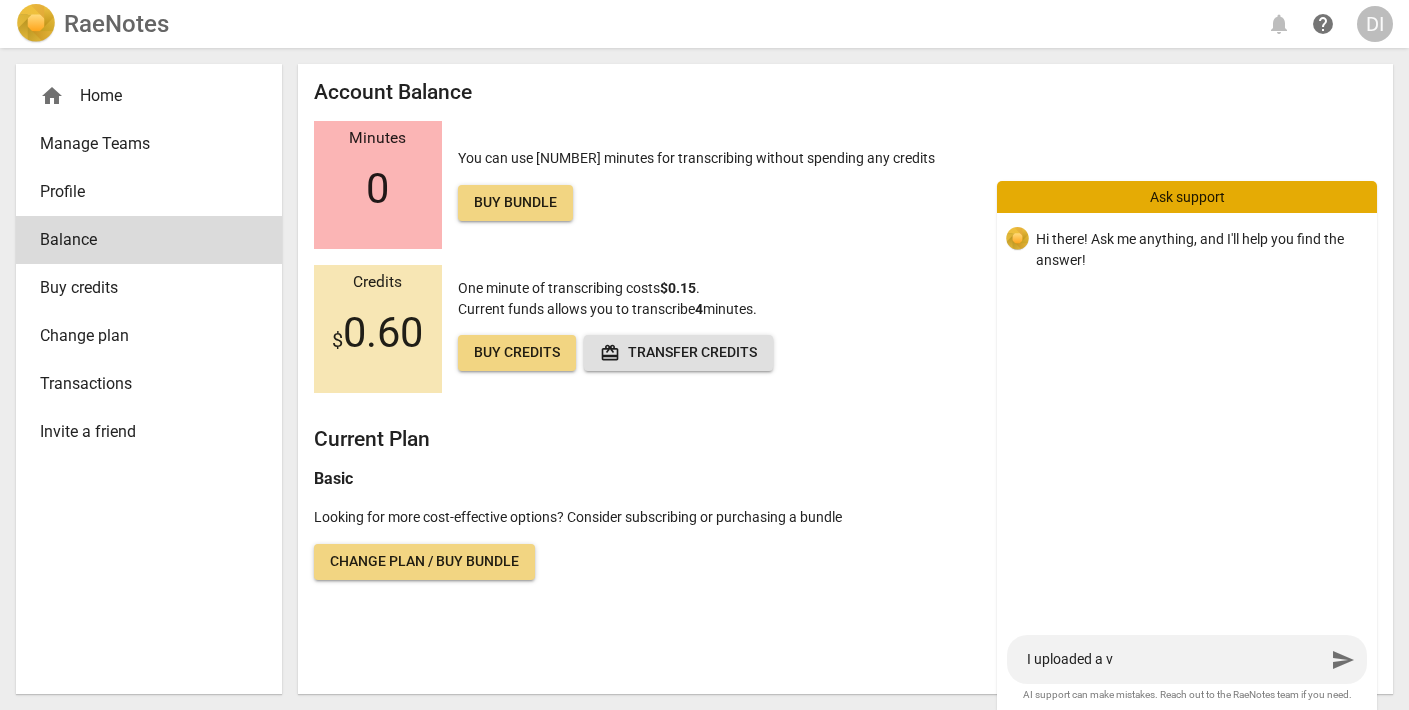 type on "I uploaded a vo" 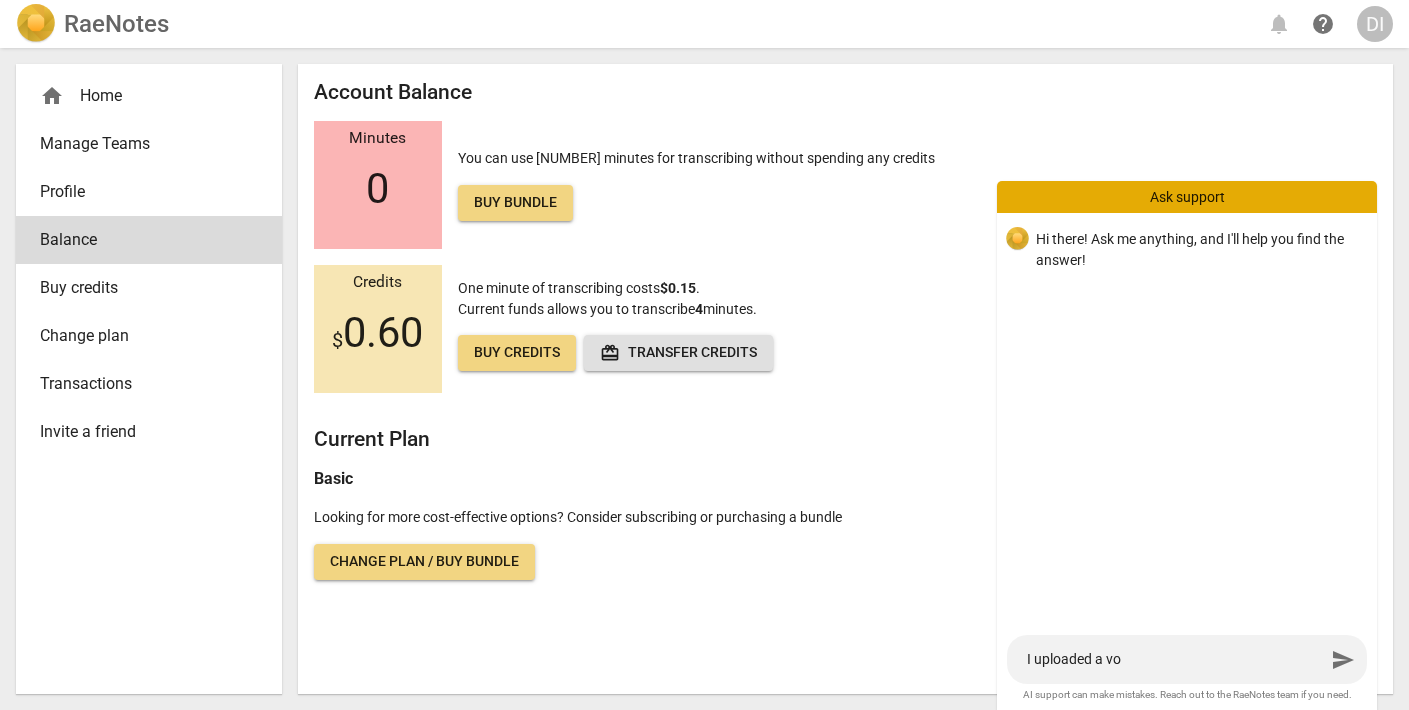 type on "I uploaded a voi" 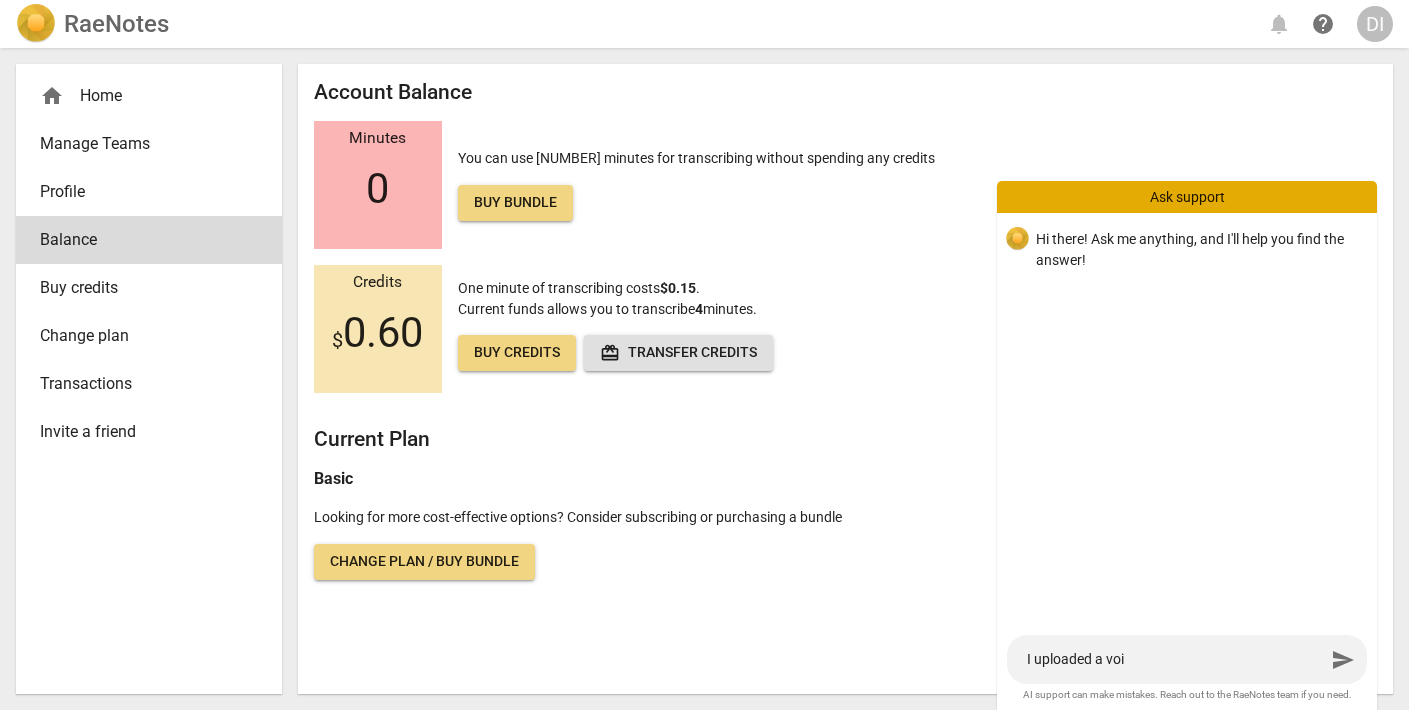 type on "I uploaded a voic" 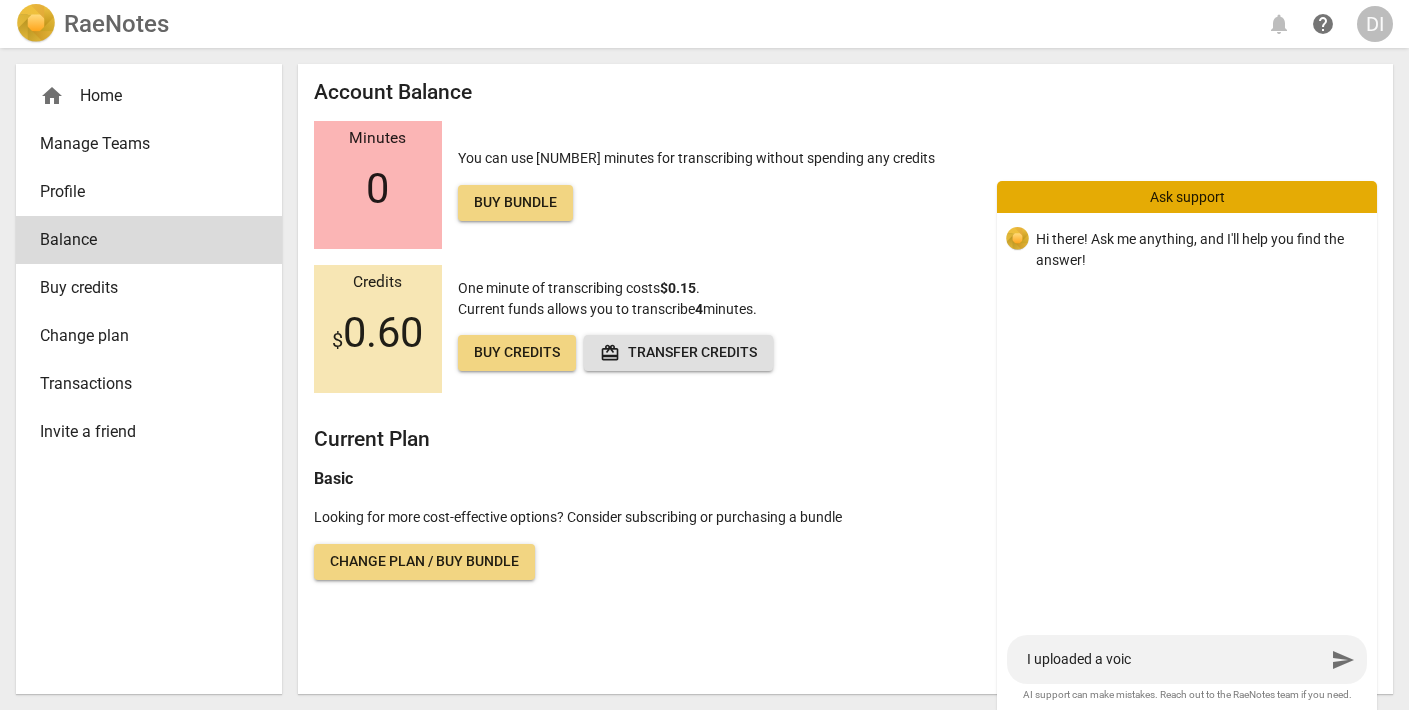 type on "I uploaded a voice" 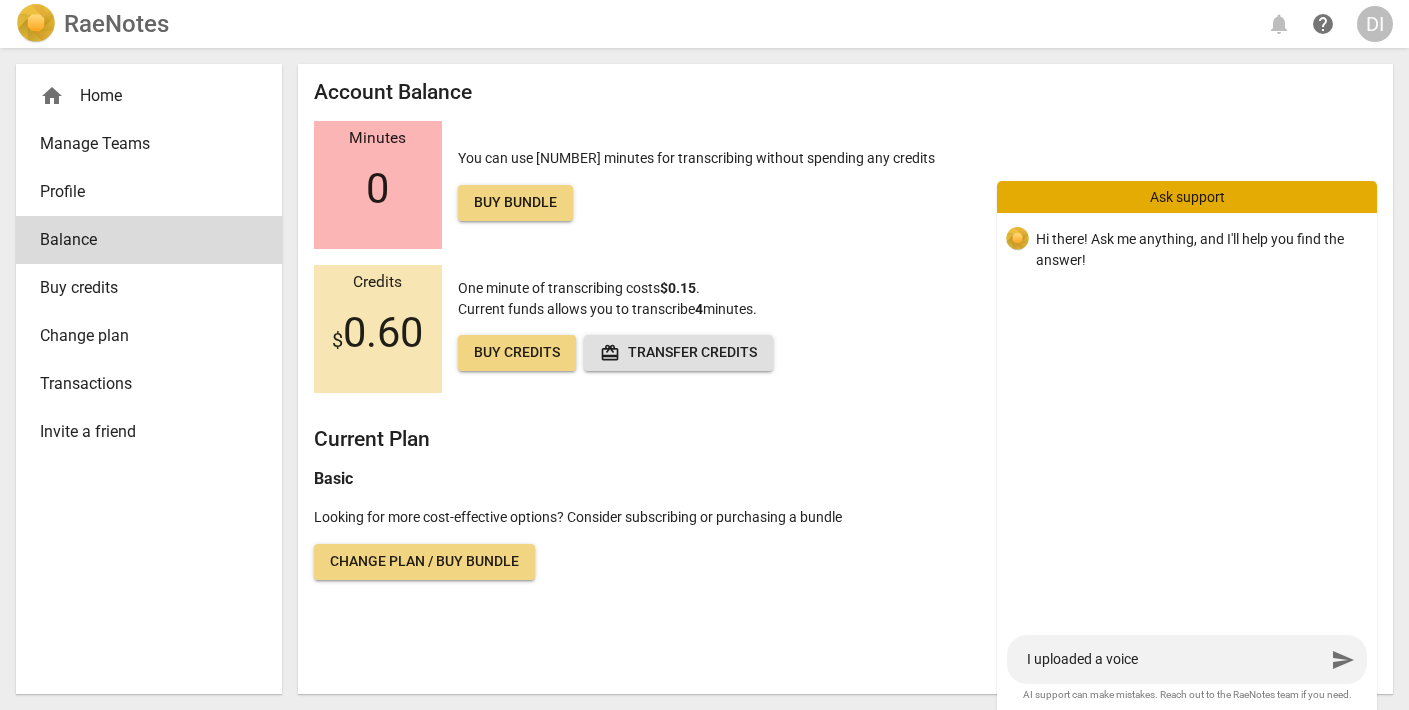 type on "I uploaded a voice" 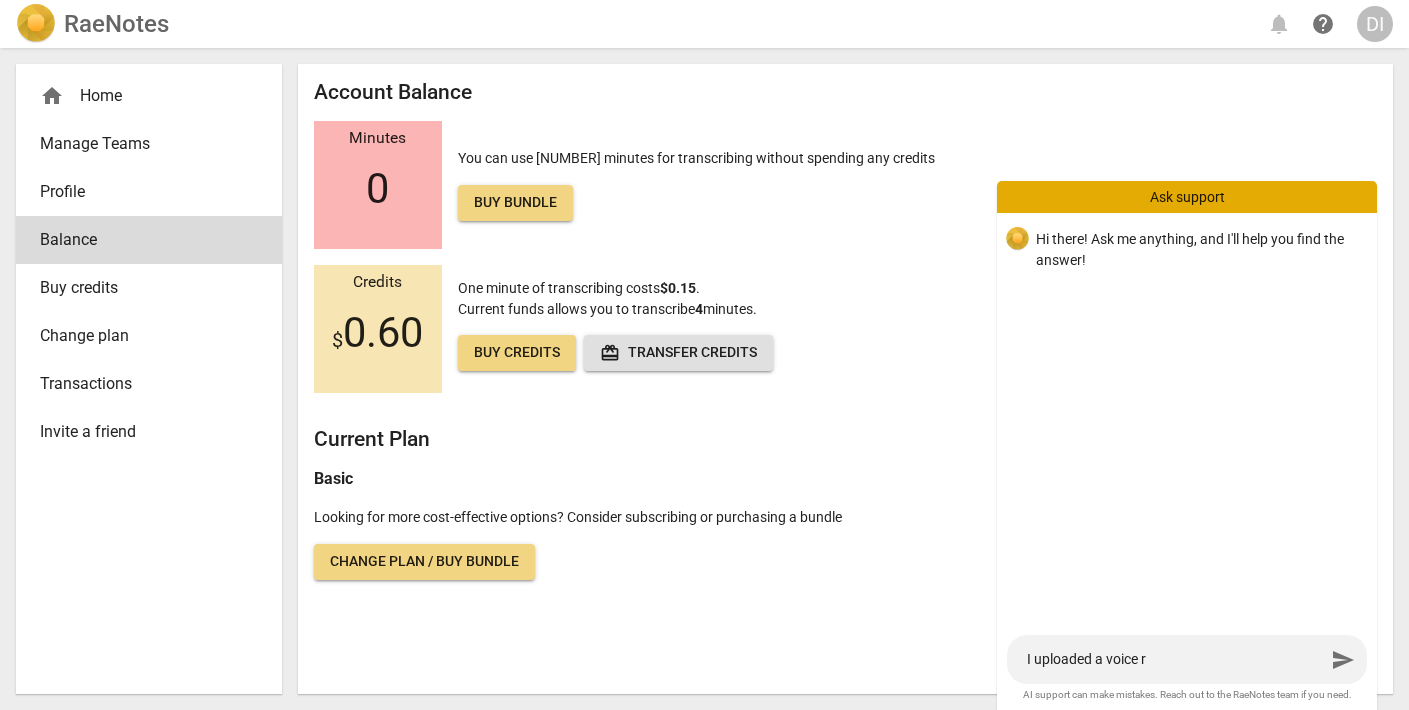 type on "I uploaded a voice re" 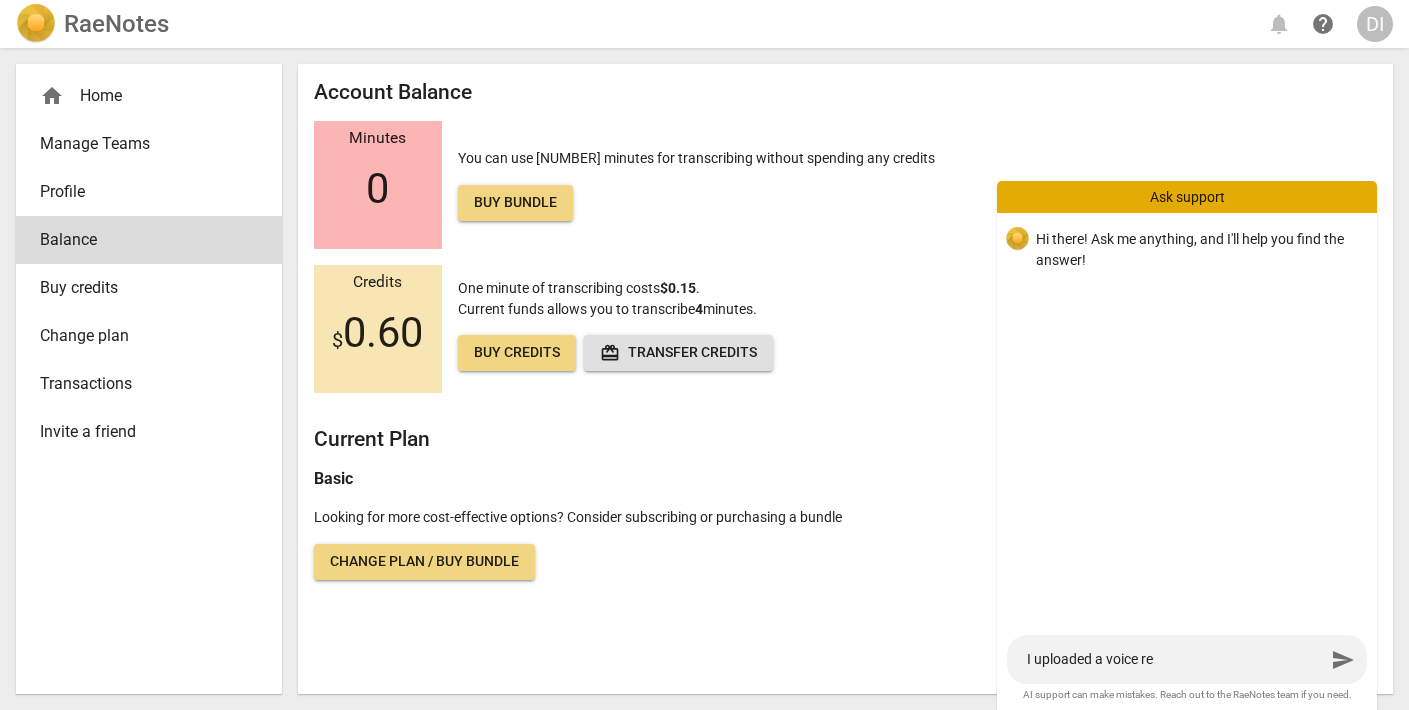 type on "I uploaded a voice rec" 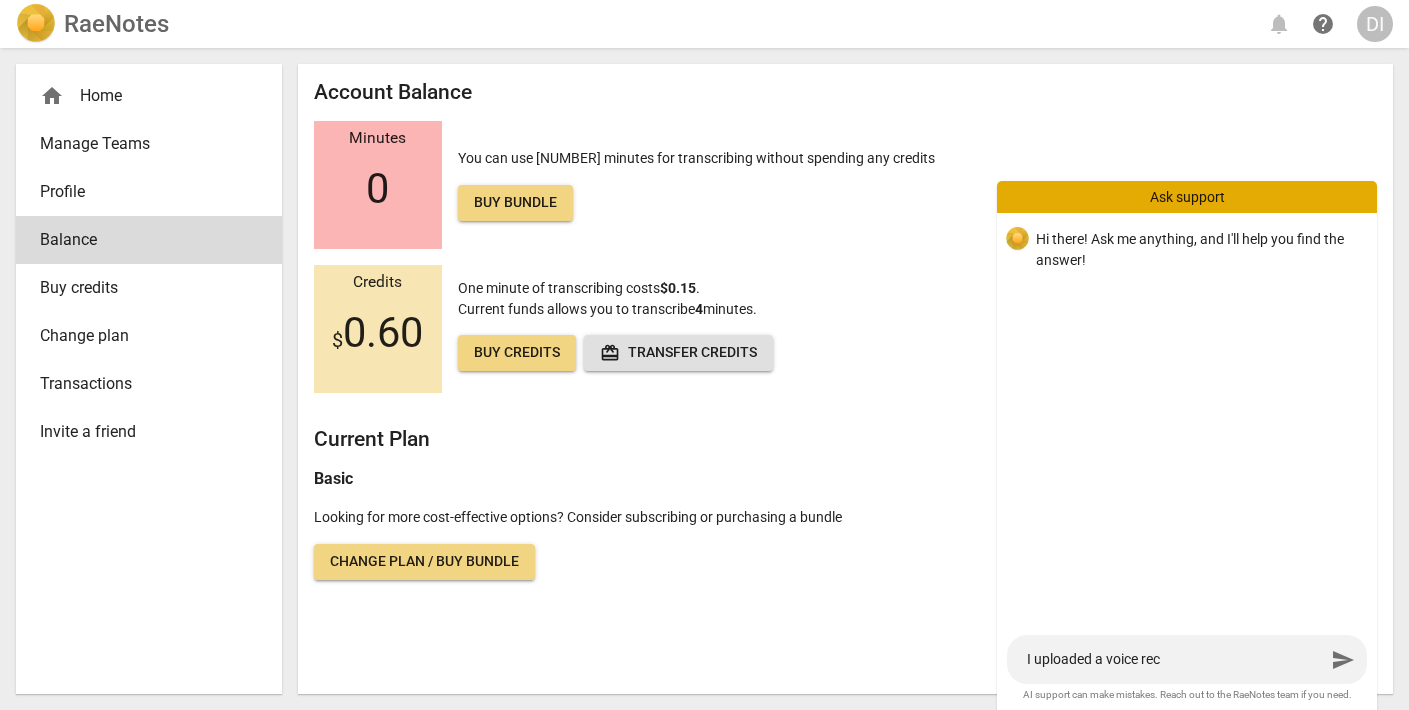 type on "I uploaded a voice reco" 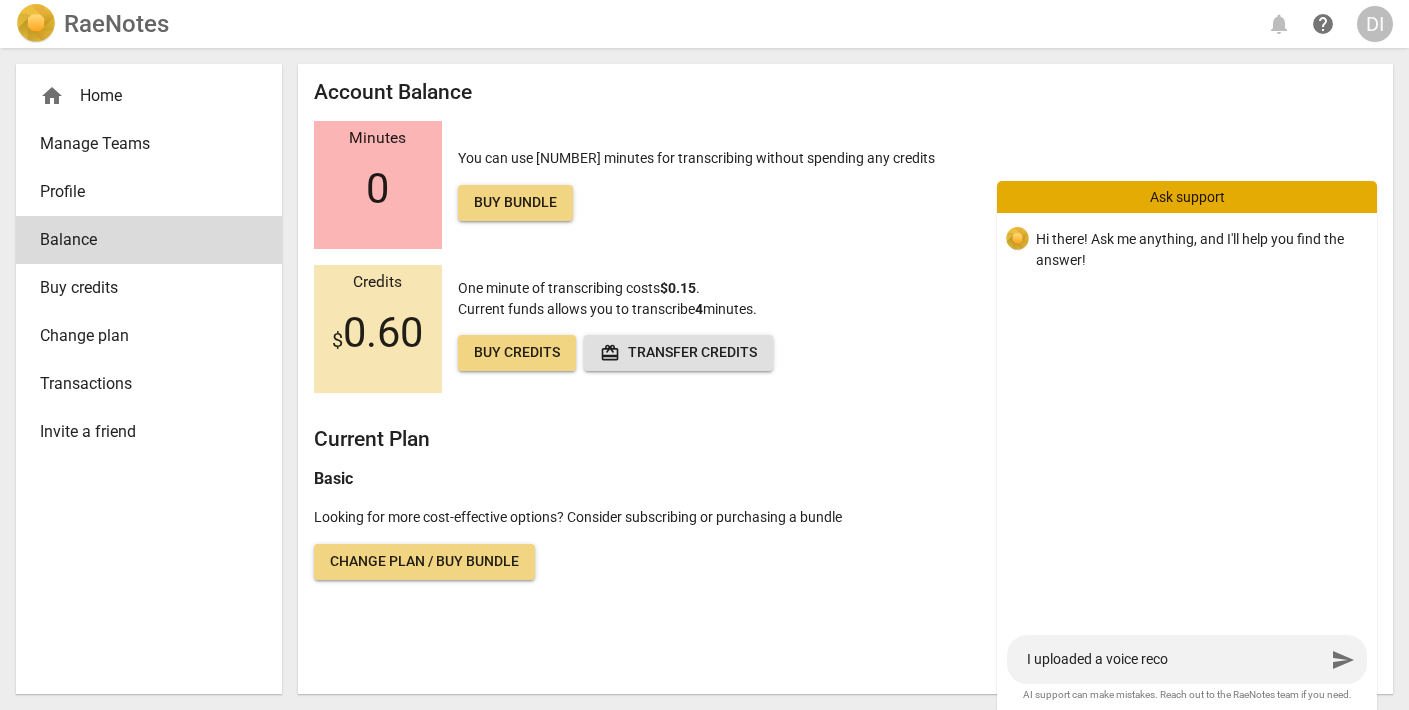 type on "I uploaded a voice recor" 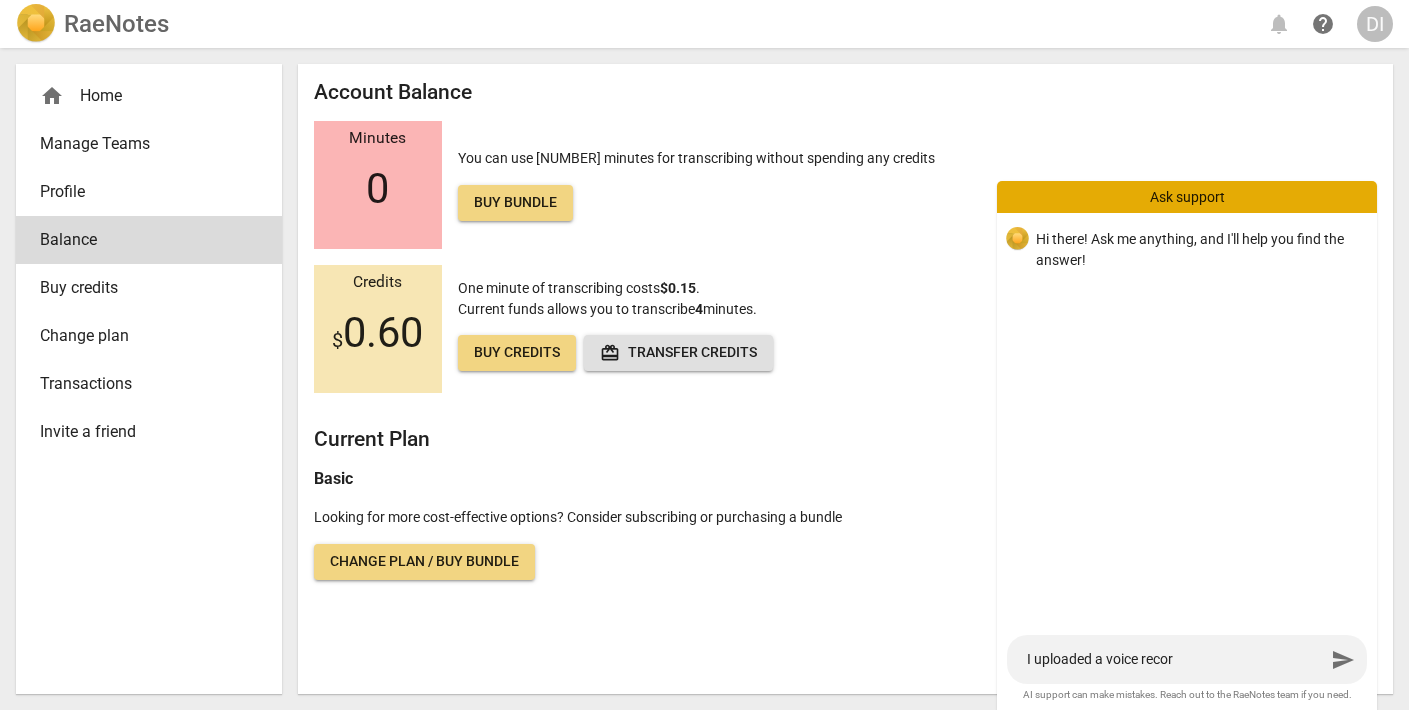 type on "I uploaded a voice record" 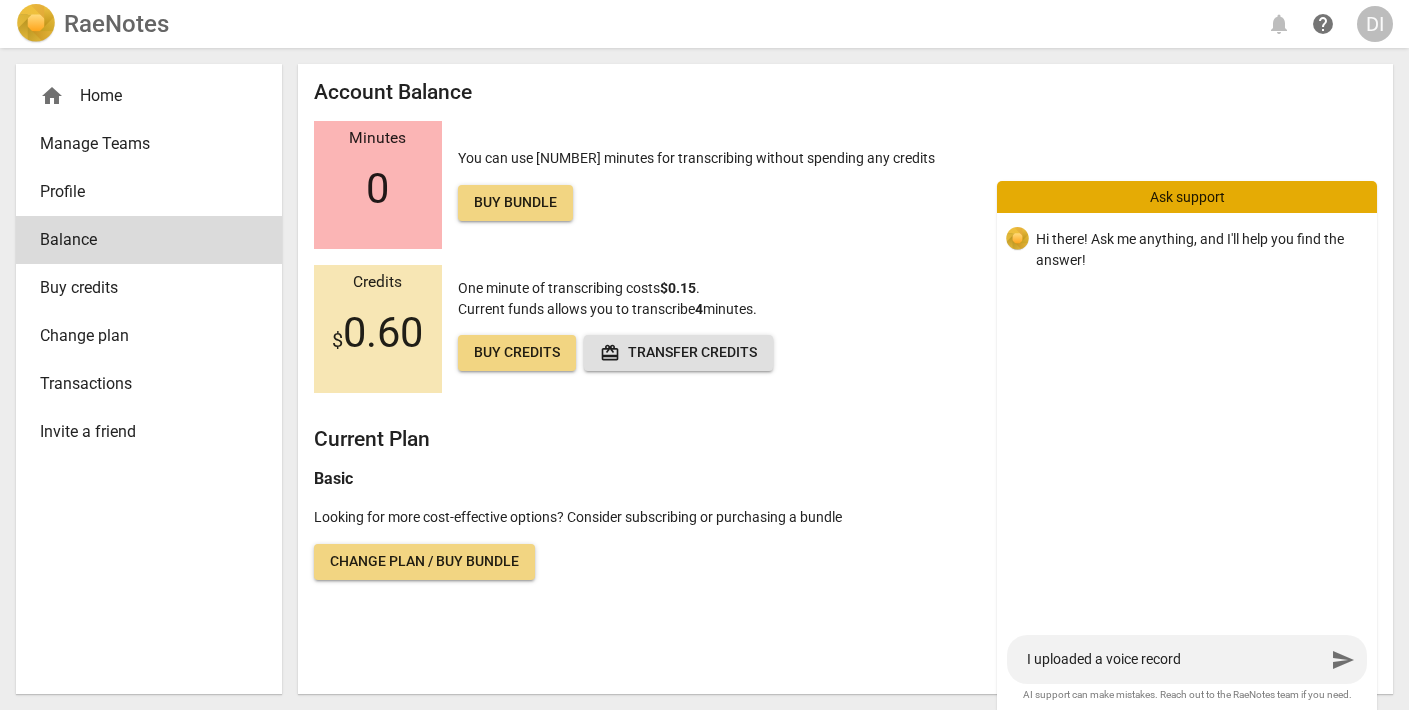 type on "I uploaded a voice recordi" 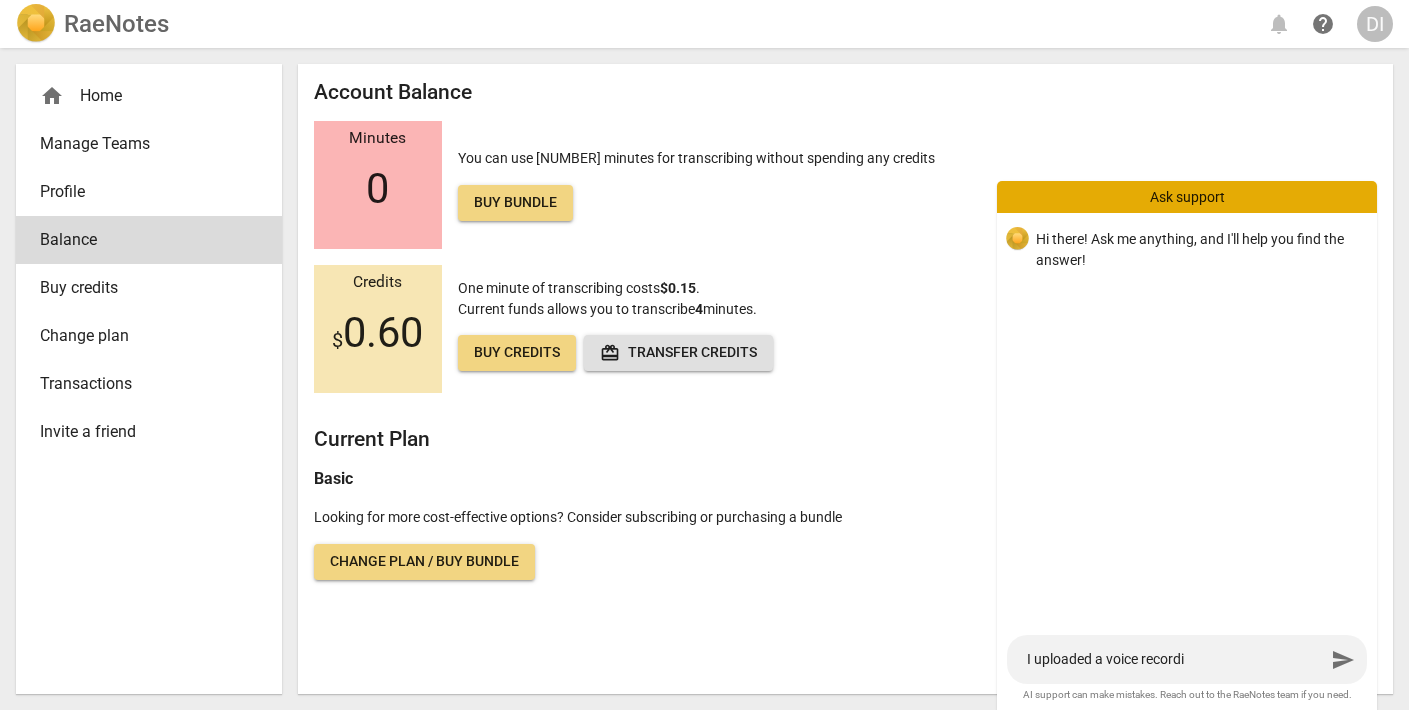 type on "I uploaded a voice recordin" 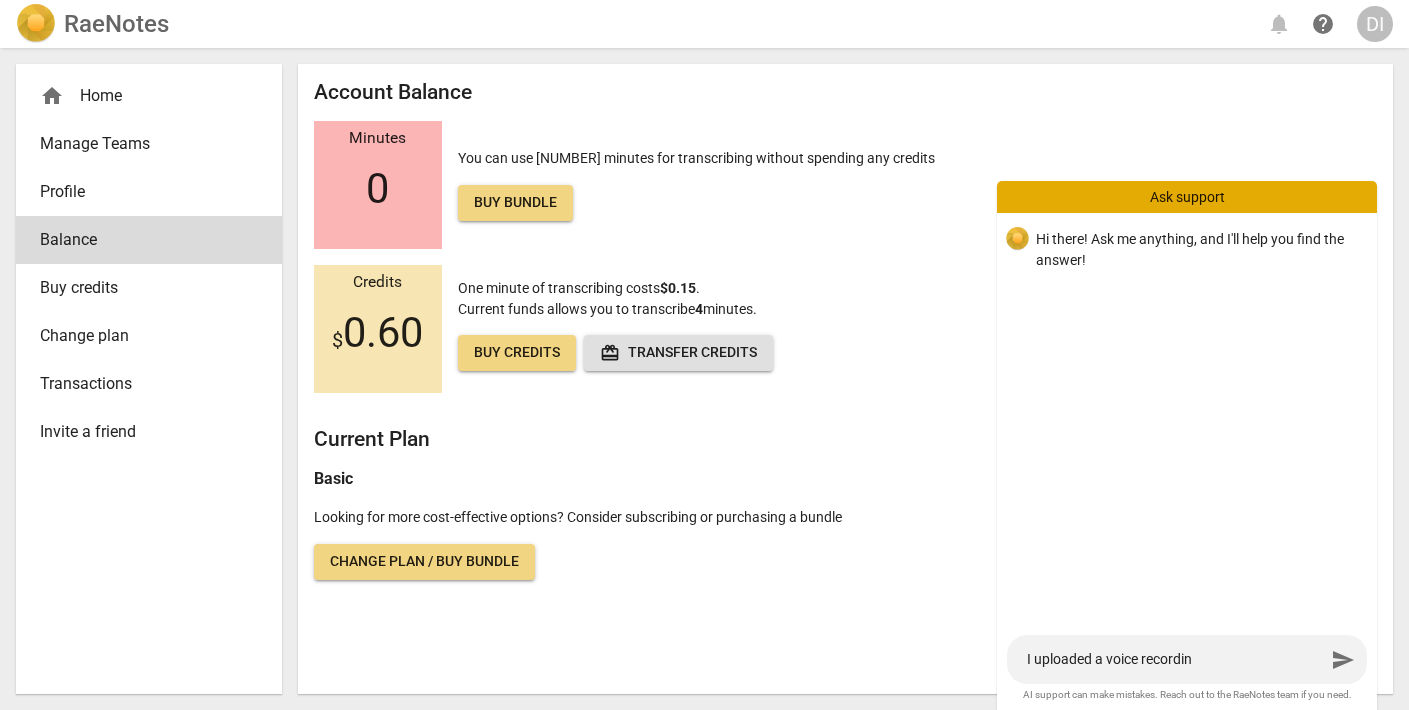 type on "I uploaded a voice recording" 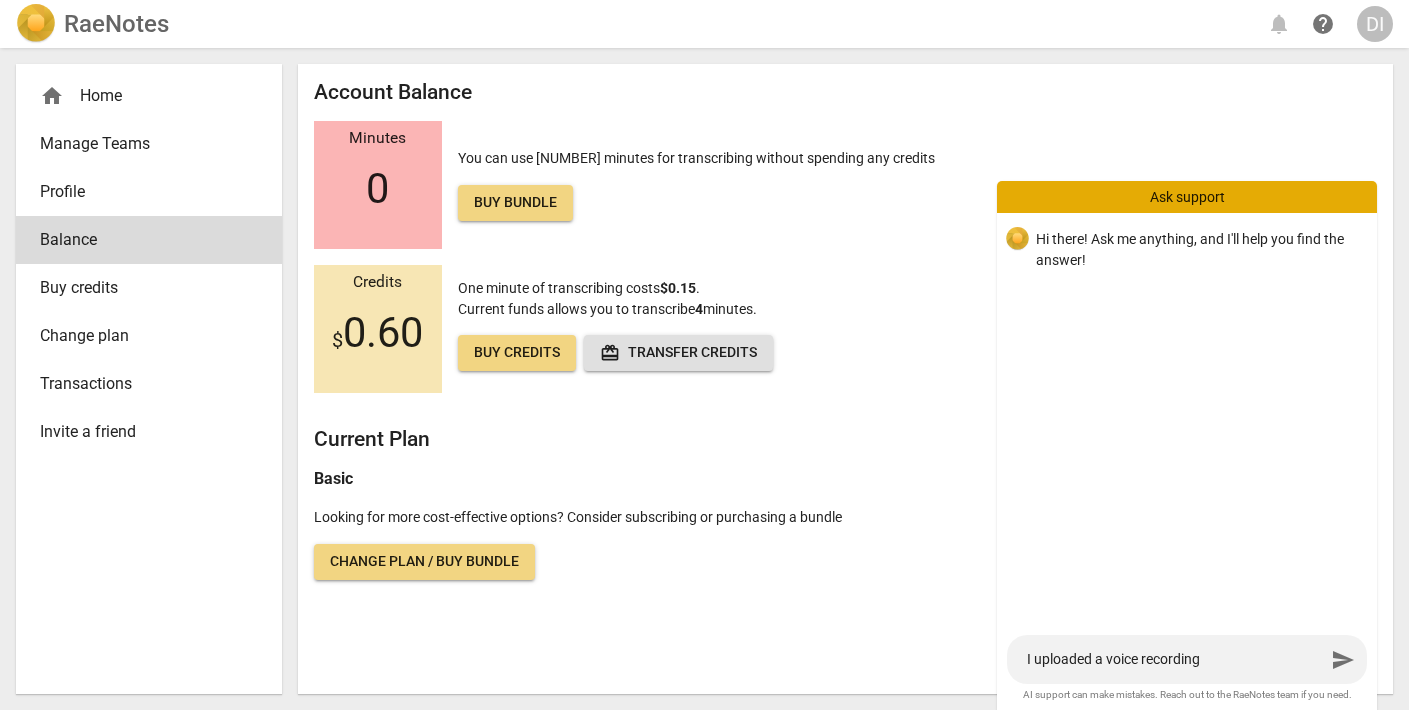 type on "I uploaded a voice recording" 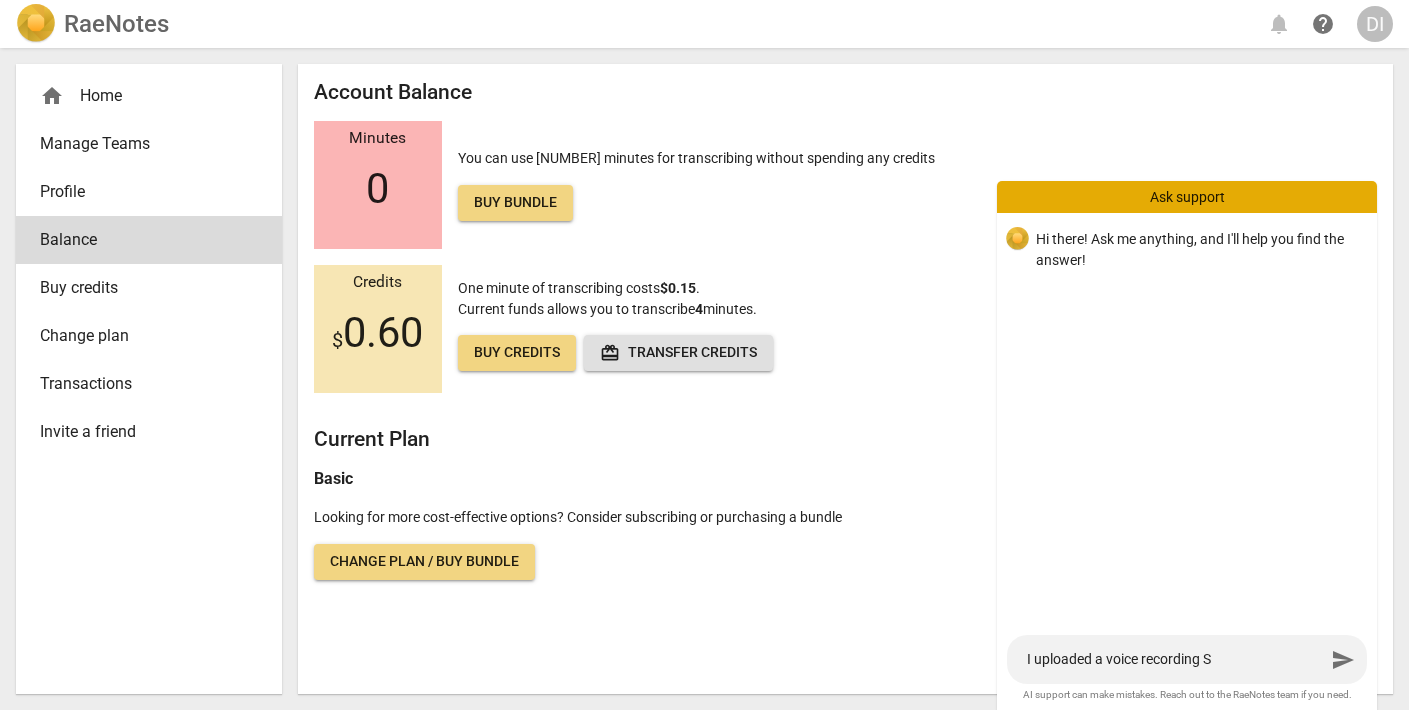 type on "I uploaded a voice recording Su" 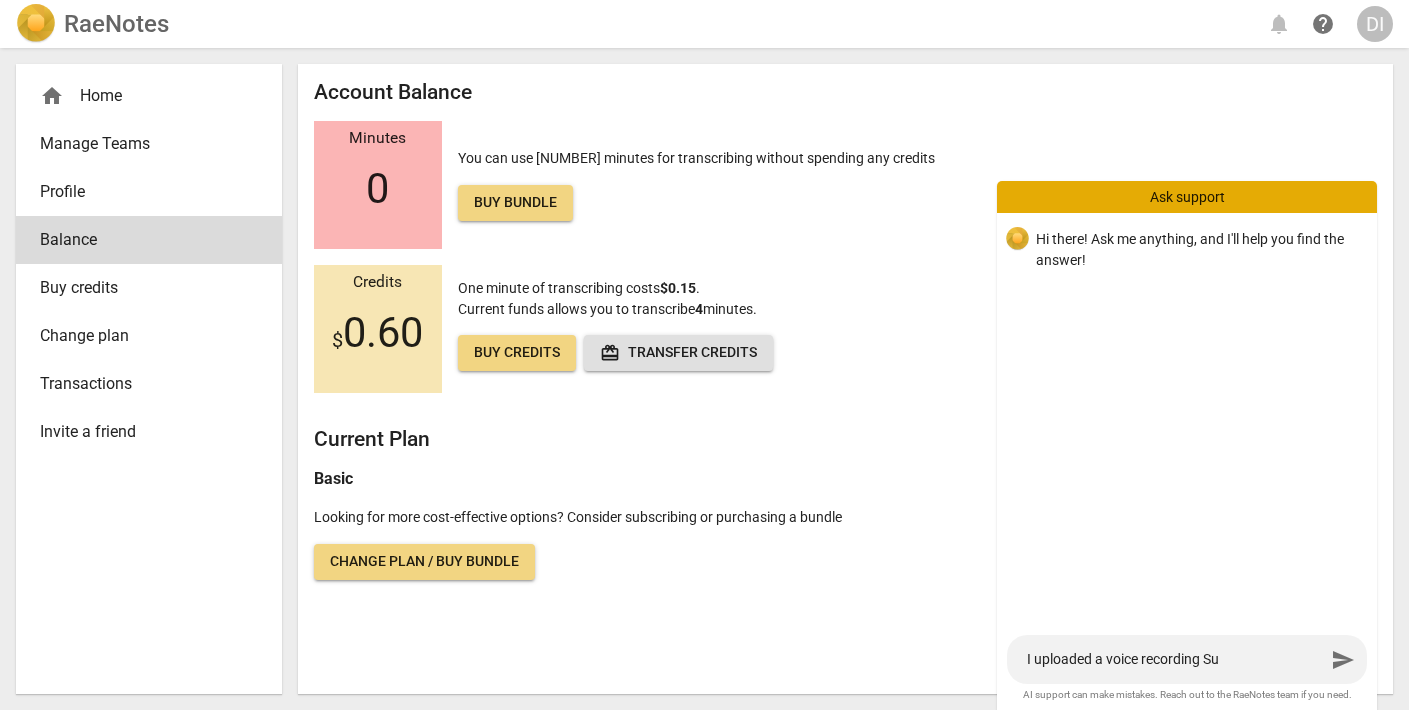 type on "I uploaded a voice recording Sun" 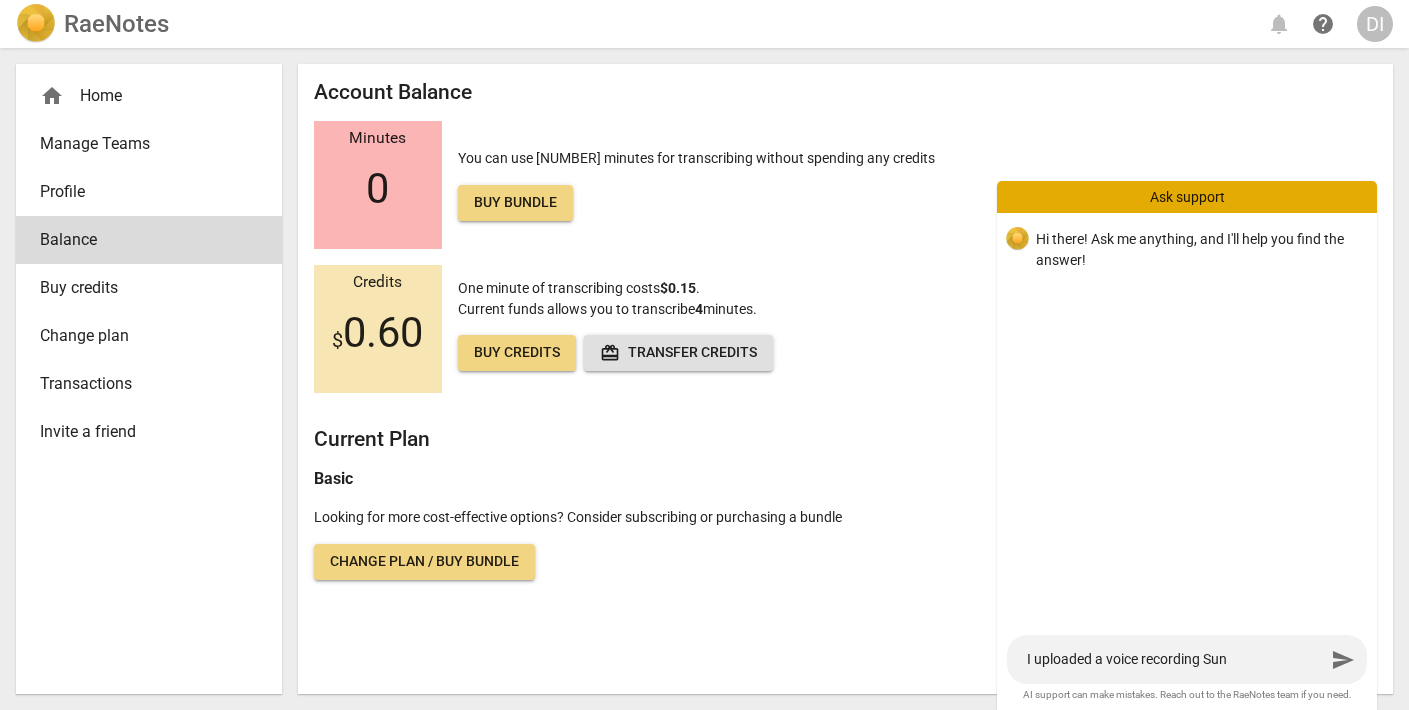type on "I uploaded a voice recording Sund" 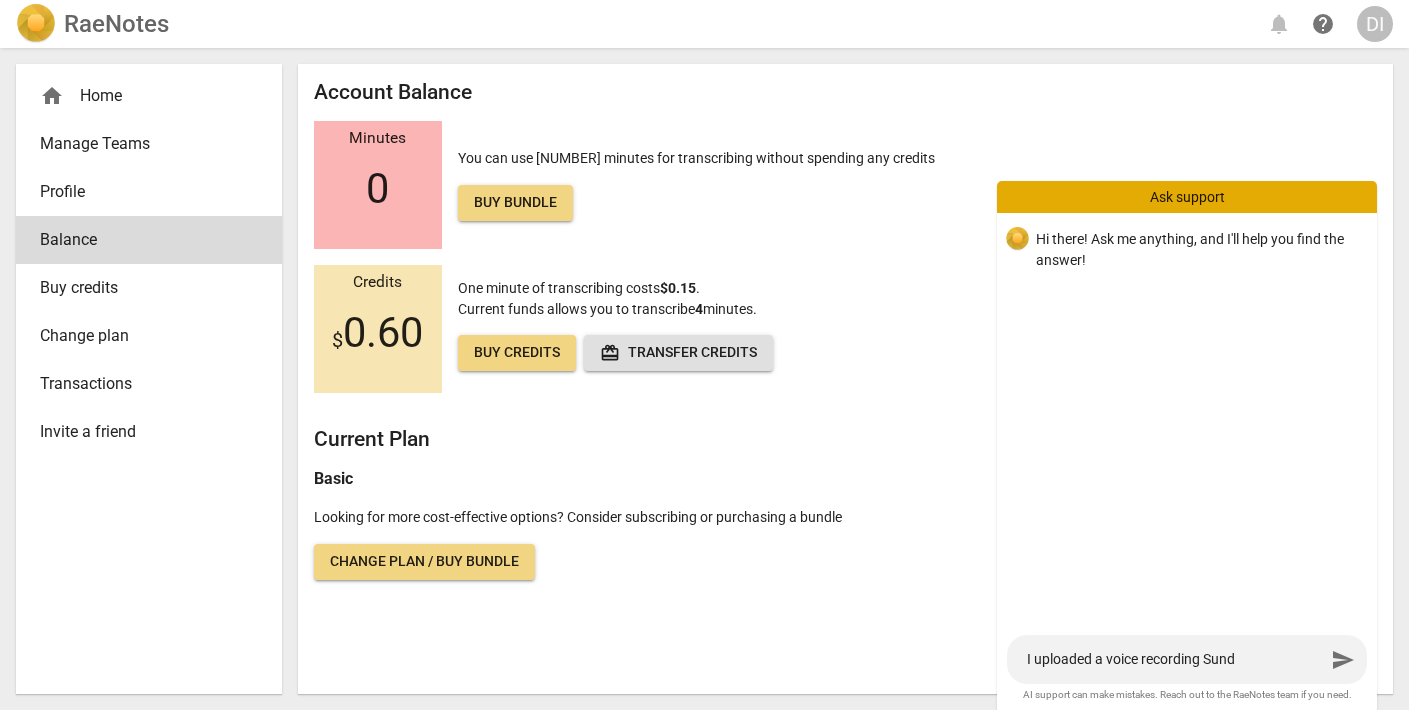type on "I uploaded a voice recording Sunda" 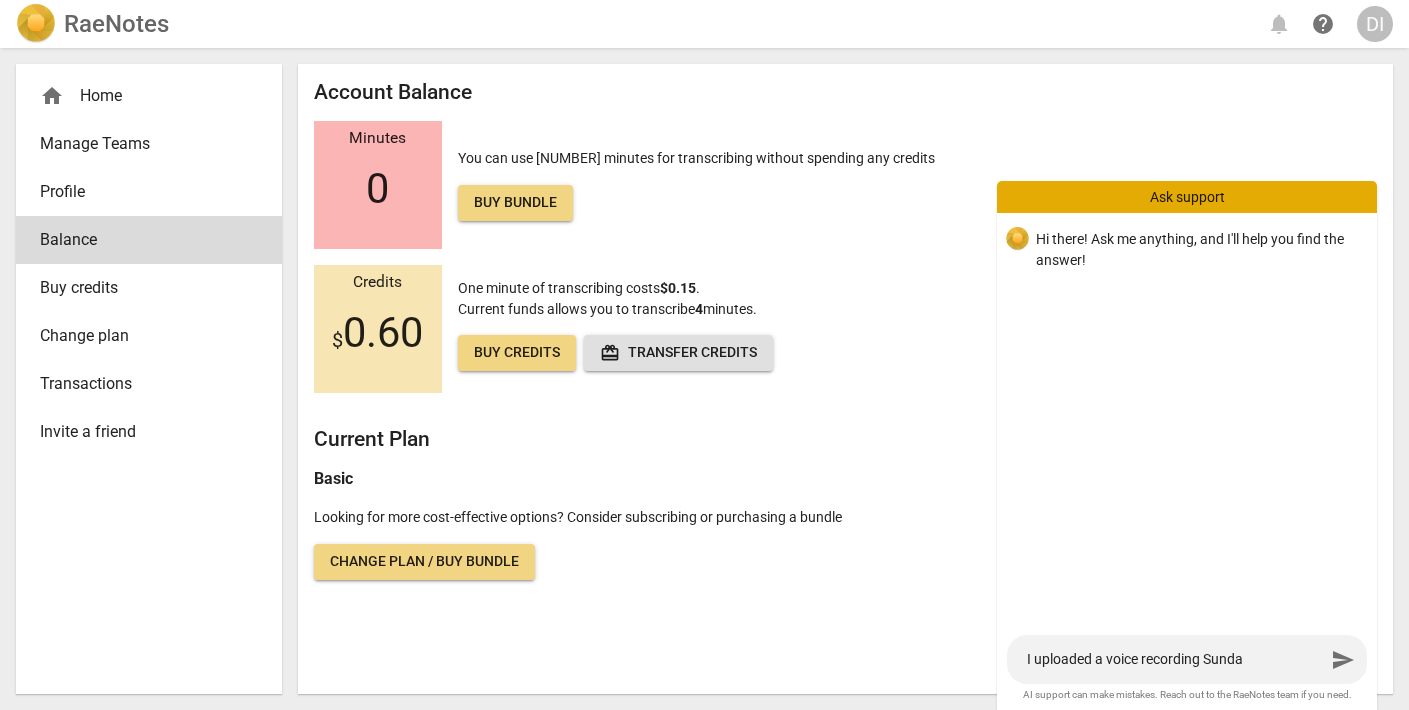 type on "I uploaded a voice recording Sunday" 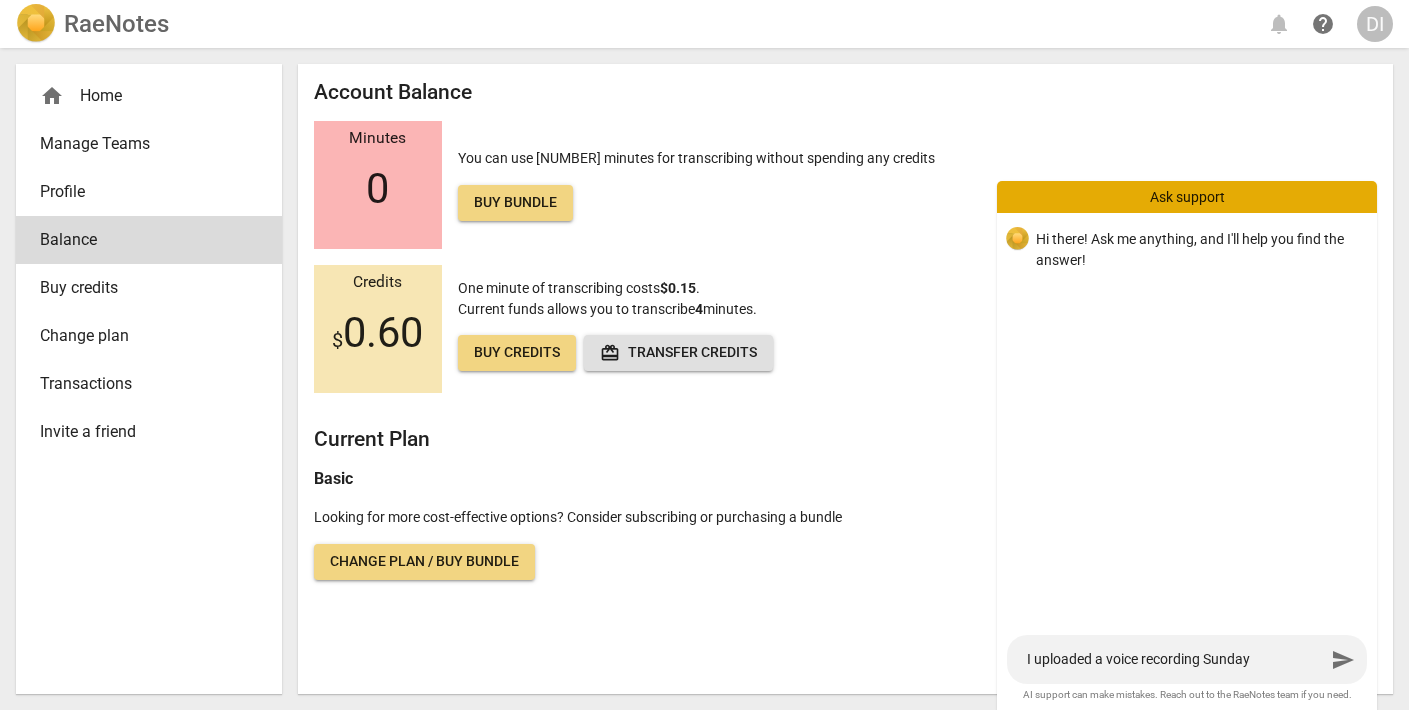 type on "I uploaded a voice recording Sunday" 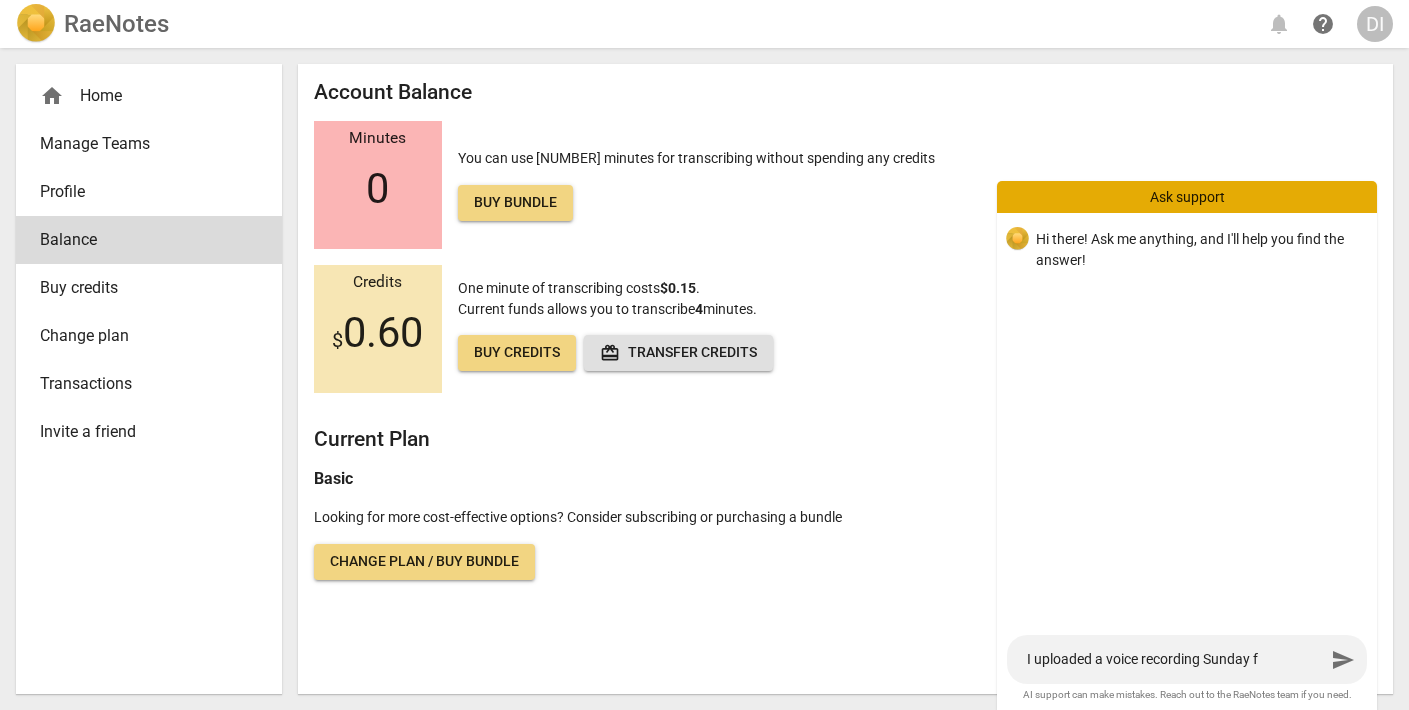 type on "I uploaded a voice recording [DAY] fo" 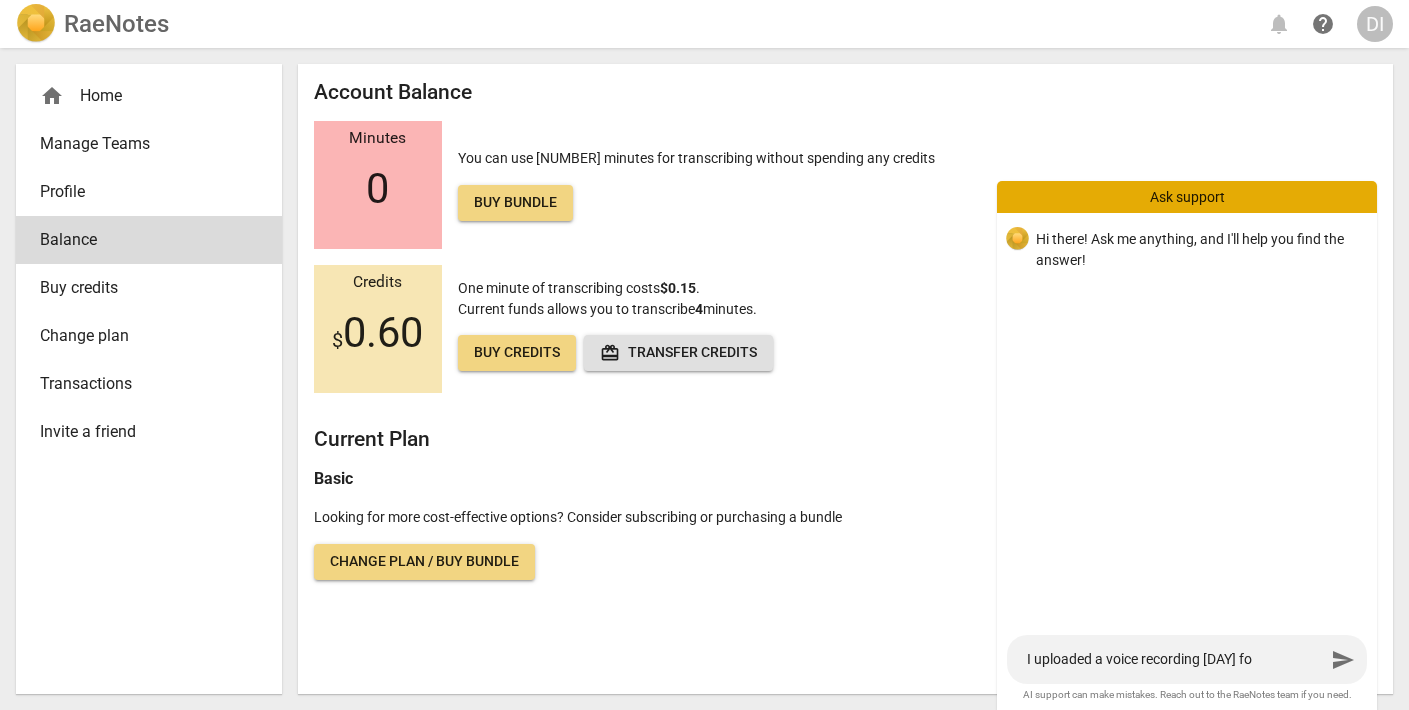 type on "I uploaded a voice recording [DAY] for" 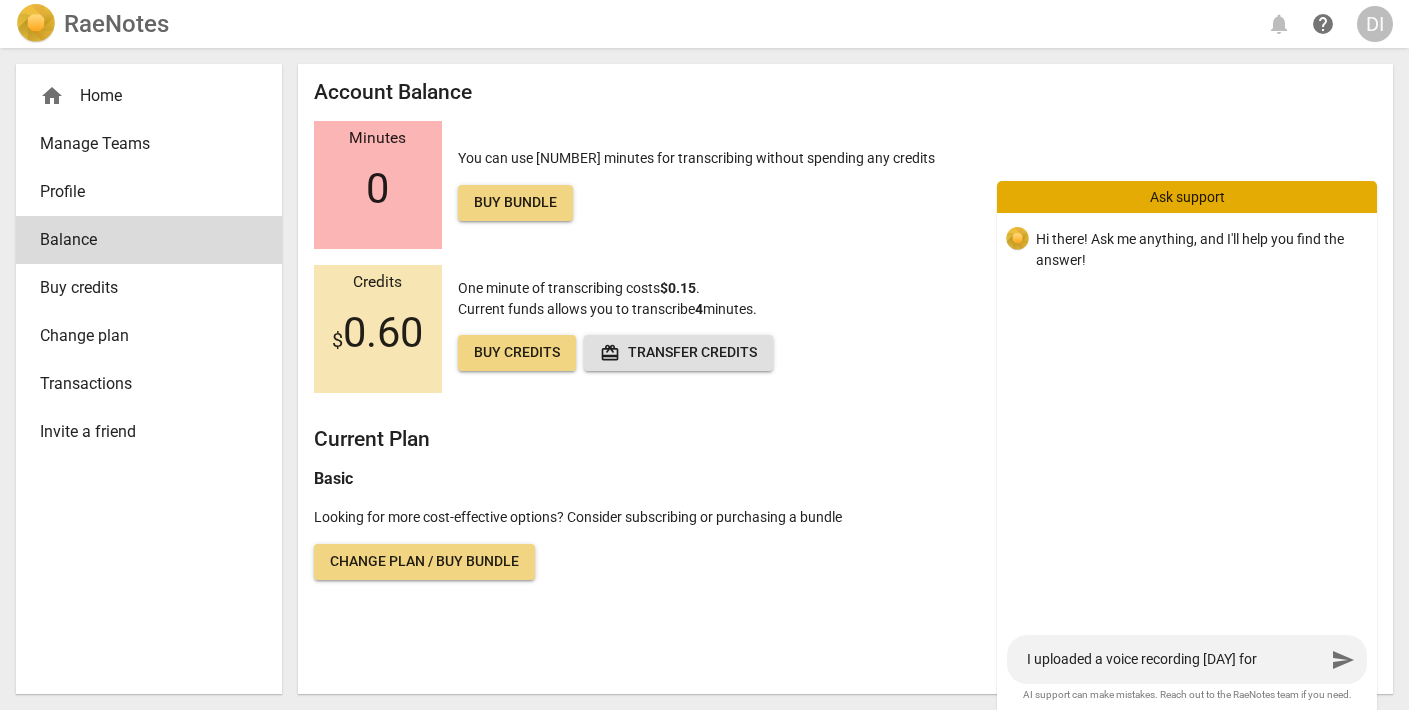 type on "I uploaded a voice recording [DAY] for" 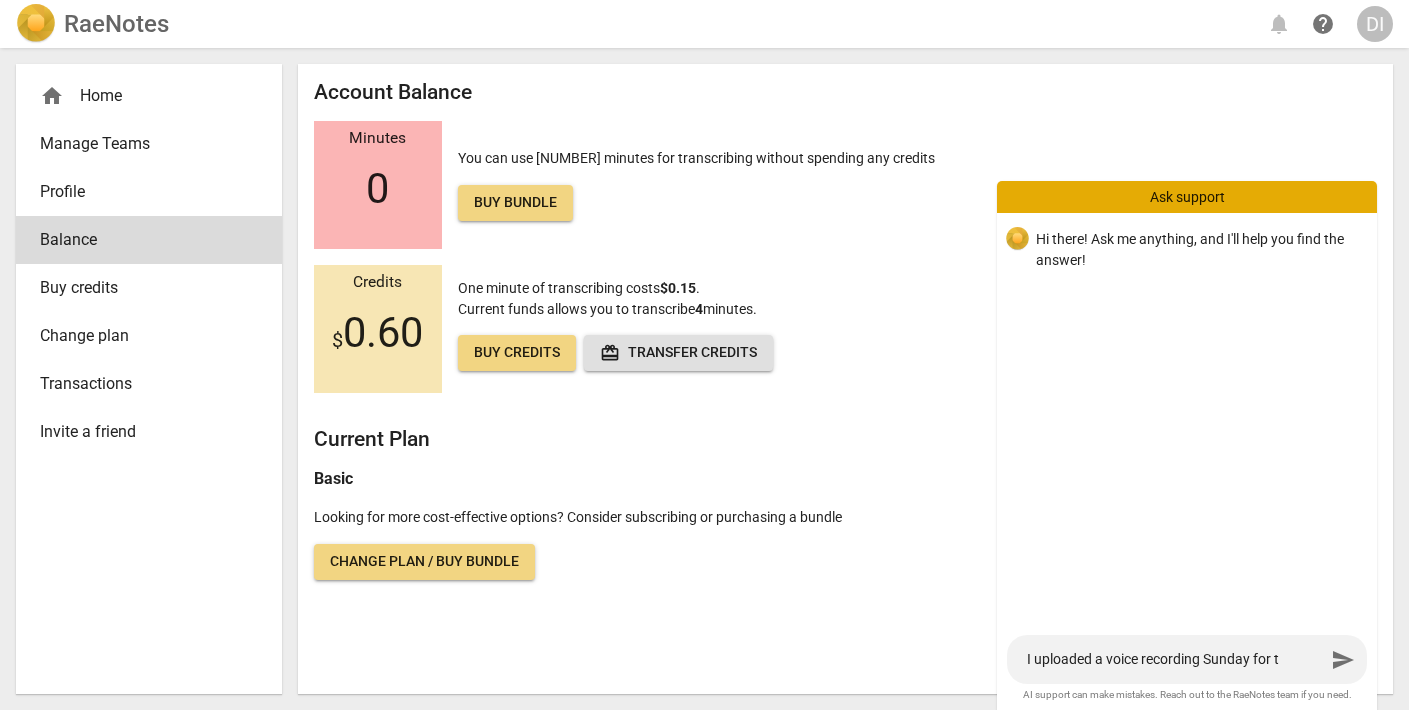 type on "I uploaded a voice recording Sunday for th" 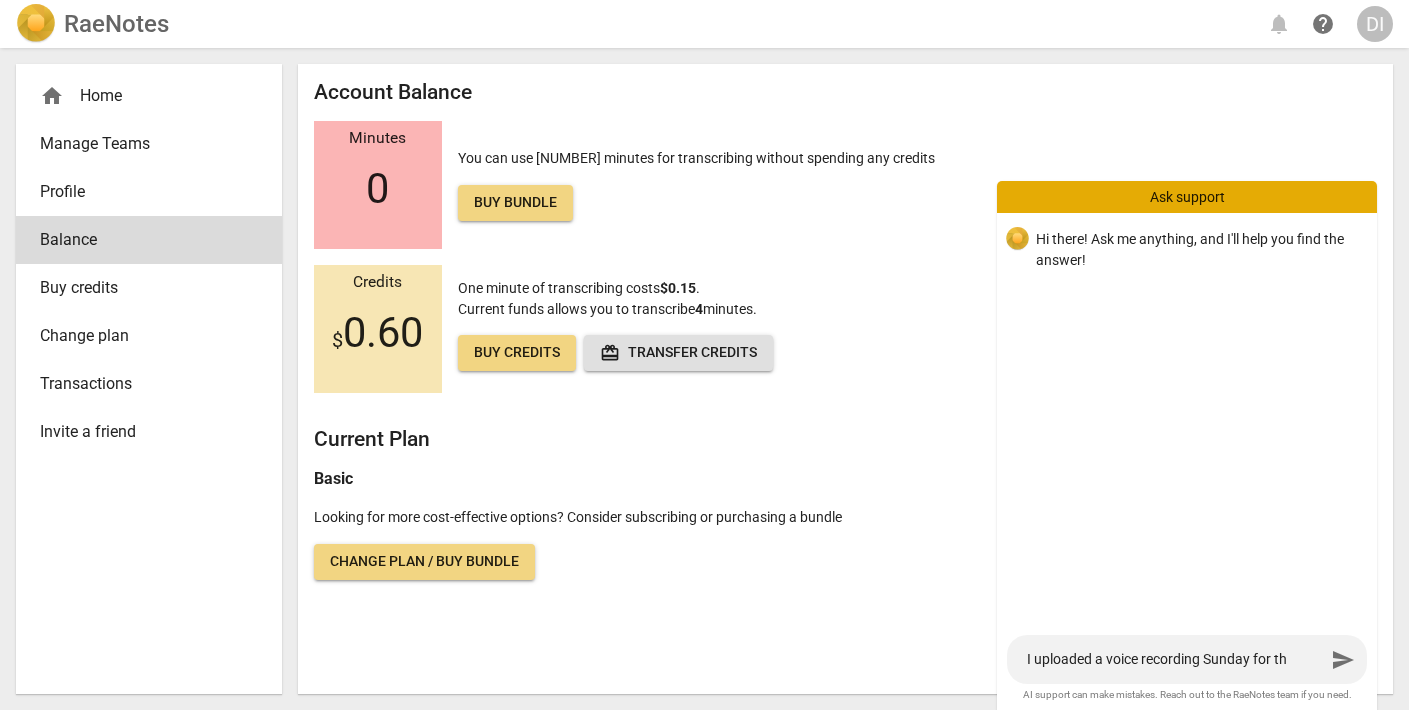 type on "I uploaded a voice recording Sunday for the" 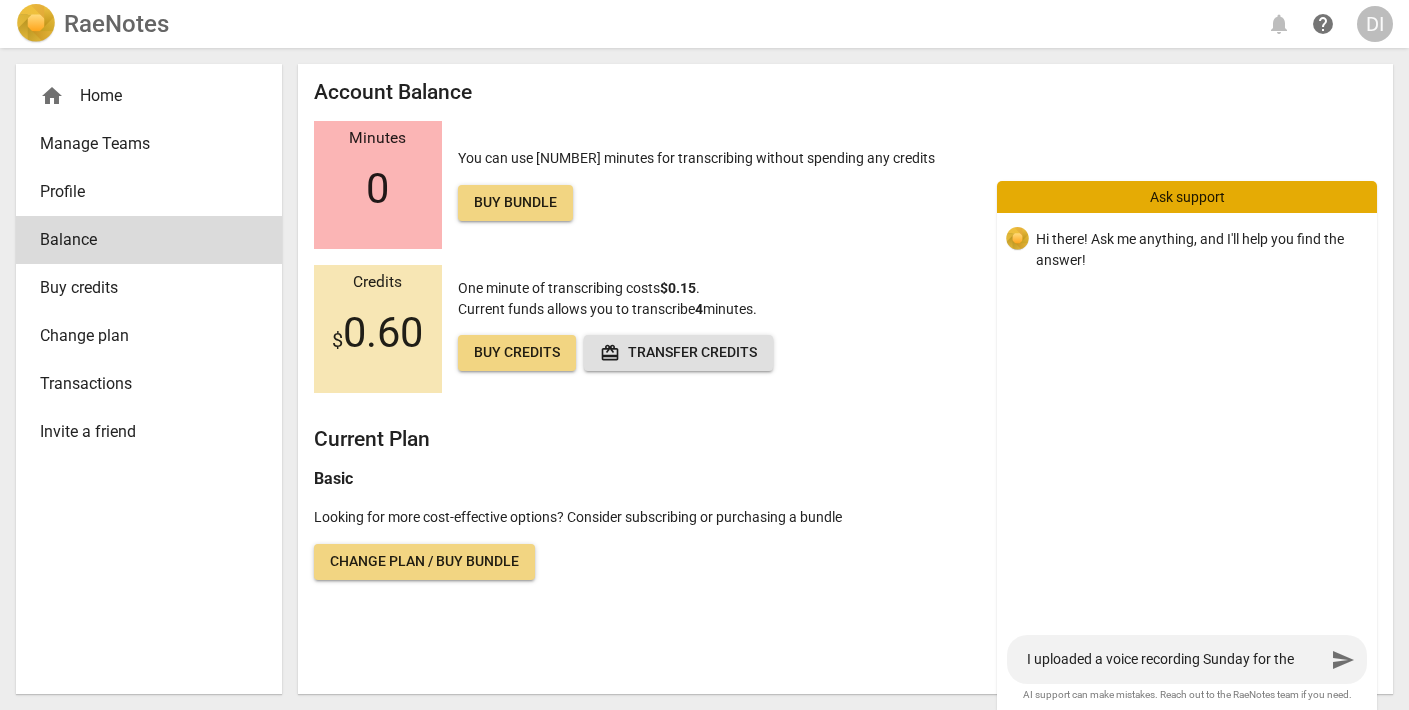 type on "I uploaded a voice recording Sunday for the" 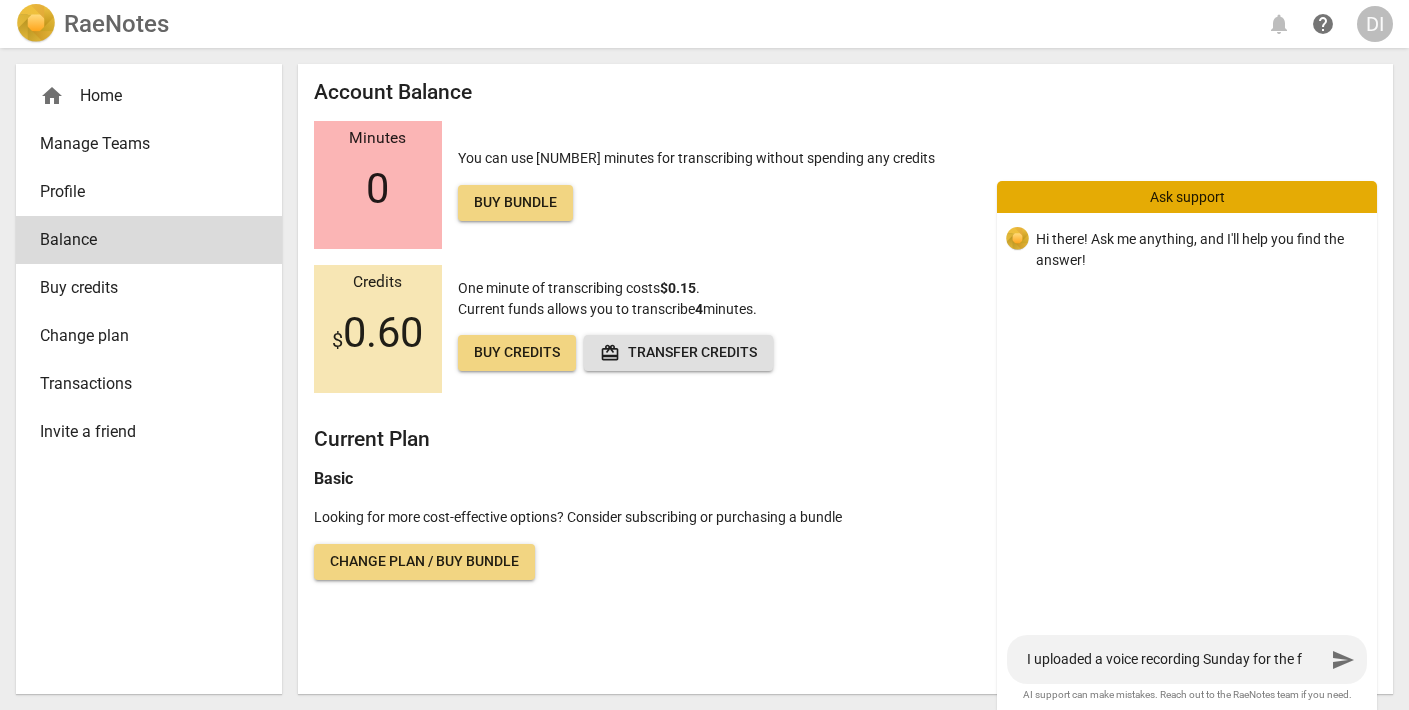 type on "I uploaded a voice recording Sunday for the fi" 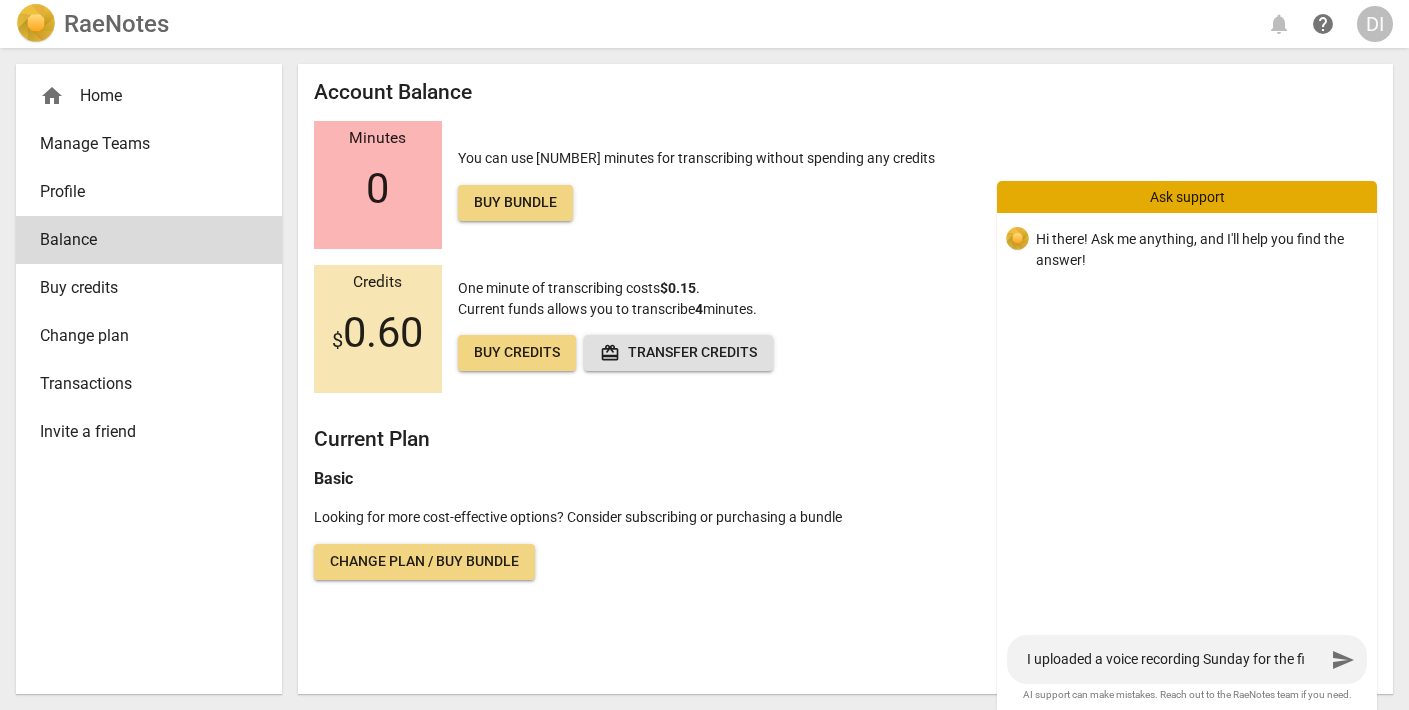 type on "I uploaded a voice recording Sunday for the fir" 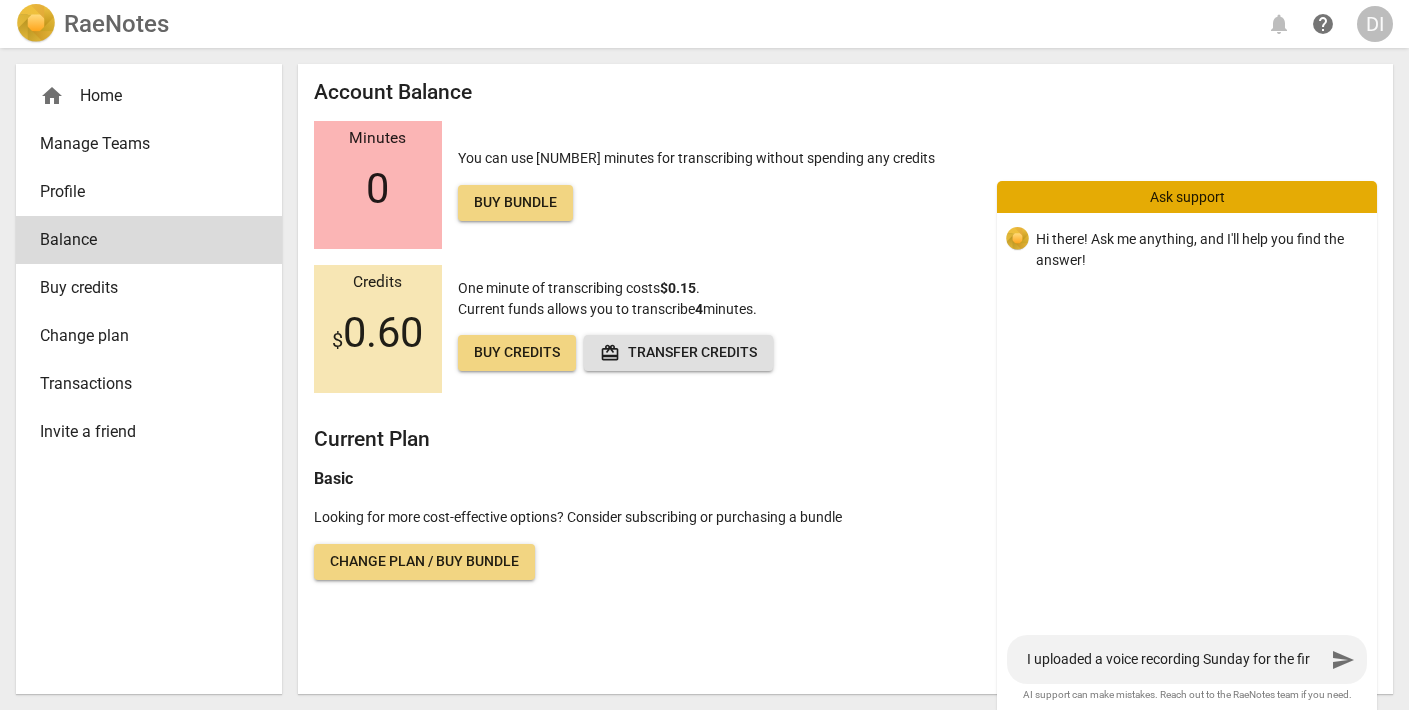 type on "I uploaded a voice recording [DAY] for the firs" 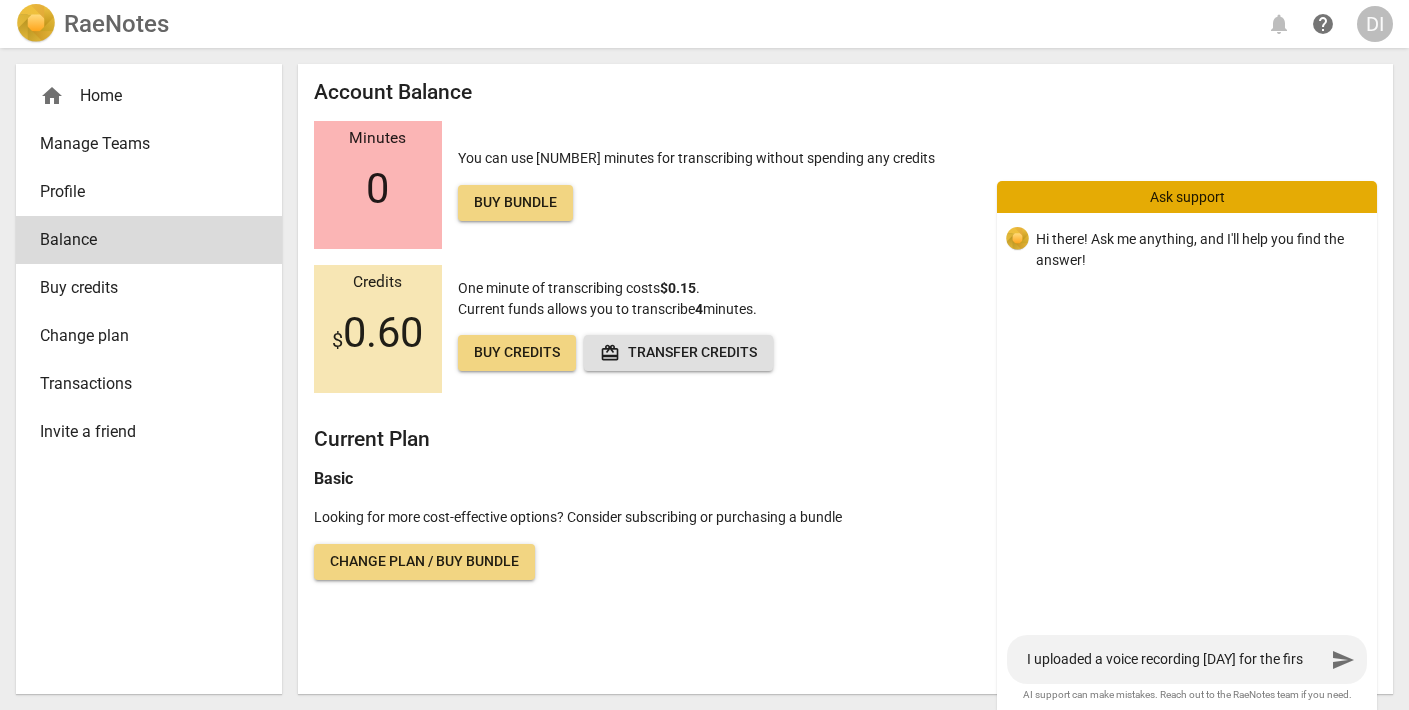 type on "I uploaded a voice recording Sunday for the first" 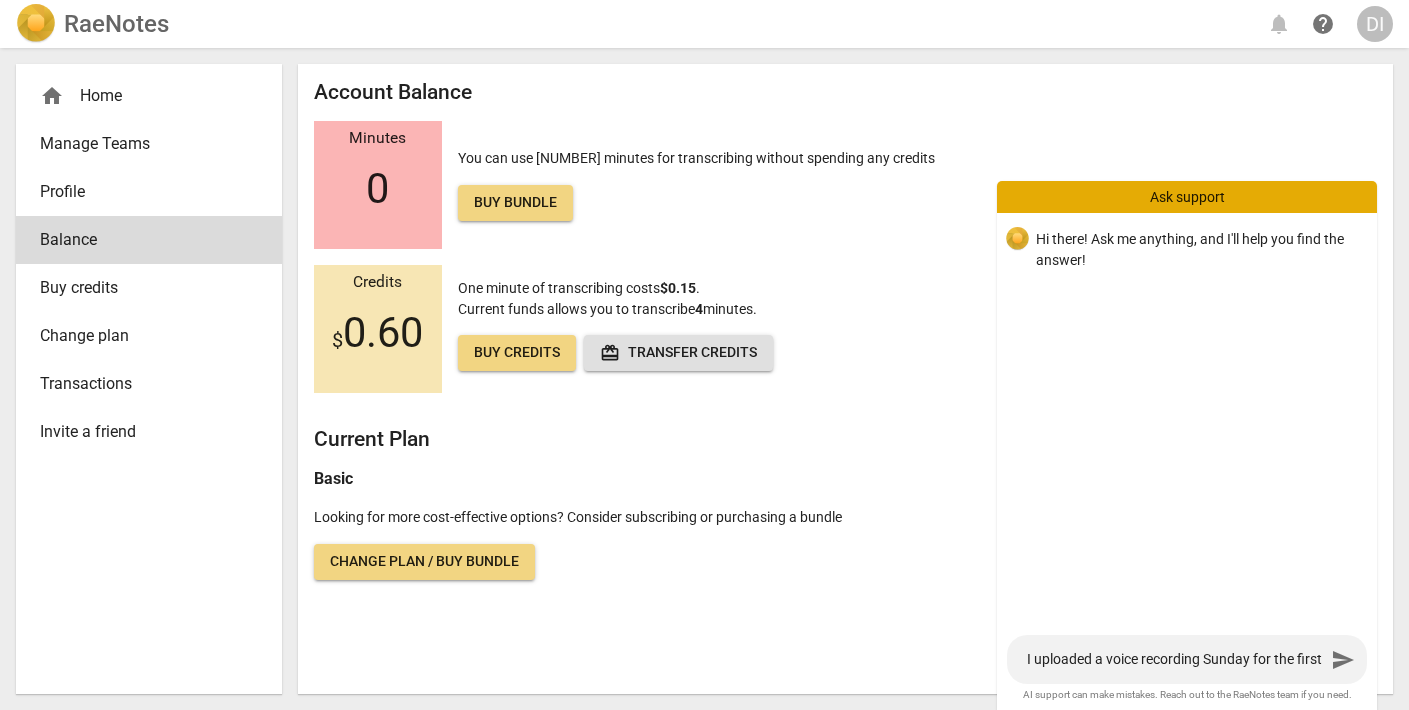 type on "I uploaded a voice recording Sunday for the first" 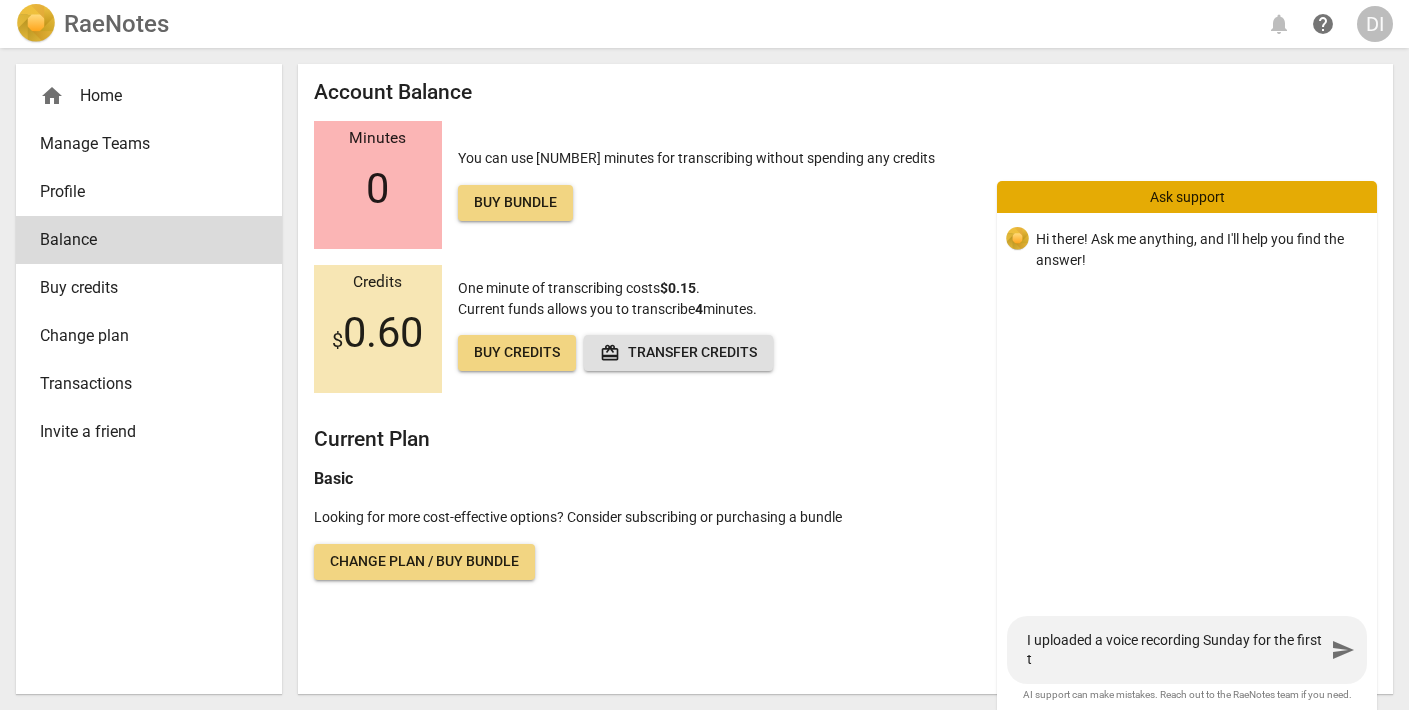 type on "I uploaded a voice recording Sunday for the first ti" 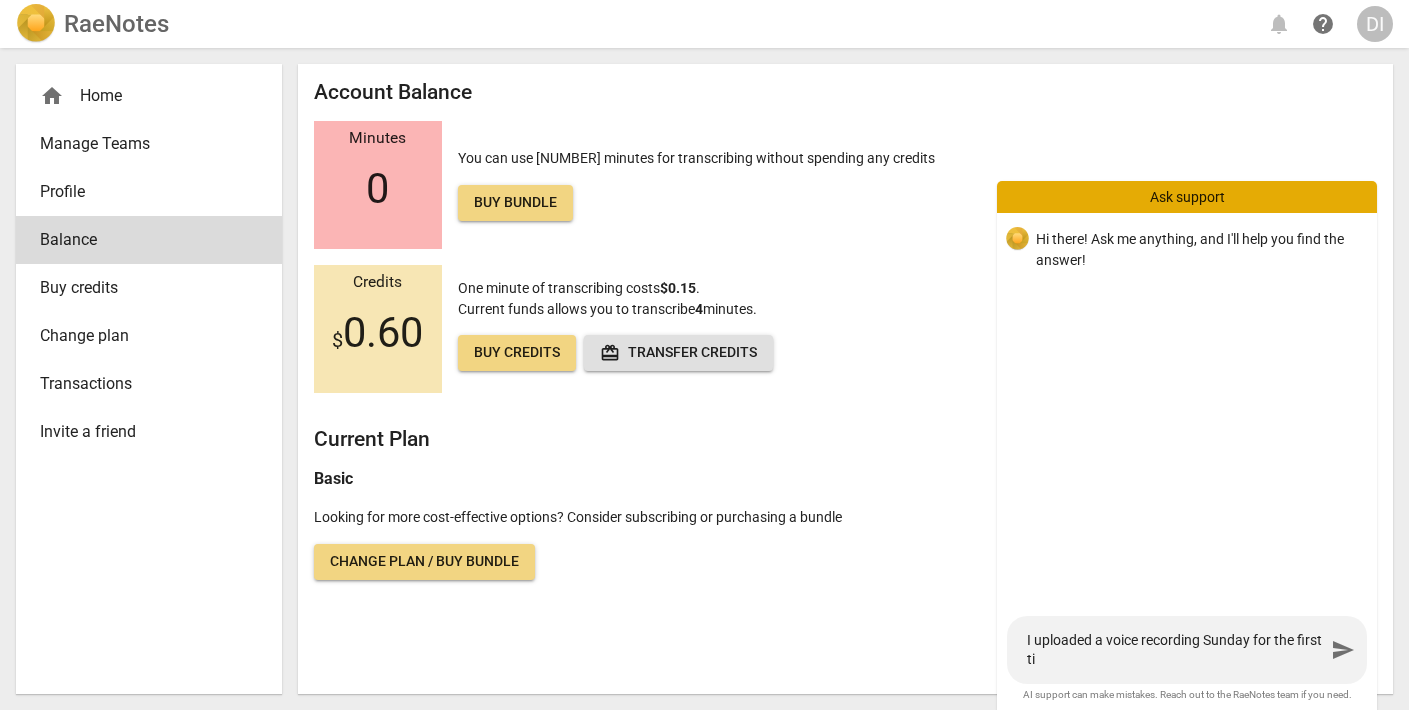 type on "I uploaded a voice recording Sunday for the first tim" 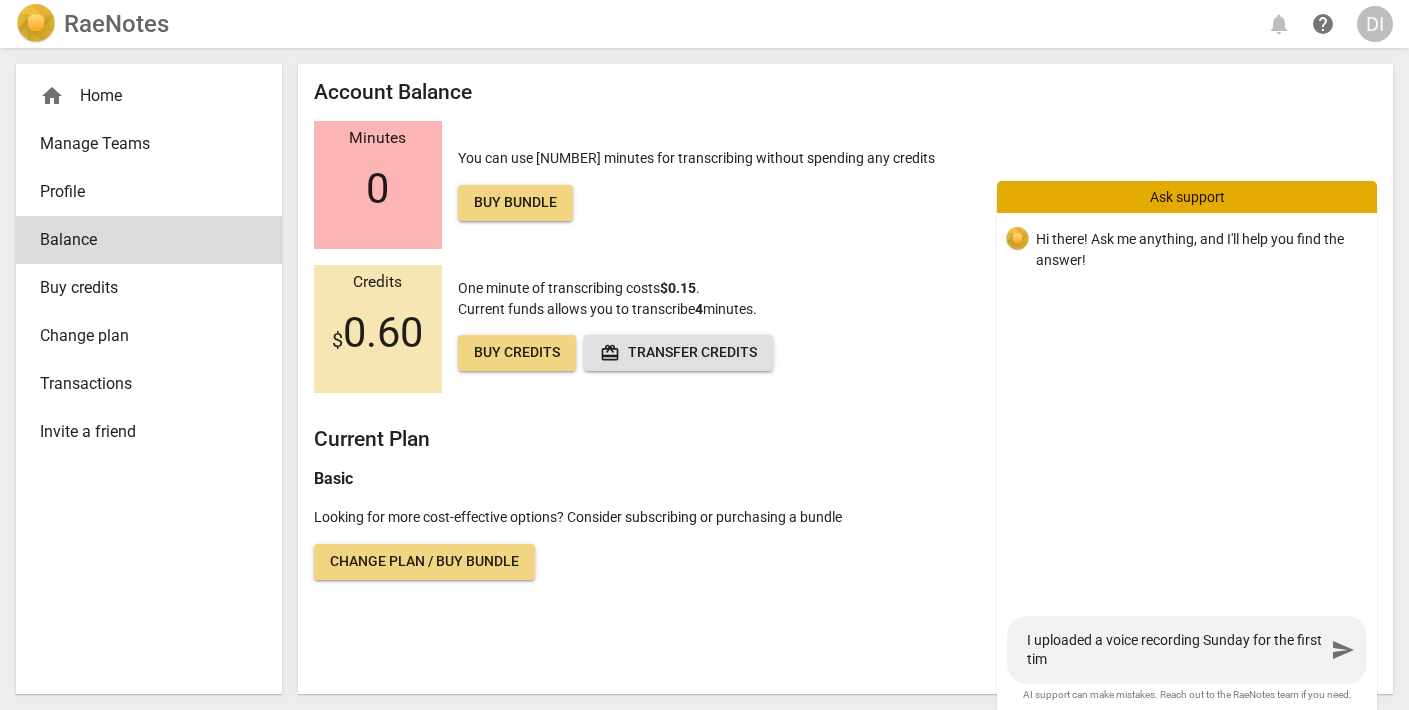 type on "I uploaded a voice recording [DAY] for the first time" 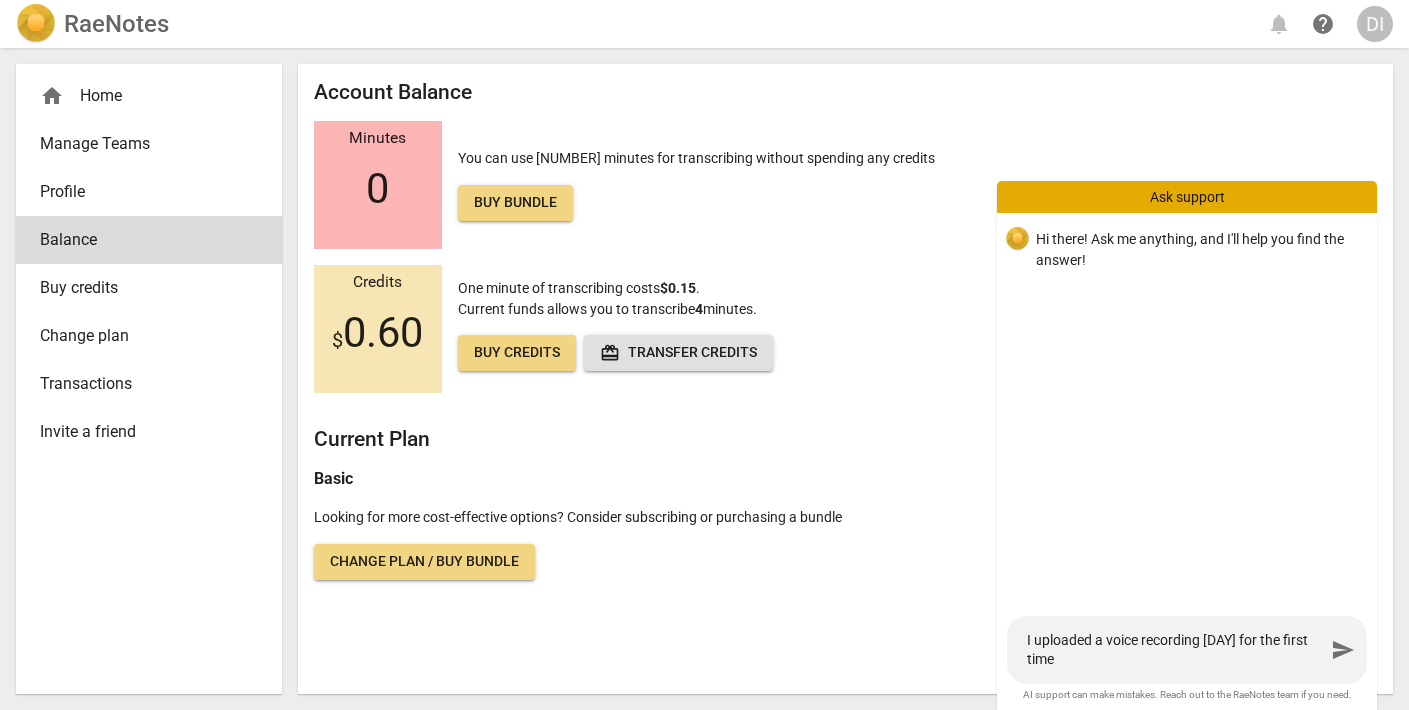 type on "I uploaded a voice recording [DAY] for the first time" 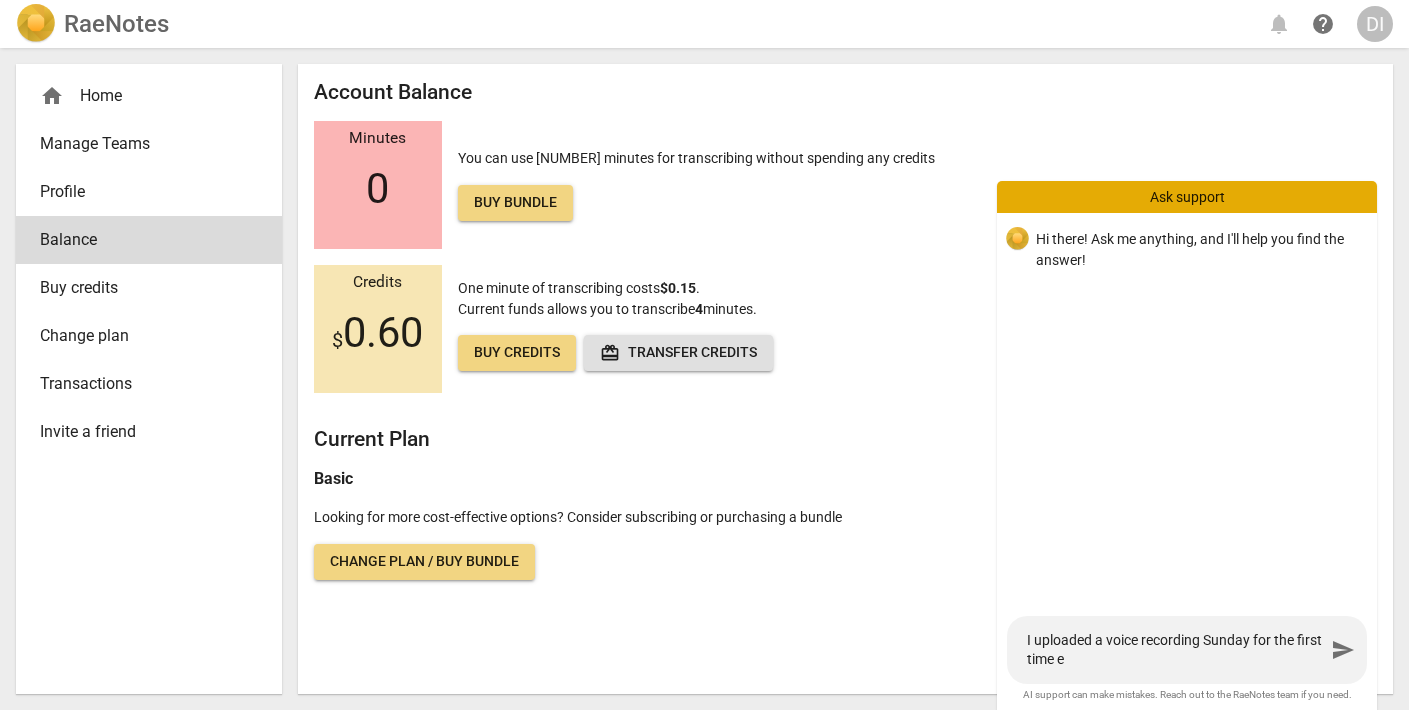 type on "I uploaded a voice recording Sunday for the first time ev" 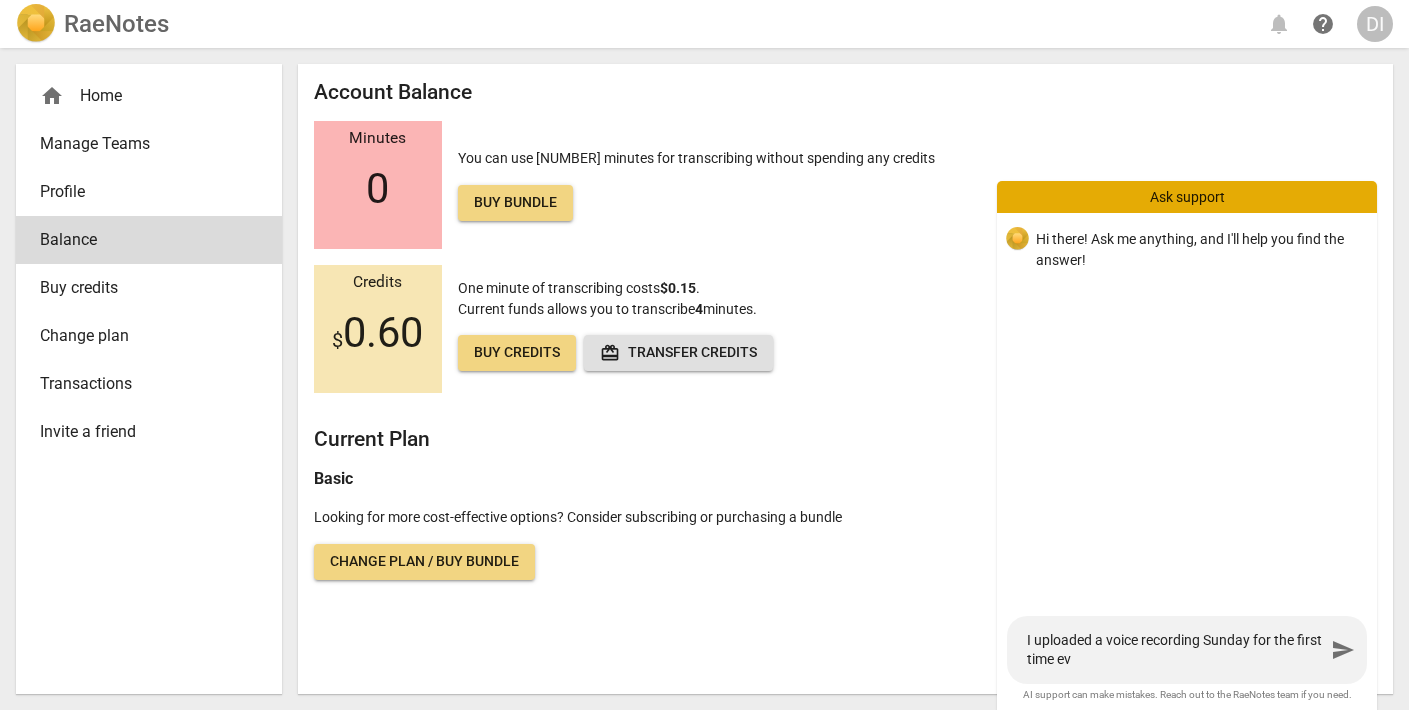 type on "I uploaded a voice recording Sunday for the first time eve" 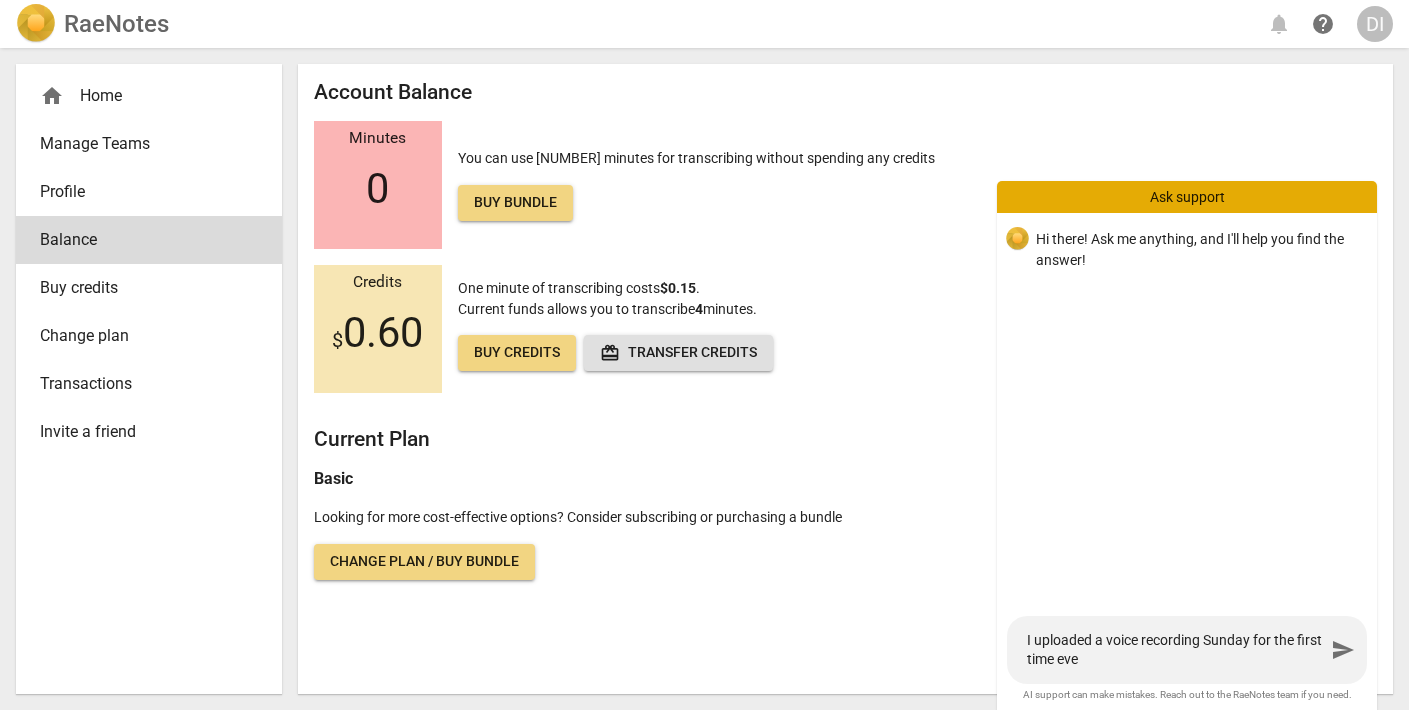 type on "I uploaded a voice recording Sunday for the first time ever" 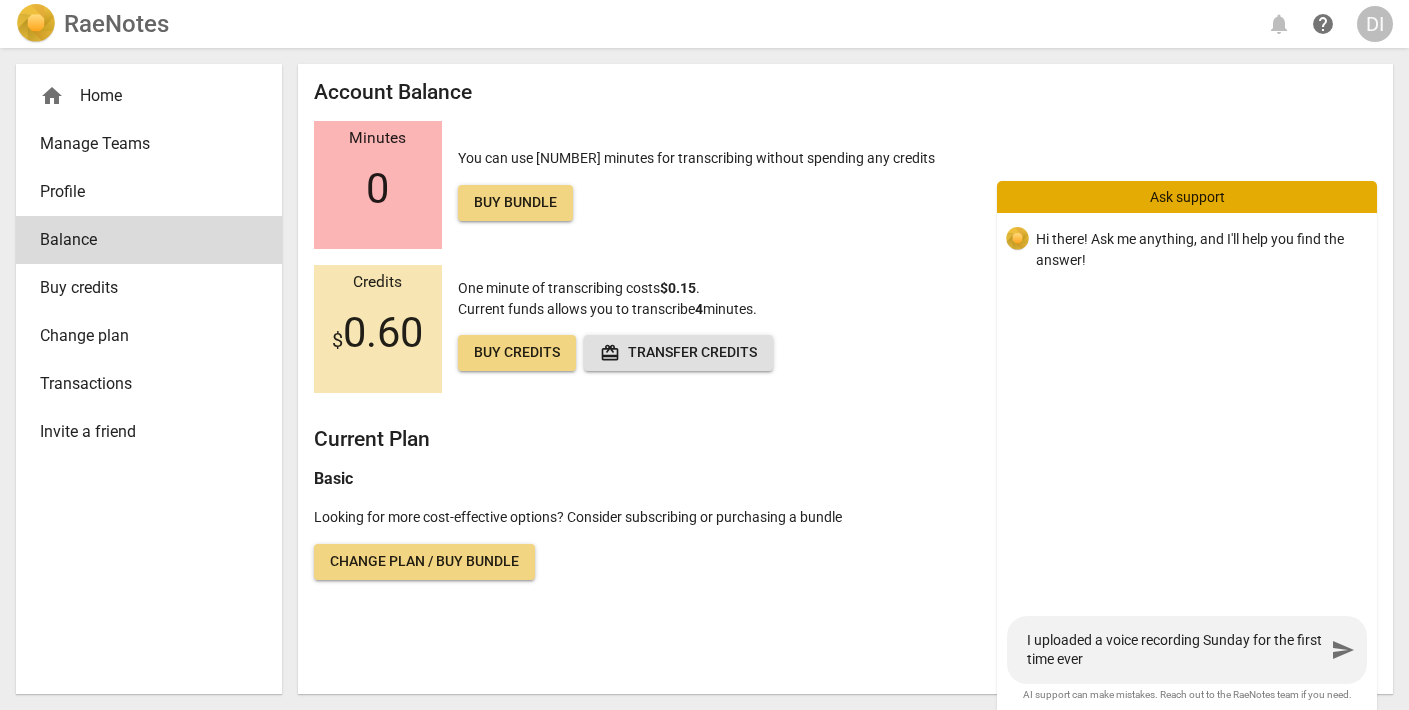 type on "I uploaded a voice recording Sunday for the first time ever" 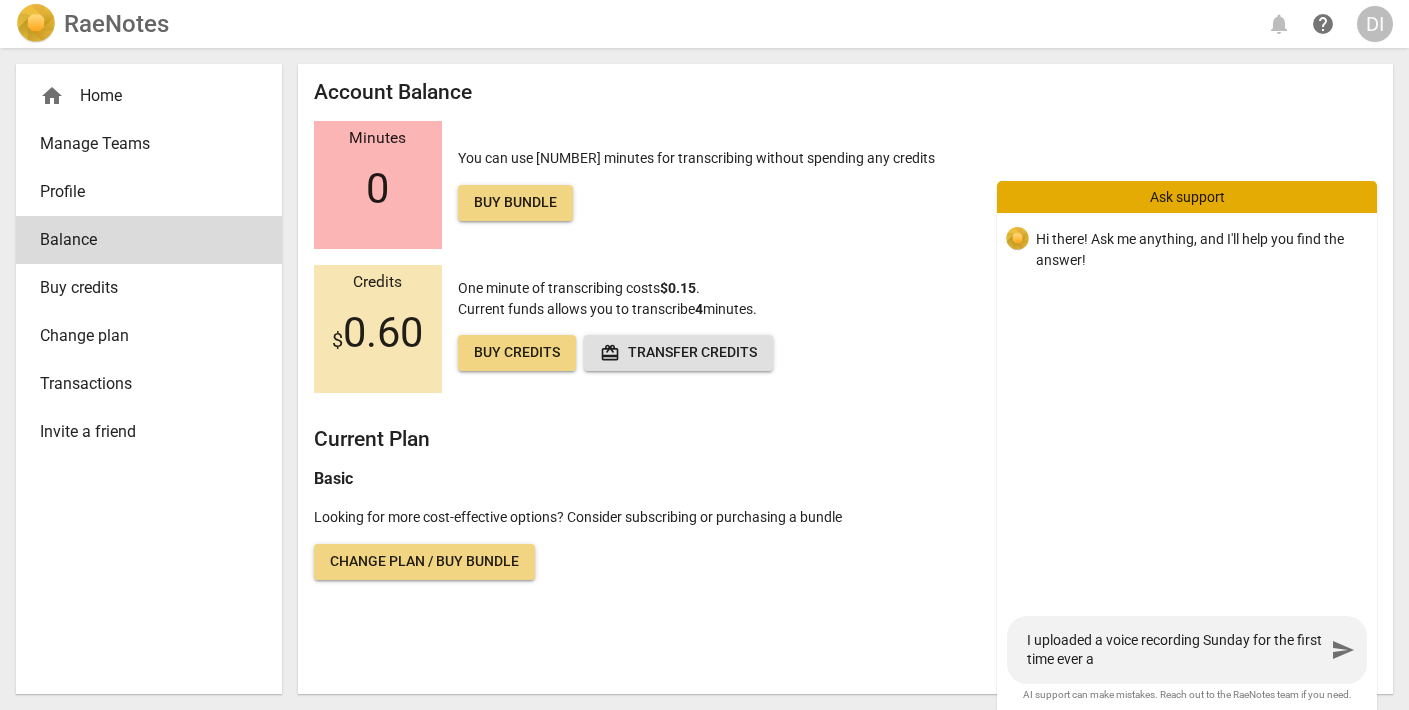 type on "I uploaded a voice recording Sunday for the first time ever an" 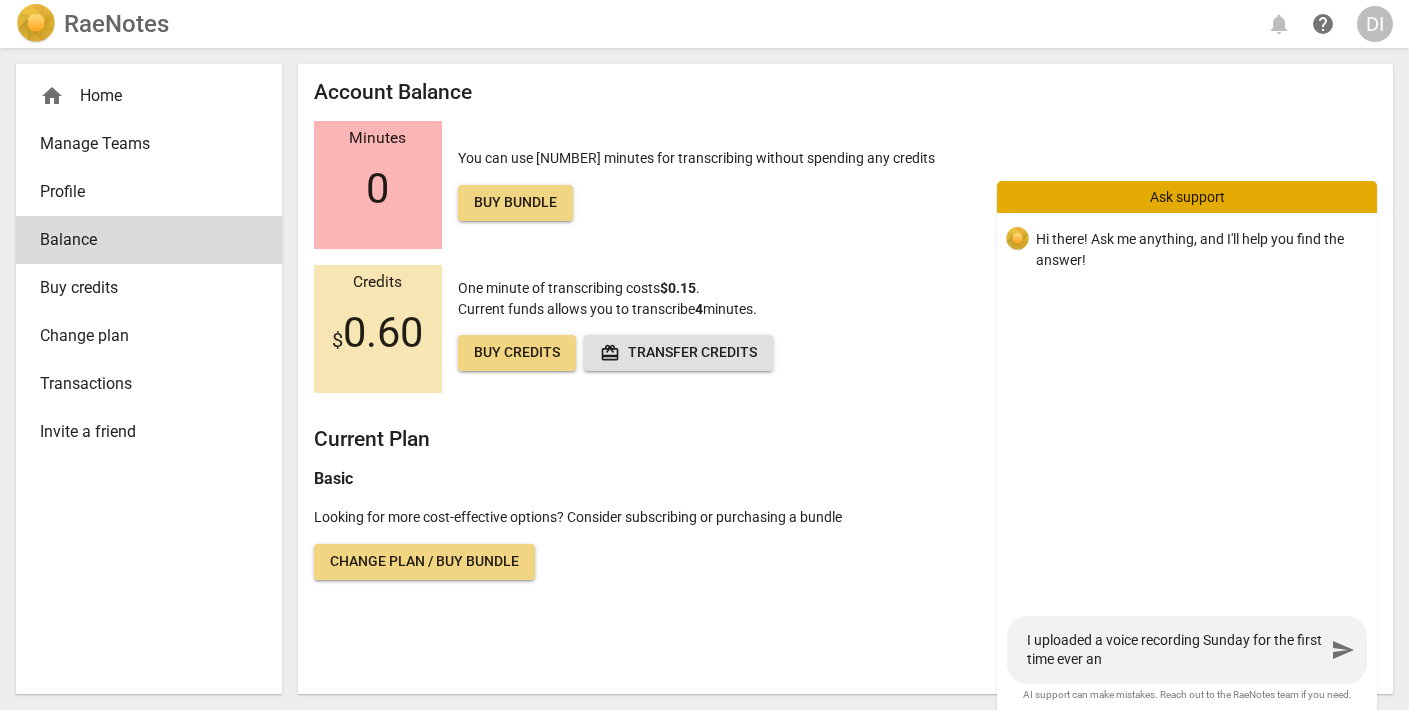 type on "I uploaded a voice recording Sunday for the first time ever a" 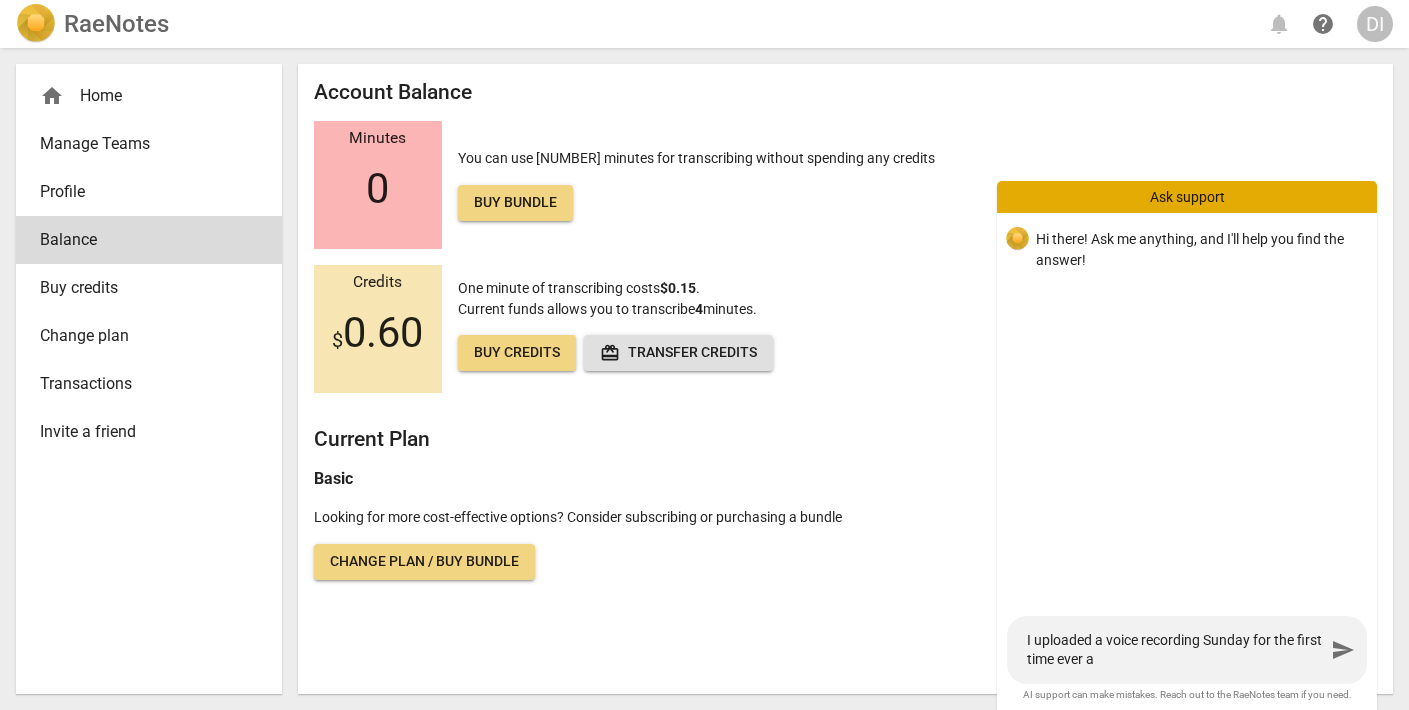 type on "I uploaded a voice recording Sunday for the first time ever" 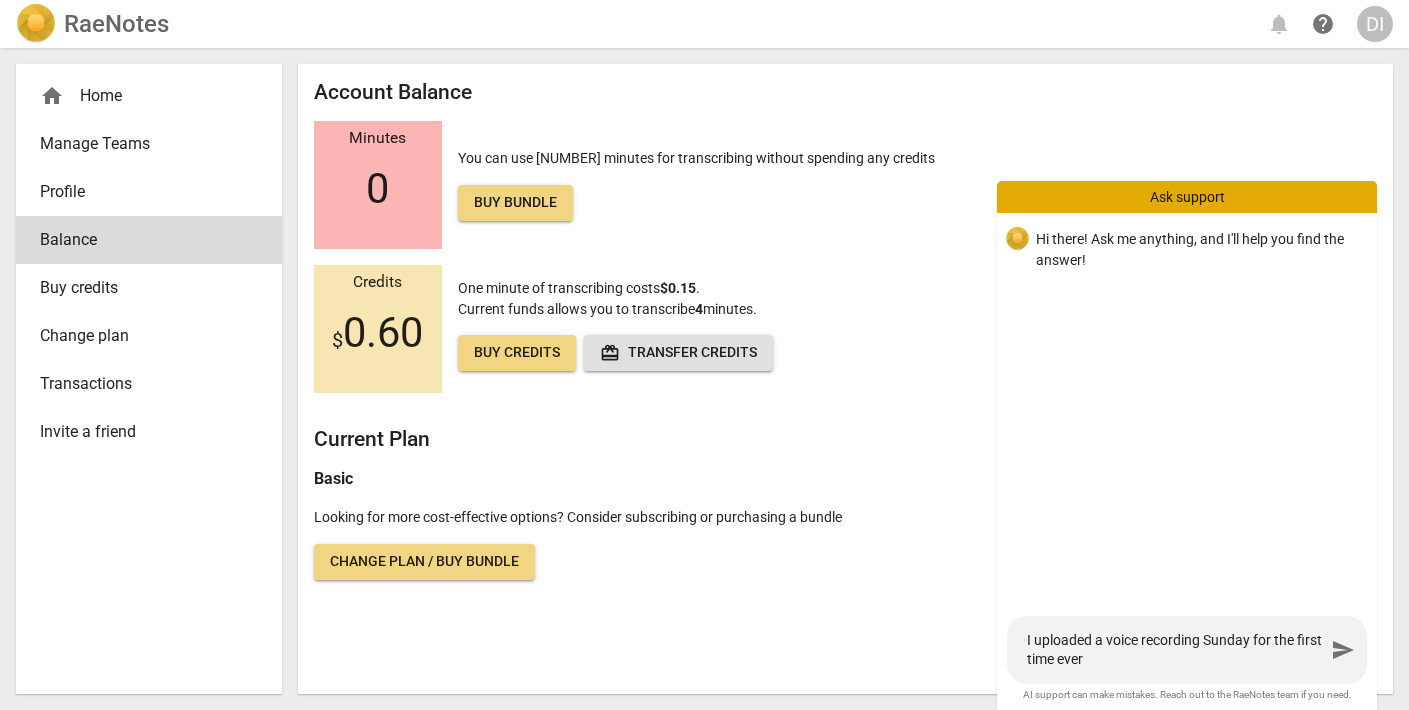 type on "I uploaded a voice recording Sunday for the first time ever I" 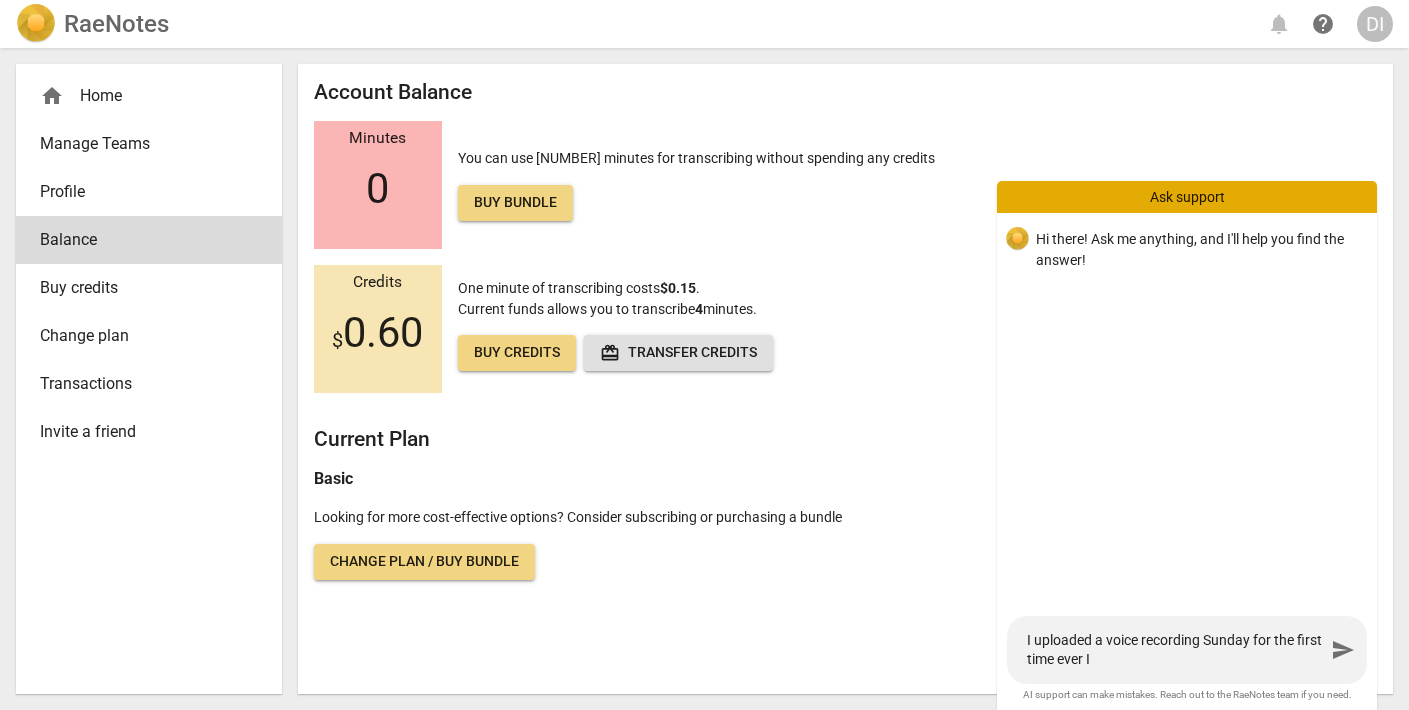 type on "I uploaded a voice recording Sunday for the first time ever I" 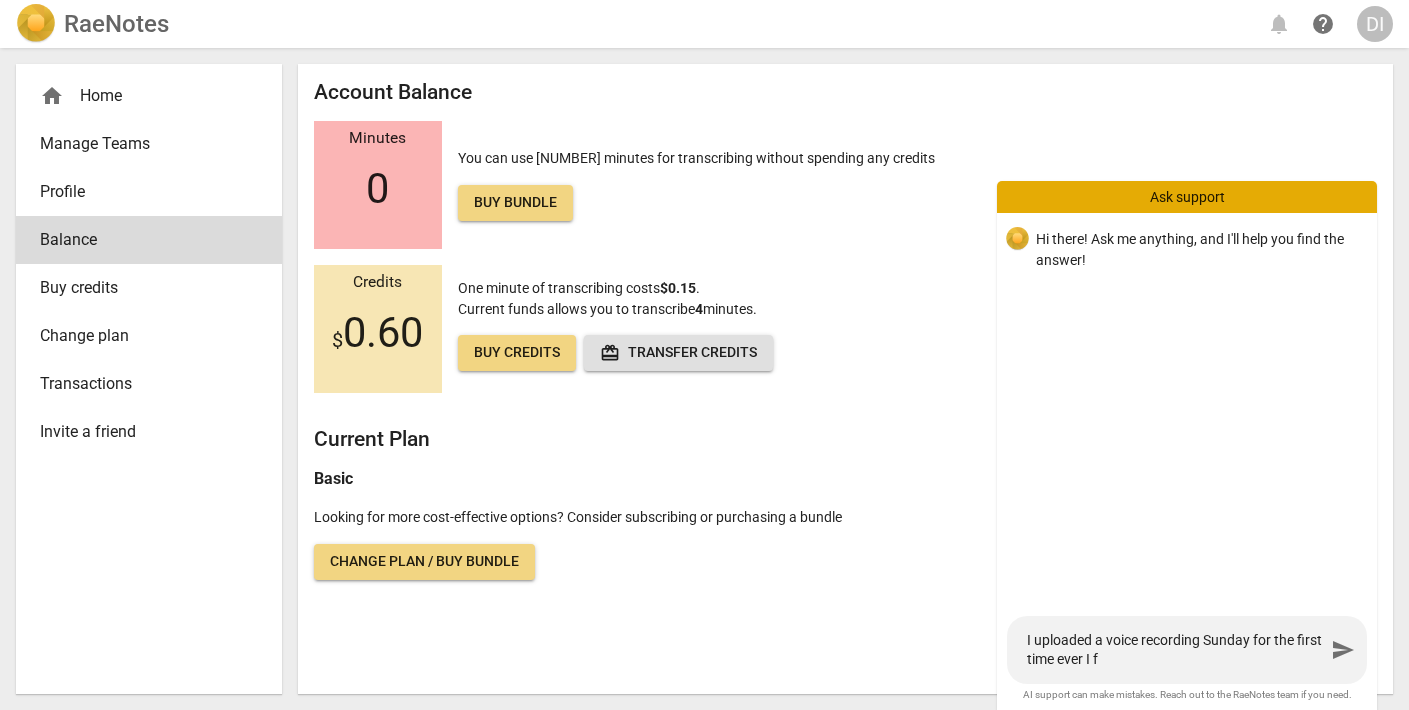 type on "I uploaded a voice recording Sunday for the first time ever I fi" 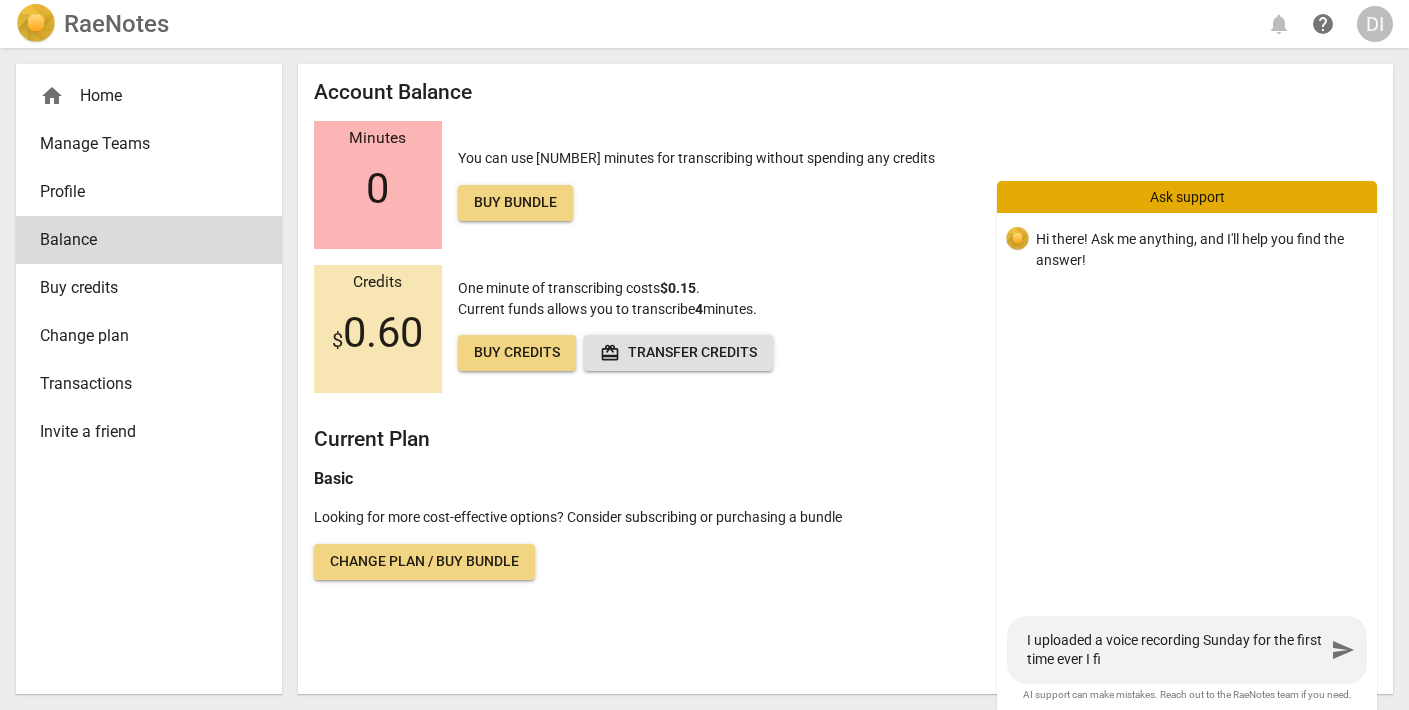 type on "I uploaded a voice recording Sunday for the first time ever I fin" 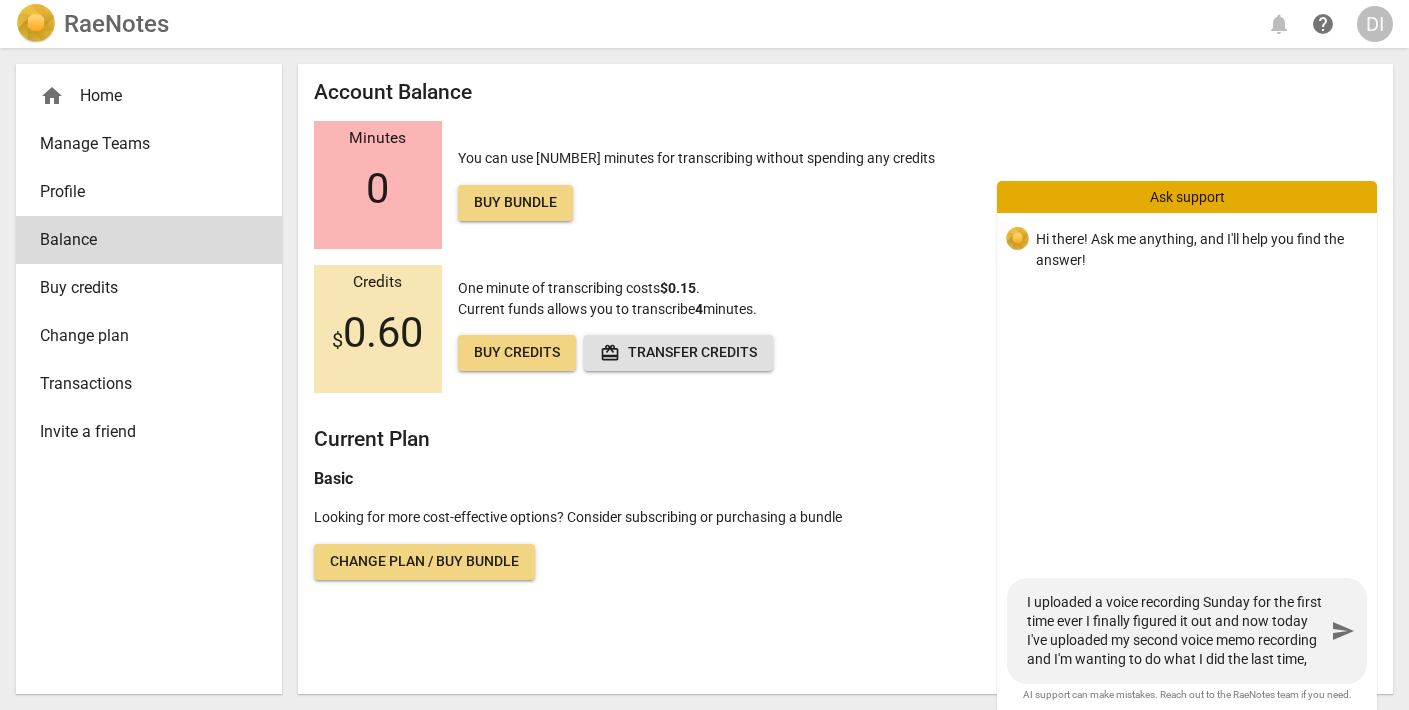 scroll, scrollTop: 17, scrollLeft: 0, axis: vertical 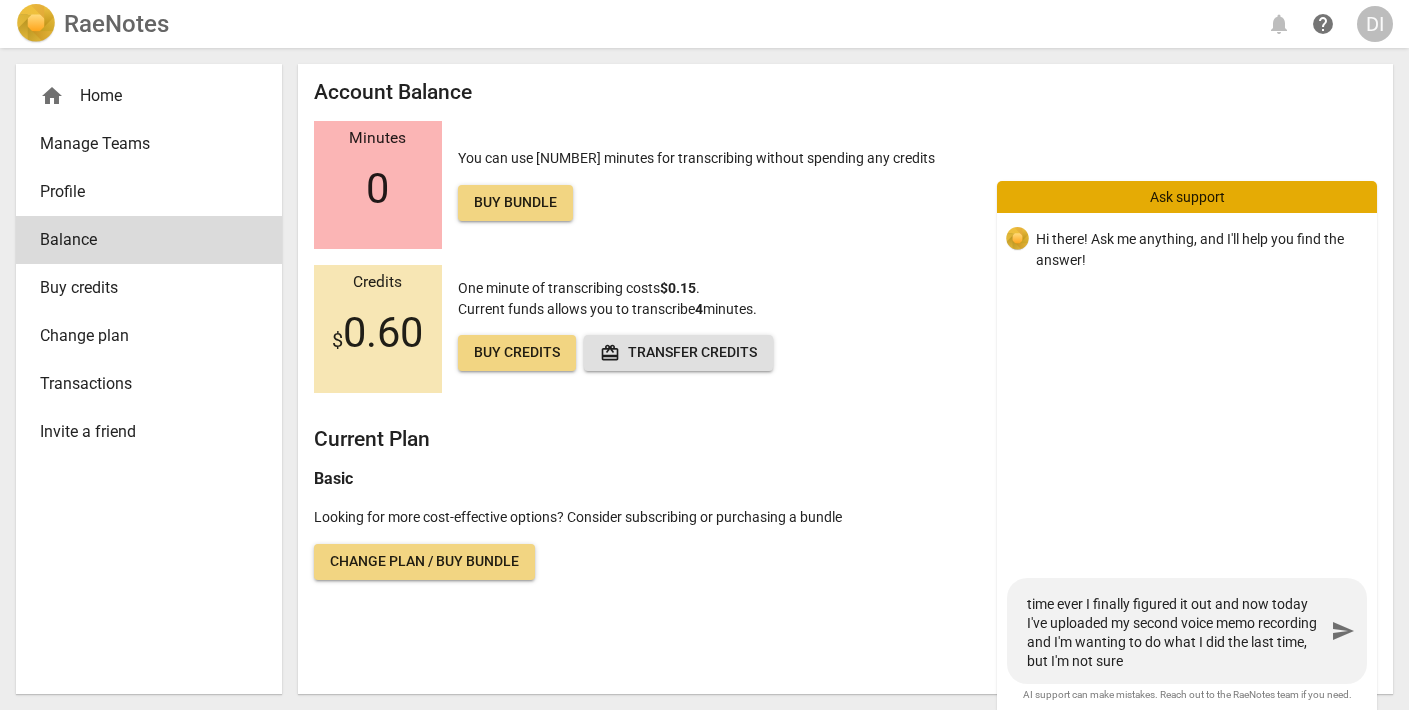click on "I uploaded a voice recording Sunday for the first time ever I finally figured it out and now today I've uploaded my second voice memo recording and I'm wanting to do what I did the last time, but I'm not sure" at bounding box center [1176, 631] 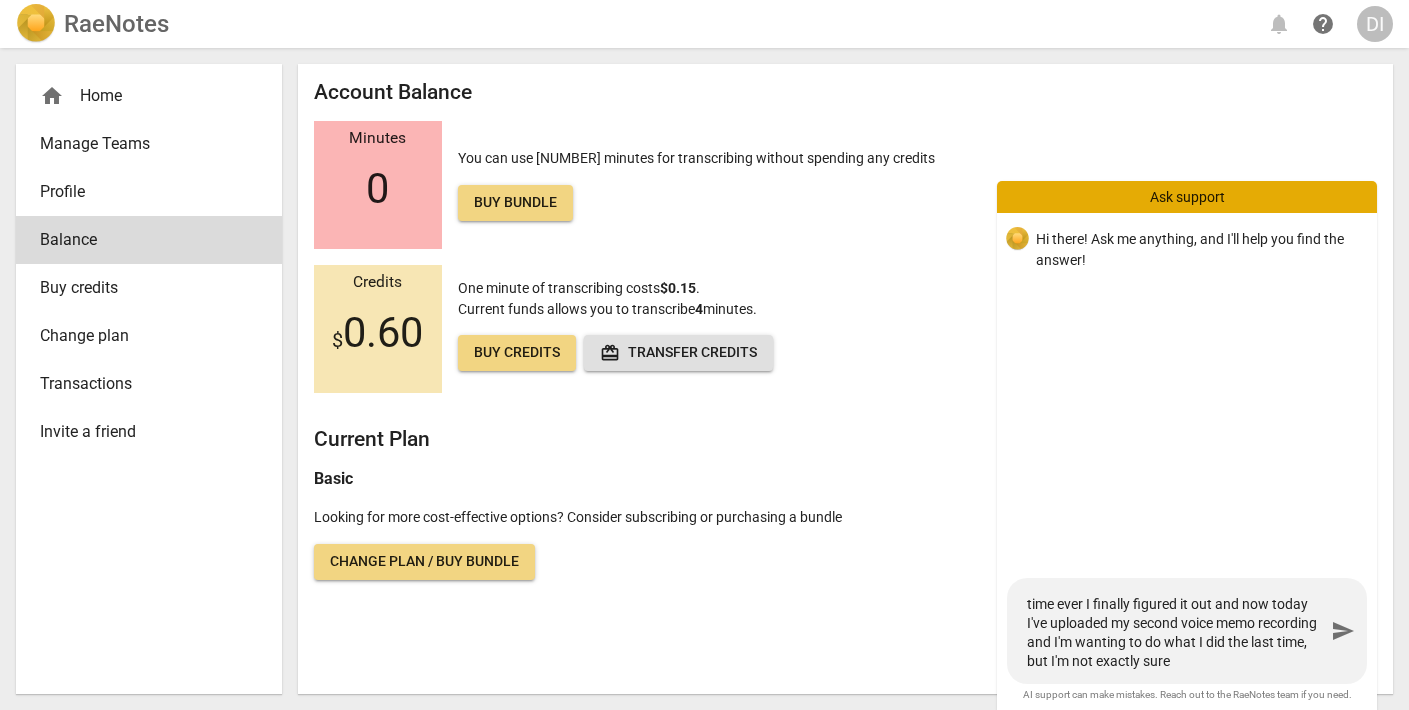 click on "I uploaded a voice recording Sunday for the first time ever I finally figured it out and now today I've uploaded my second voice memo recording and I'm wanting to do what I did the last time, but I'm not exactly sure" at bounding box center [1176, 631] 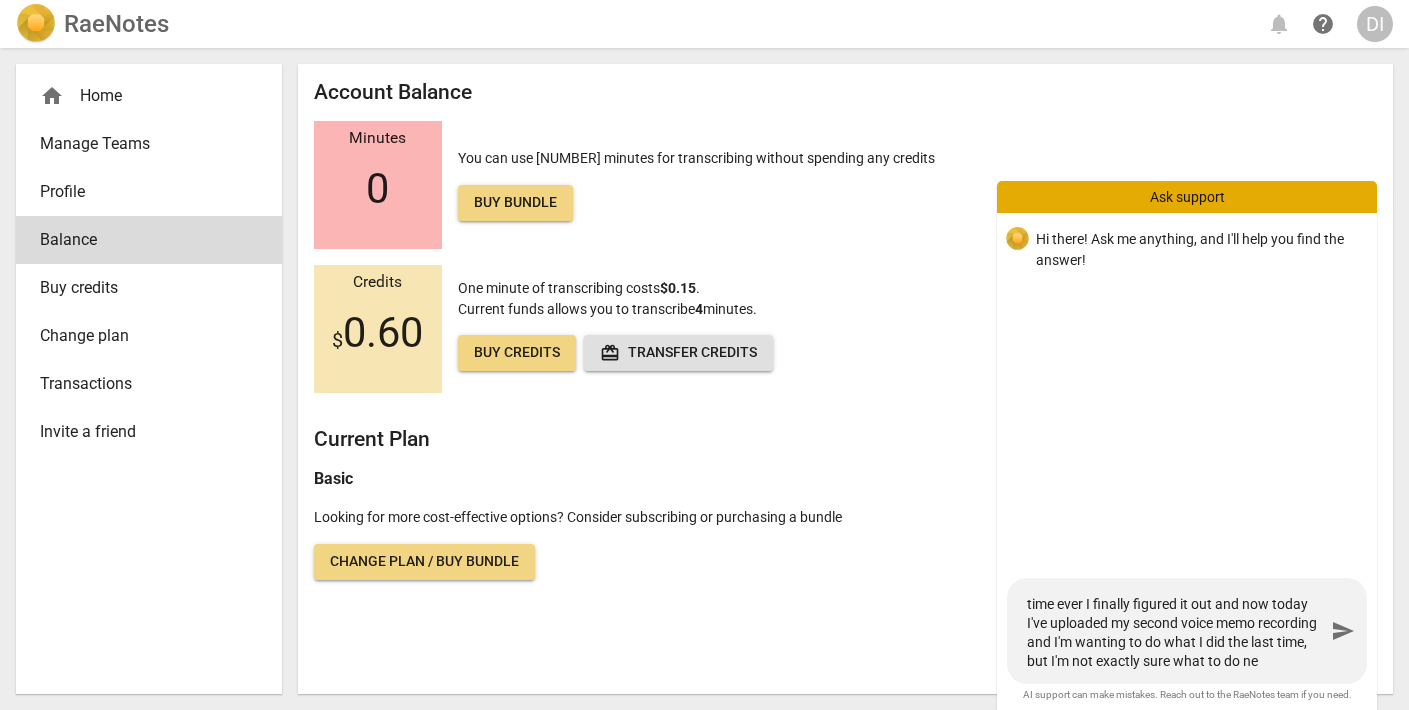 scroll, scrollTop: 38, scrollLeft: 0, axis: vertical 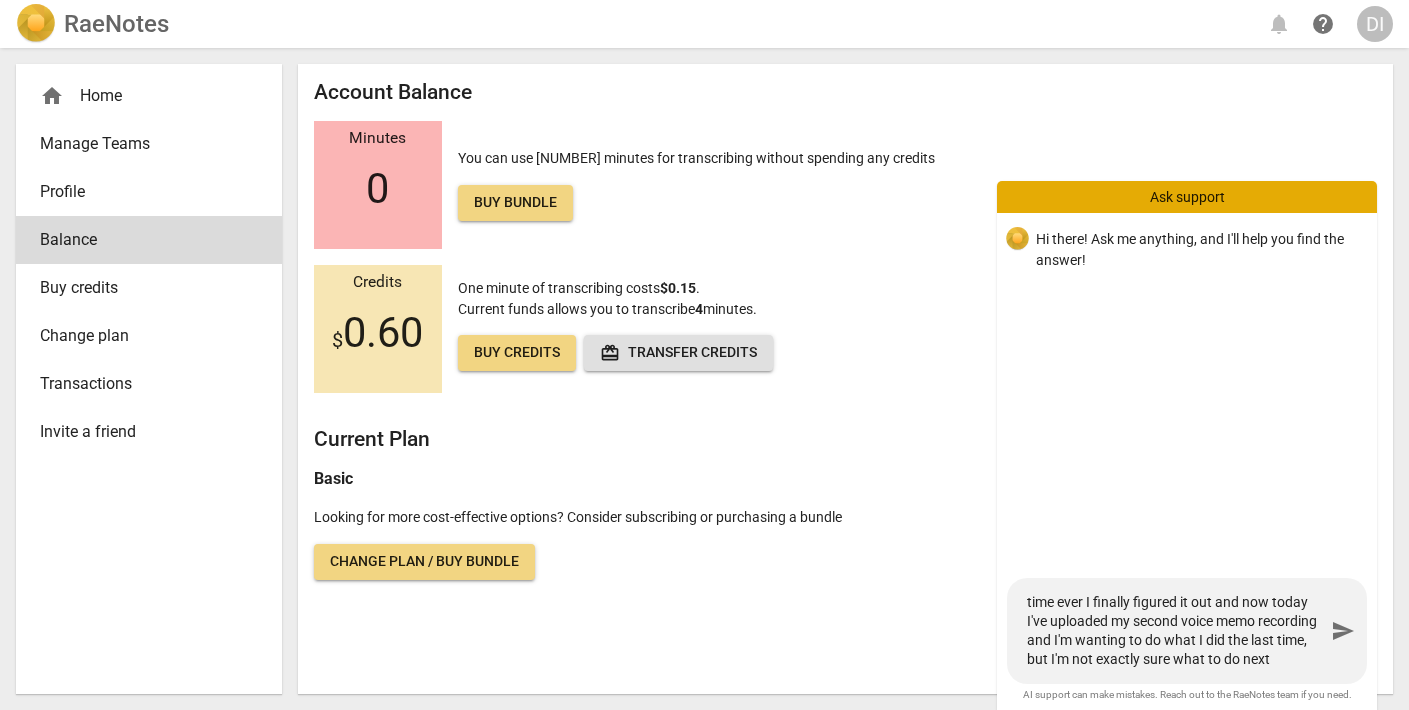 click on "send" at bounding box center [1343, 631] 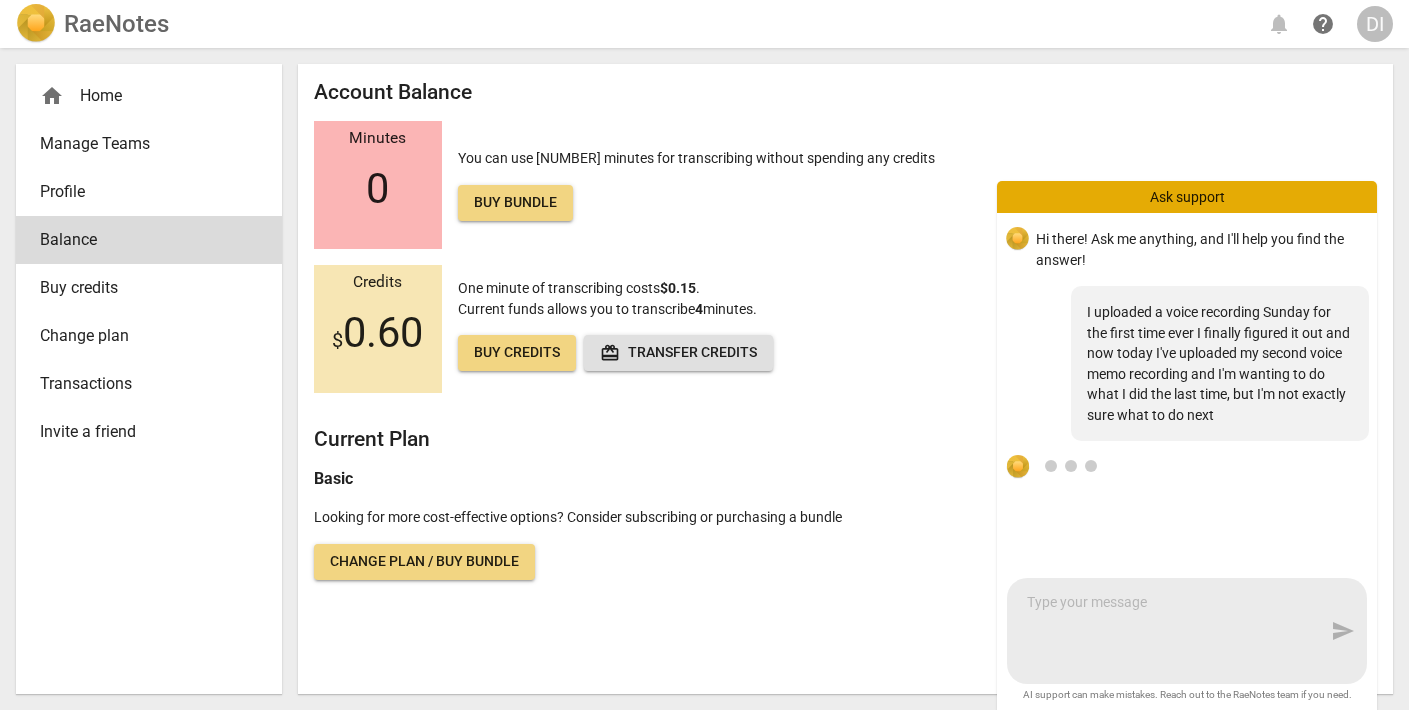 scroll, scrollTop: 51, scrollLeft: 0, axis: vertical 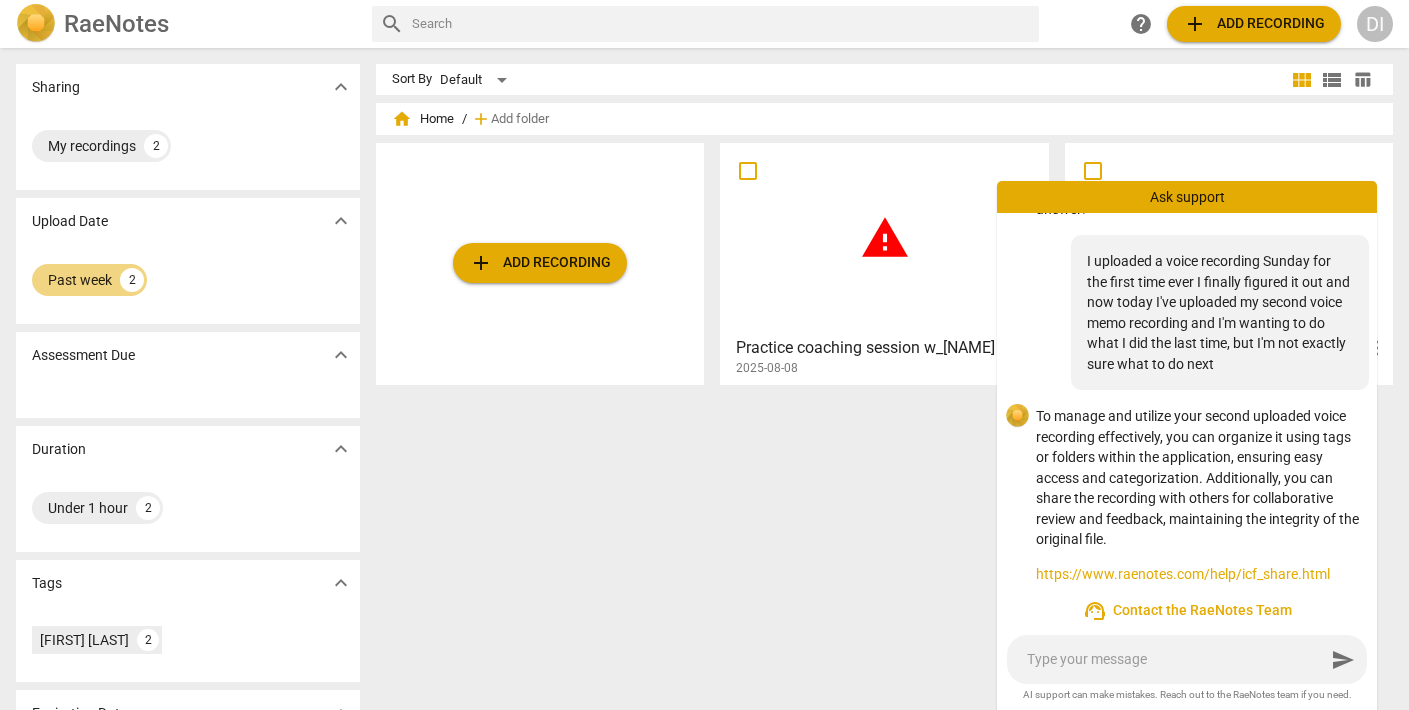 click at bounding box center (1176, 659) 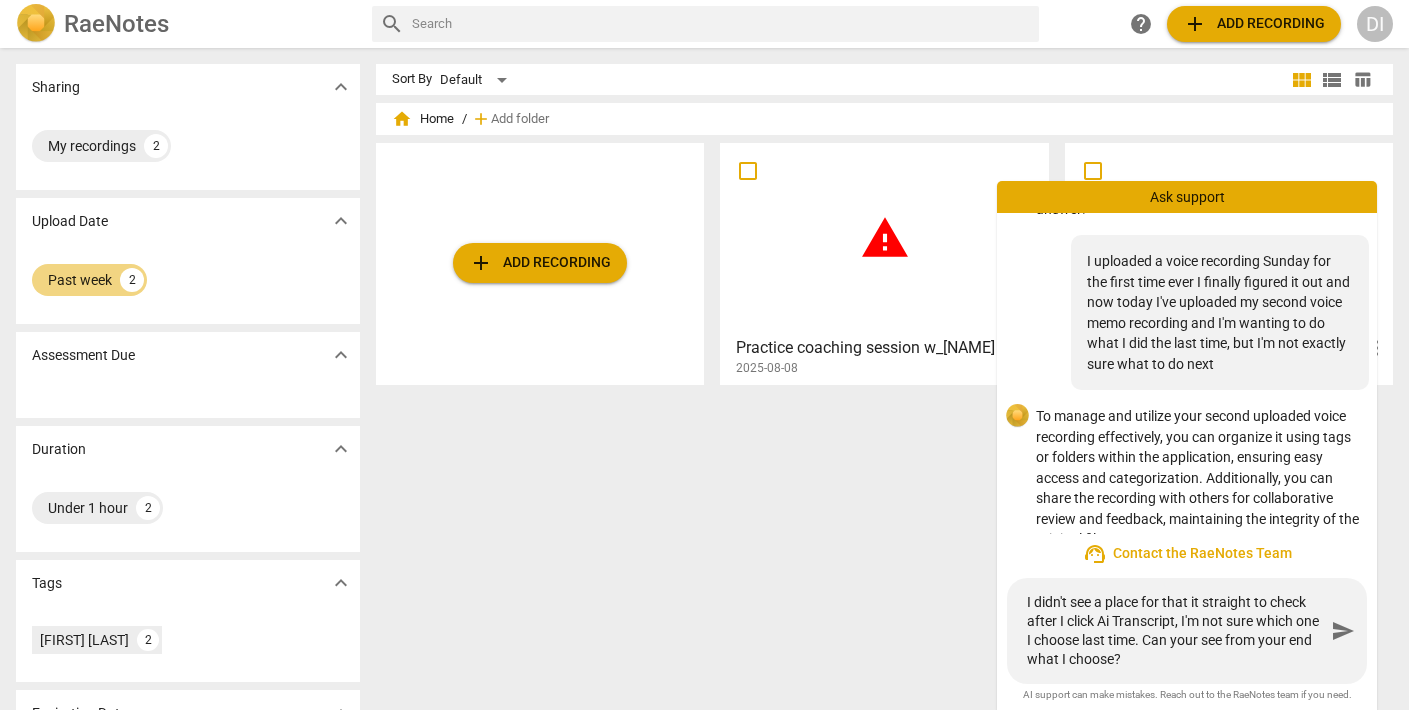 click on "send" at bounding box center [1343, 631] 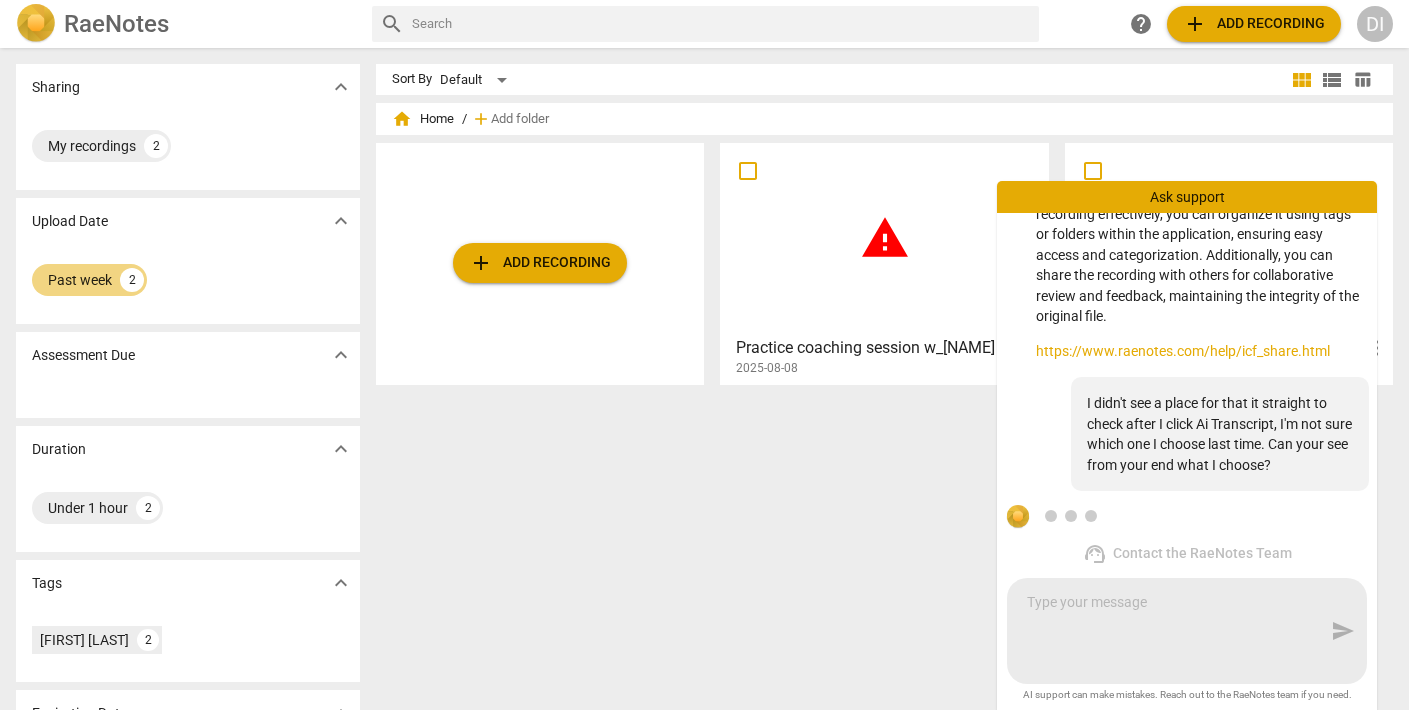 scroll, scrollTop: 275, scrollLeft: 0, axis: vertical 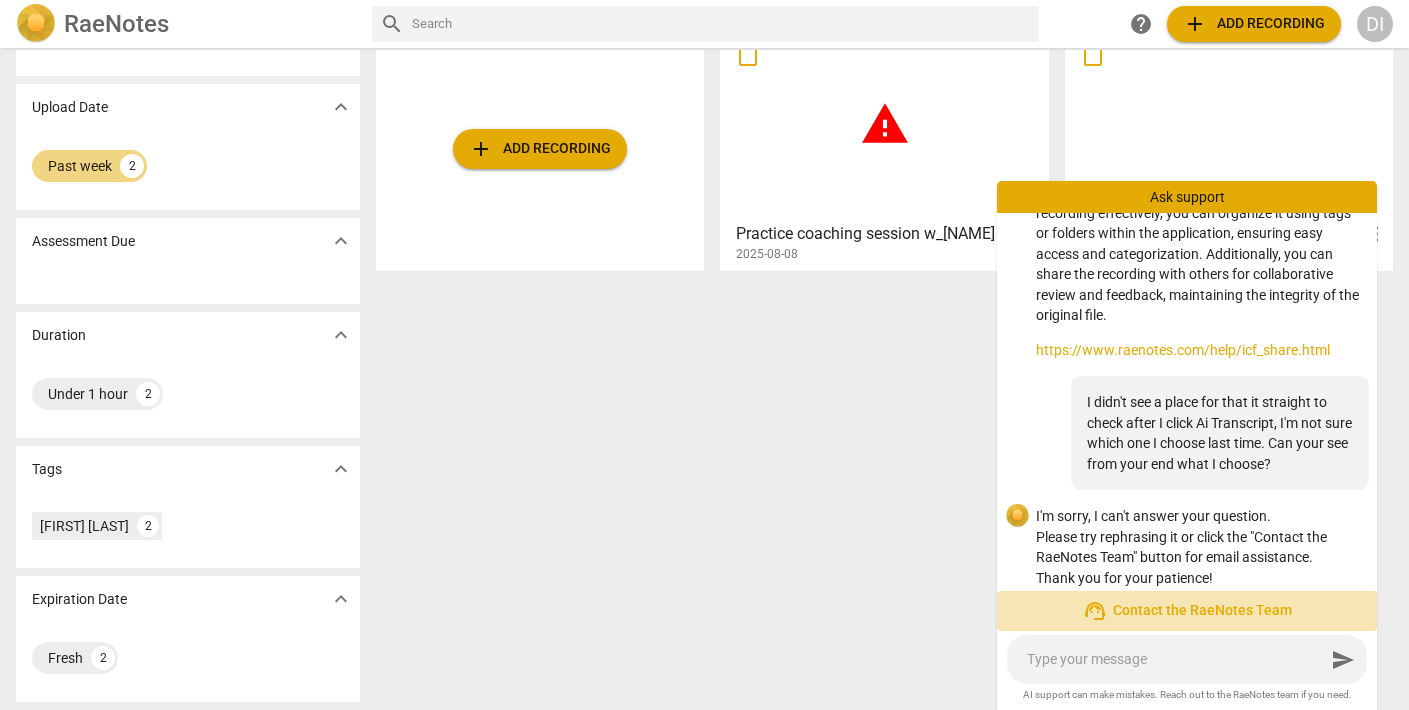 click on "support_agent    Contact the RaeNotes Team" at bounding box center [1187, 611] 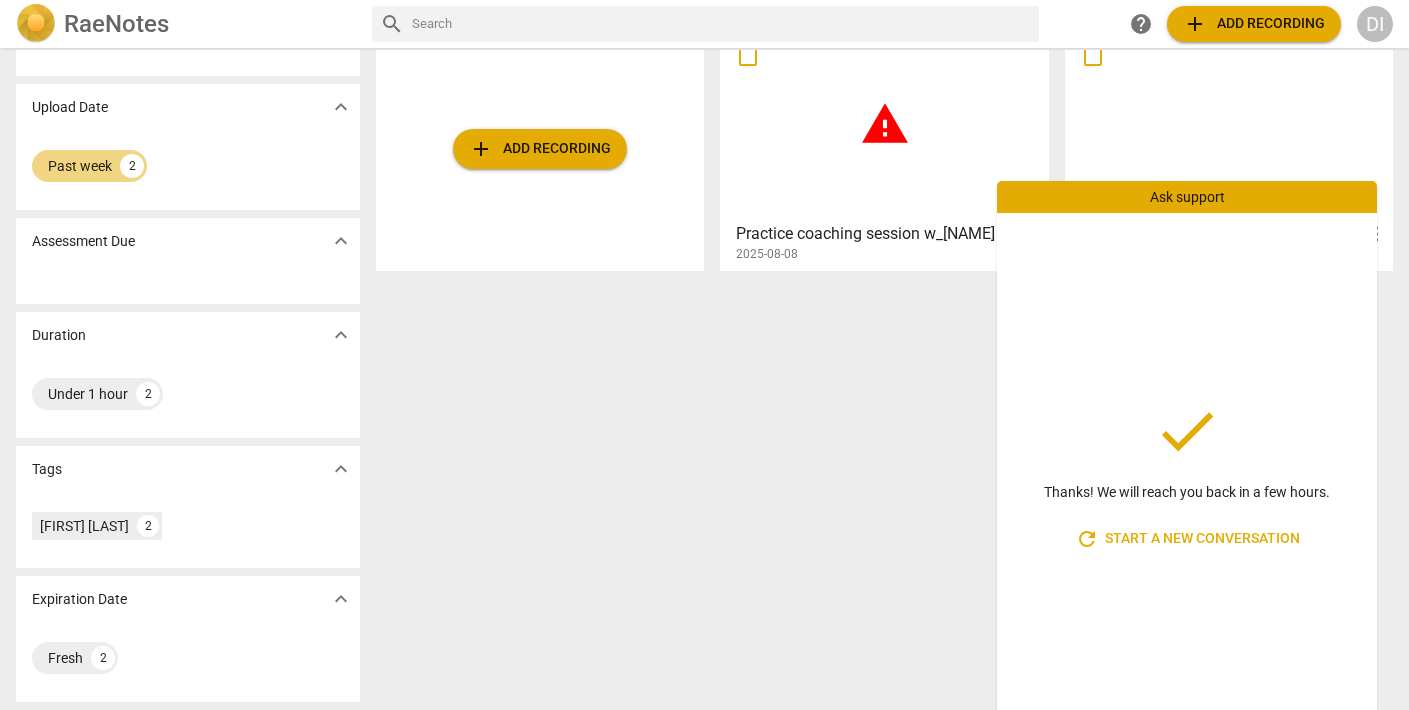 click on "Sort By Default view_module view_list table_chart home Home / add Add folder add   Add recording warning Practice coaching session w_[NAME] more_vert [DATE] Coaching Practice Session w:[NAME] more_vert [DATE]" at bounding box center [892, 265] 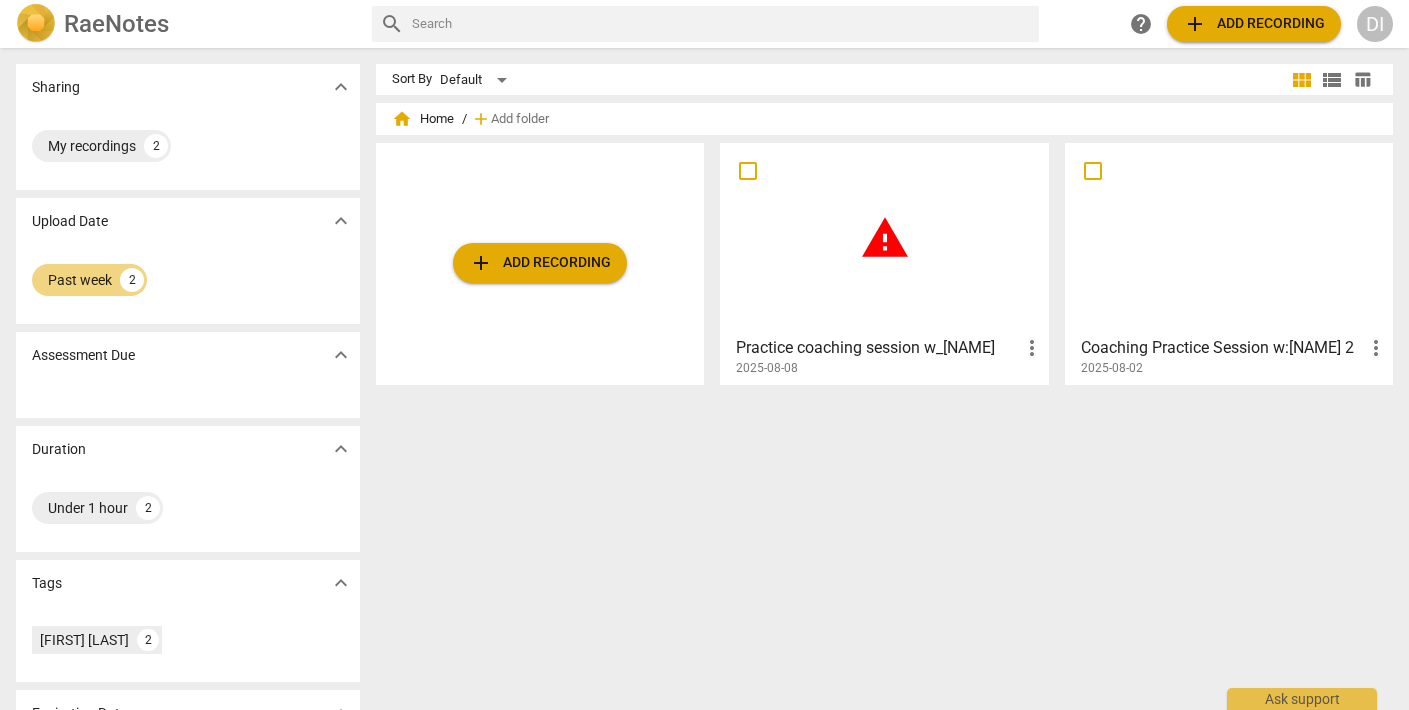 scroll, scrollTop: 0, scrollLeft: 0, axis: both 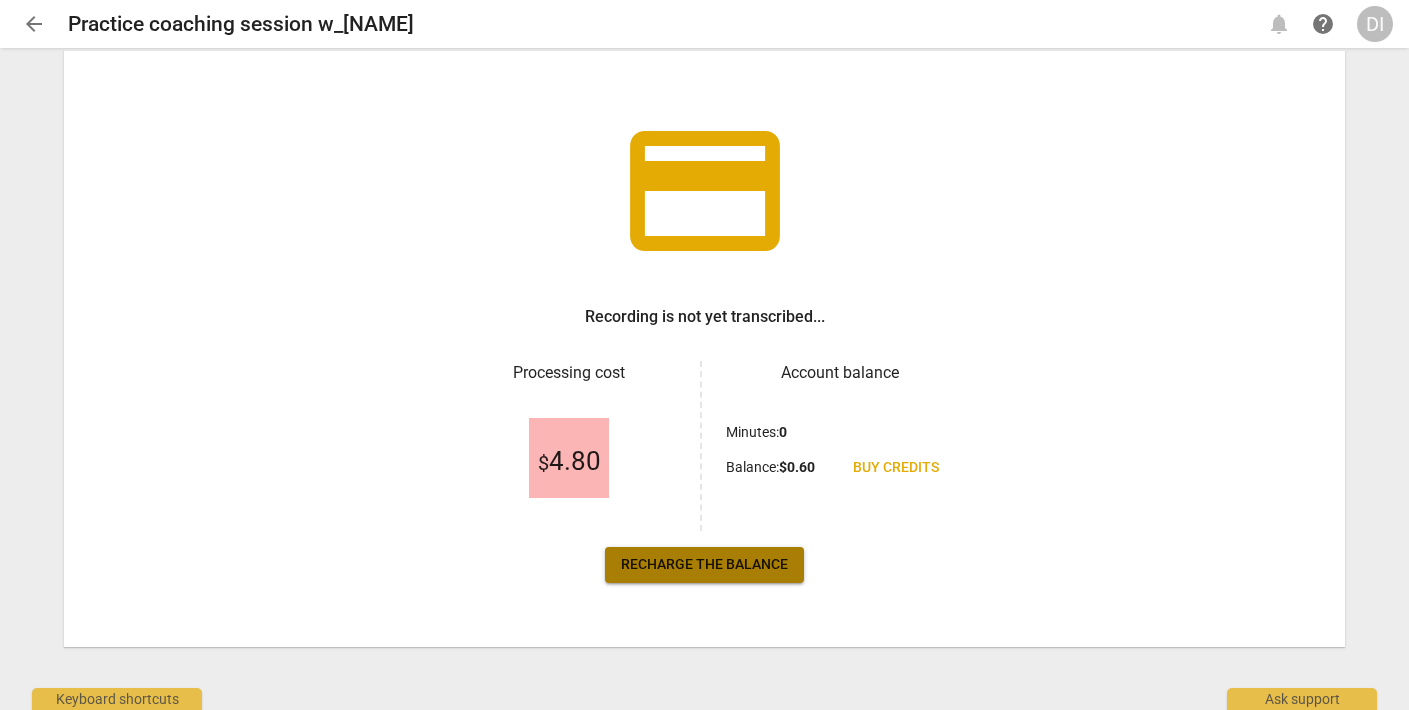 click on "Recharge the balance" at bounding box center [704, 565] 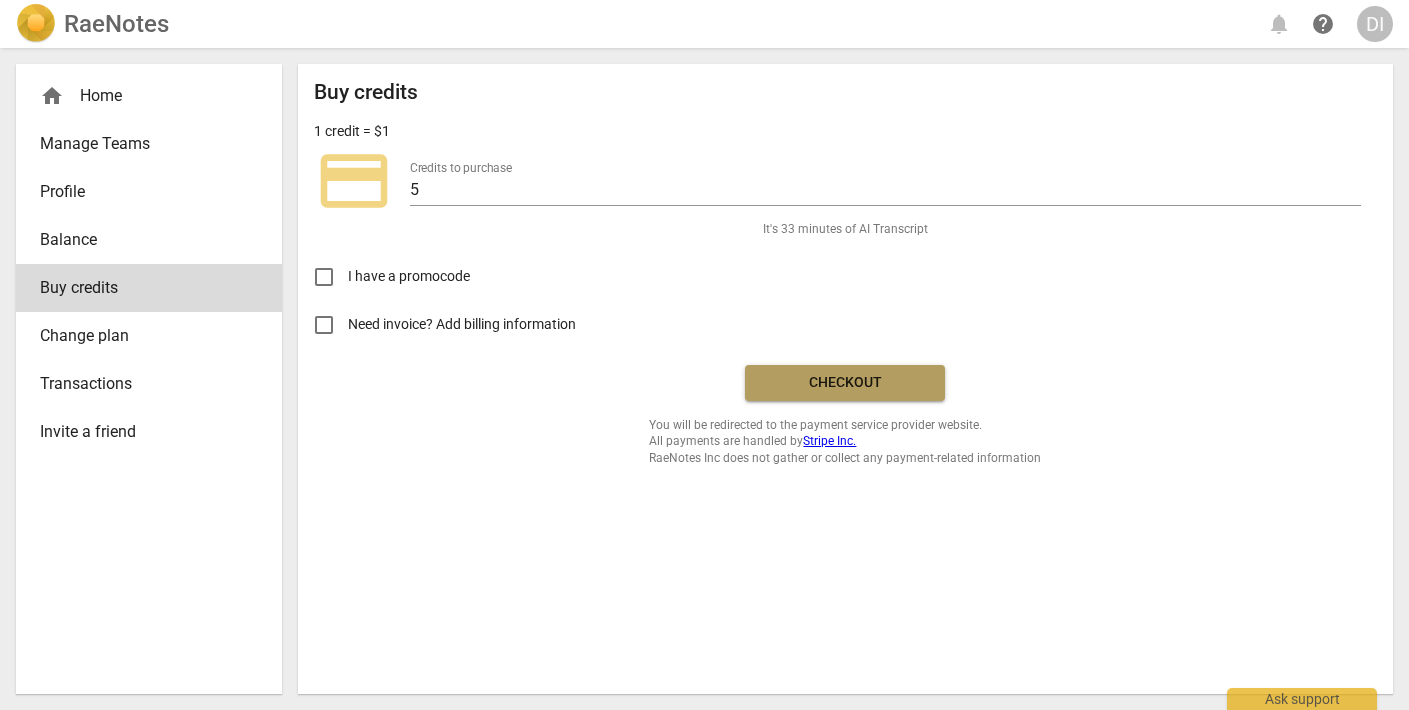 click on "Checkout" at bounding box center (845, 383) 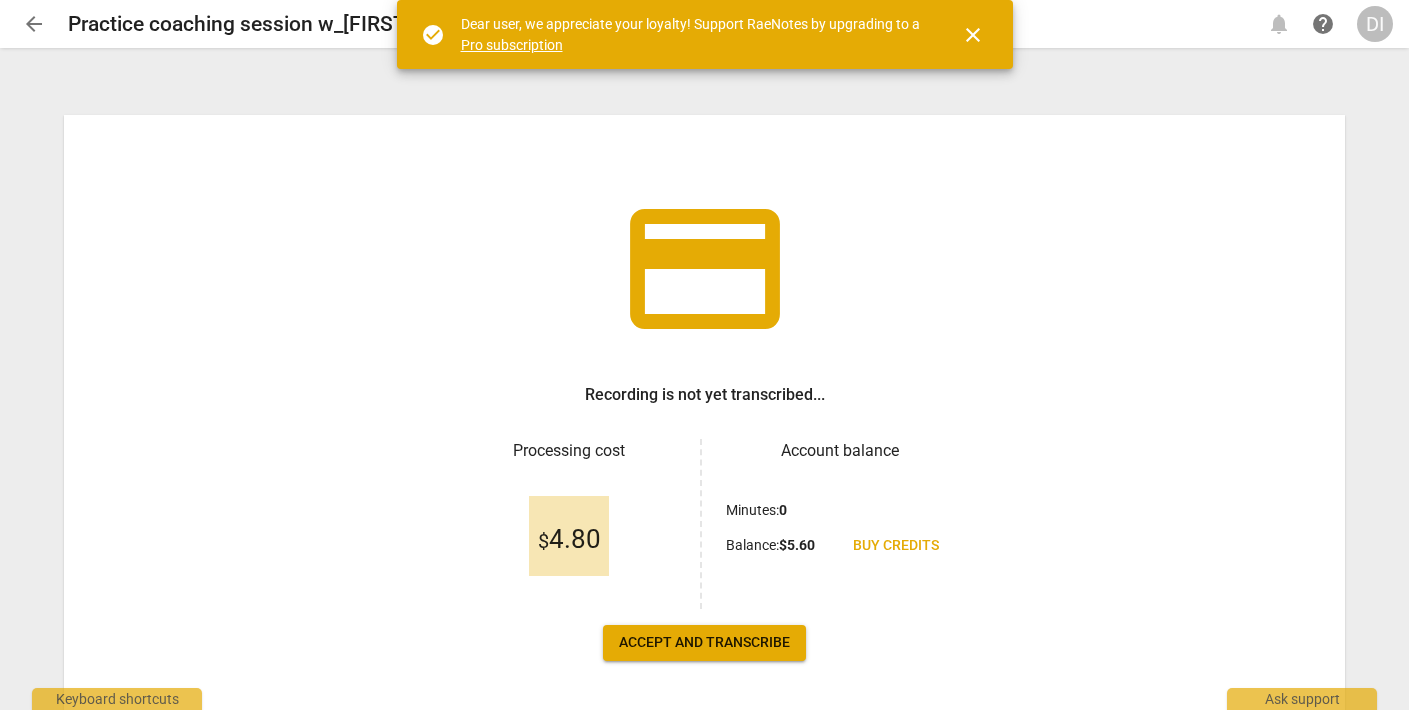 scroll, scrollTop: 0, scrollLeft: 0, axis: both 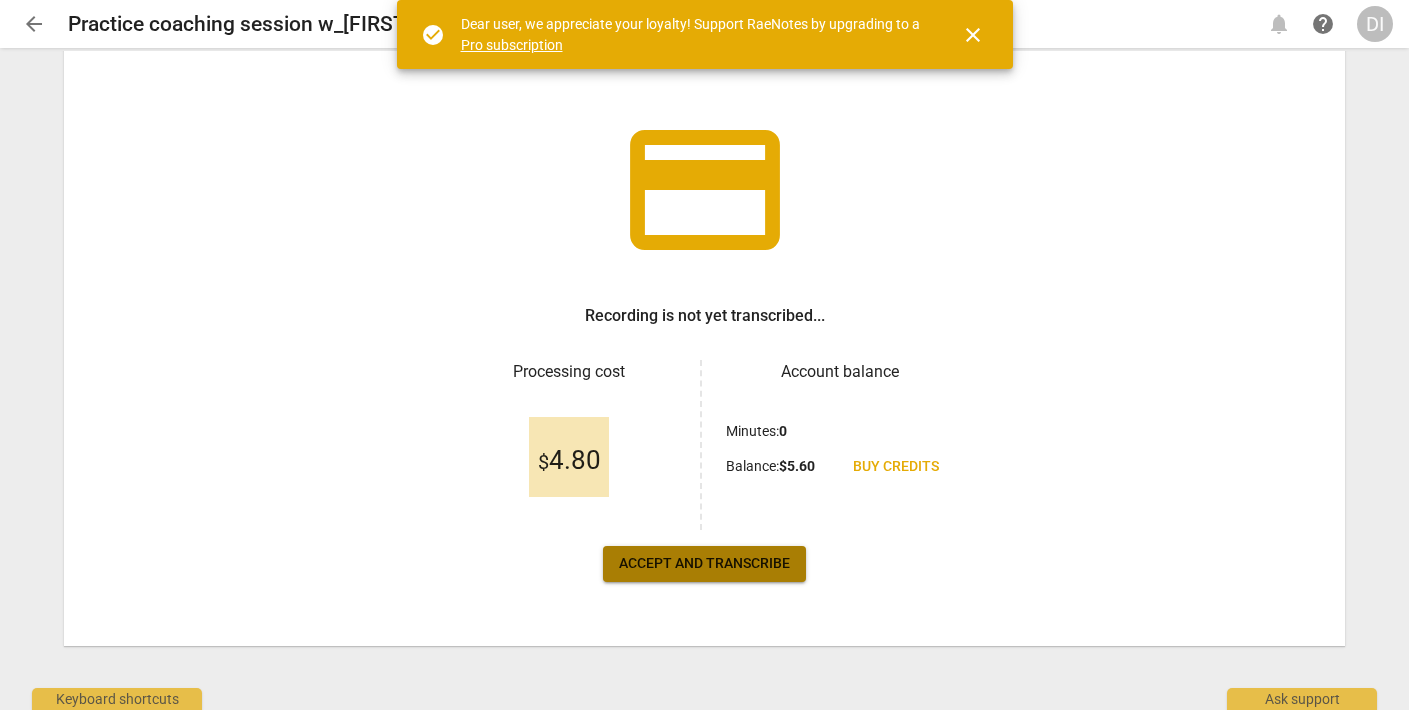 click on "Accept and transcribe" at bounding box center (704, 564) 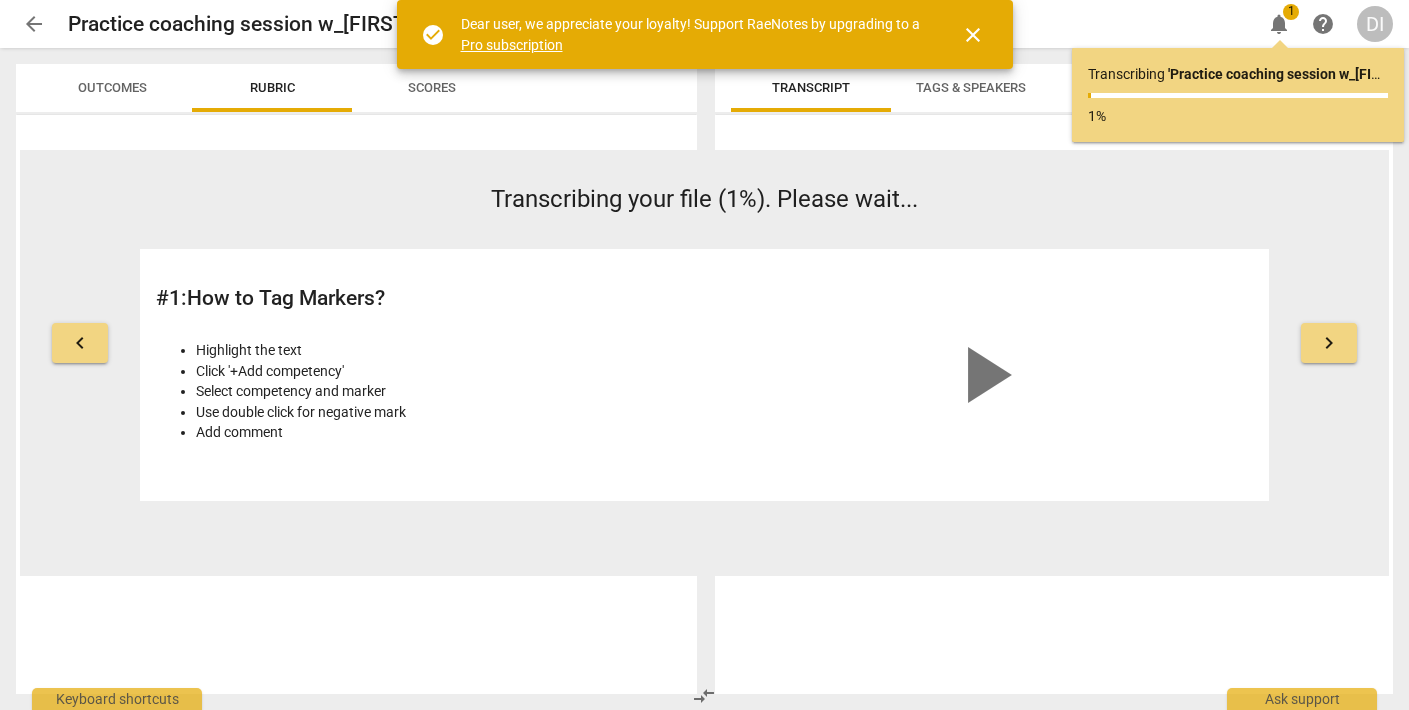 scroll, scrollTop: 0, scrollLeft: 0, axis: both 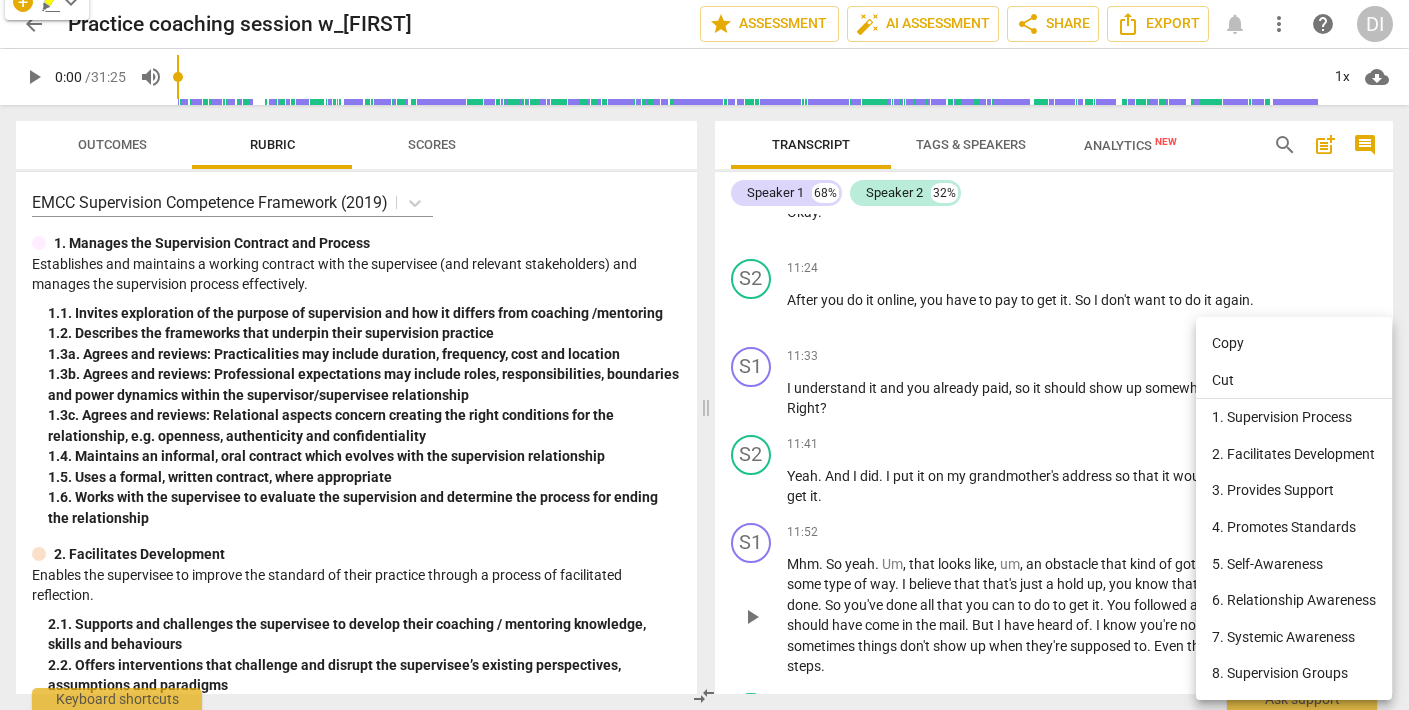 click at bounding box center [704, 355] 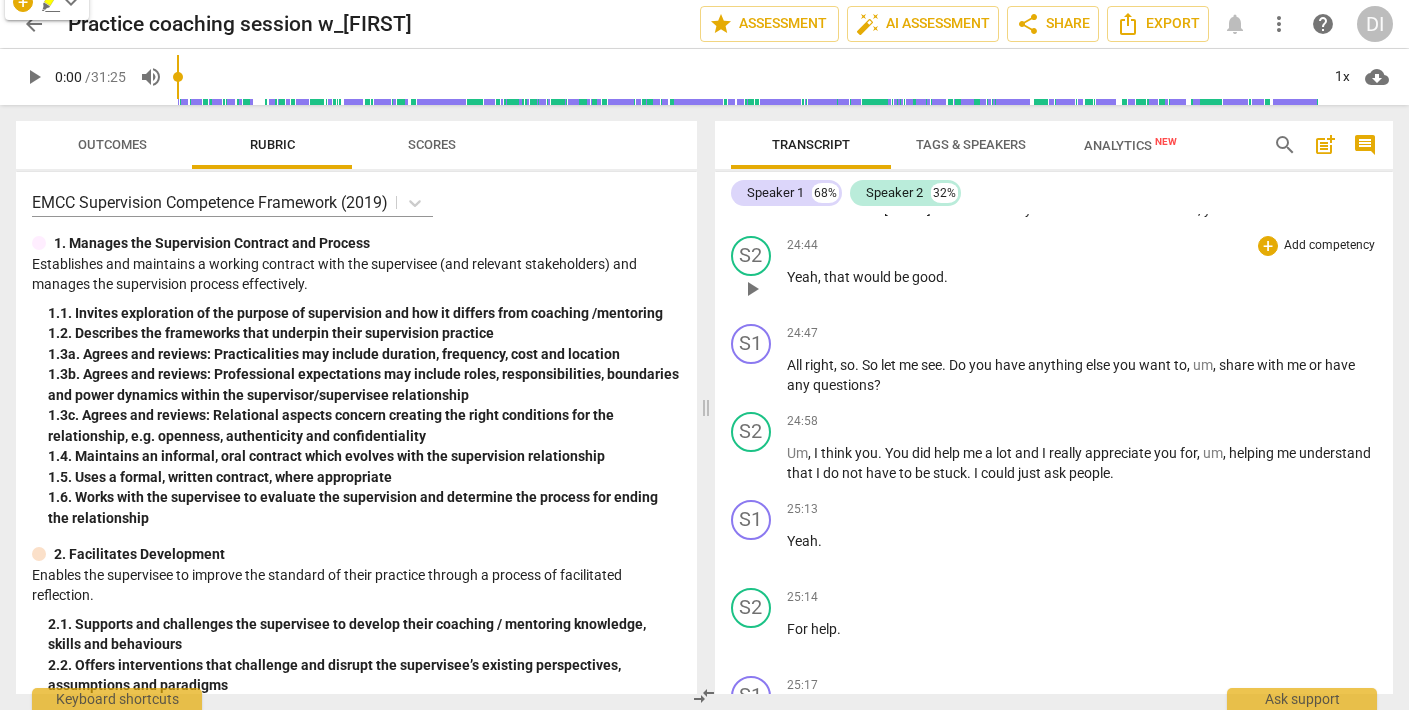 scroll, scrollTop: 13163, scrollLeft: 0, axis: vertical 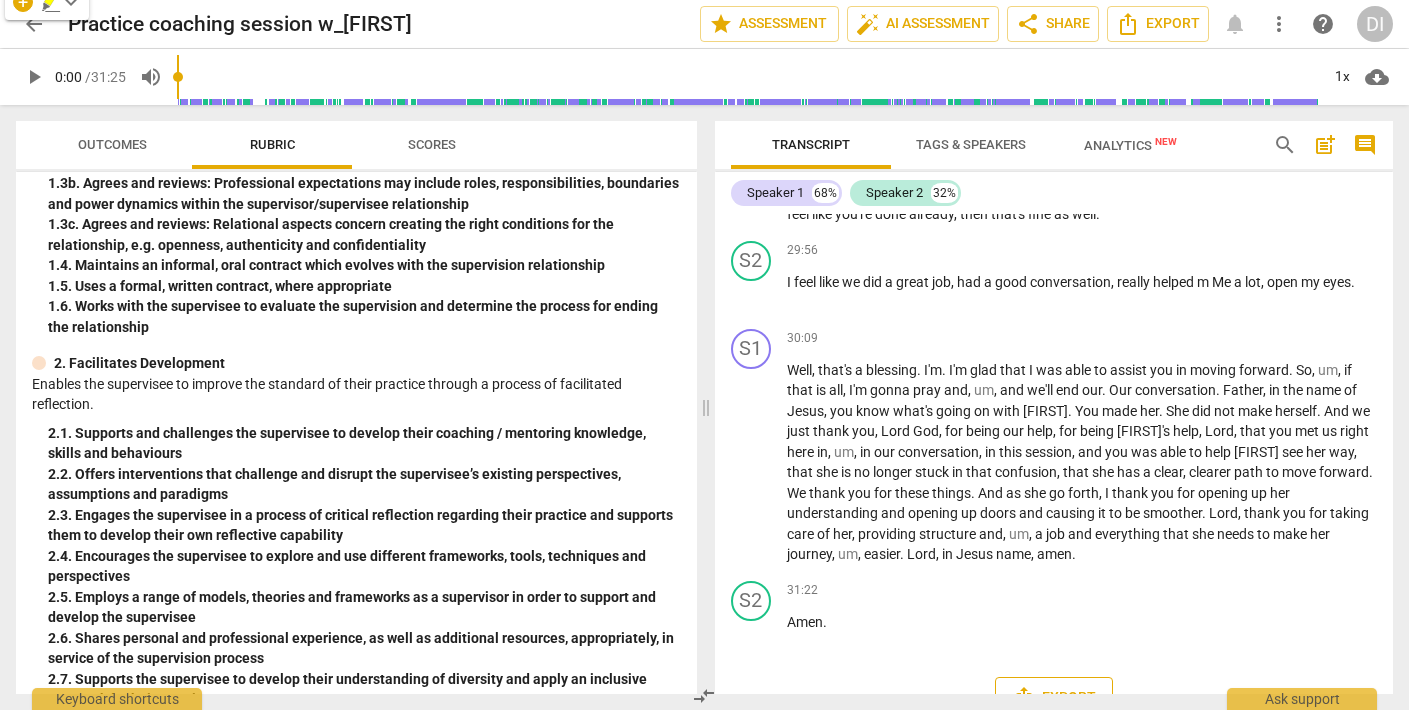 click on "Export" at bounding box center [1054, 698] 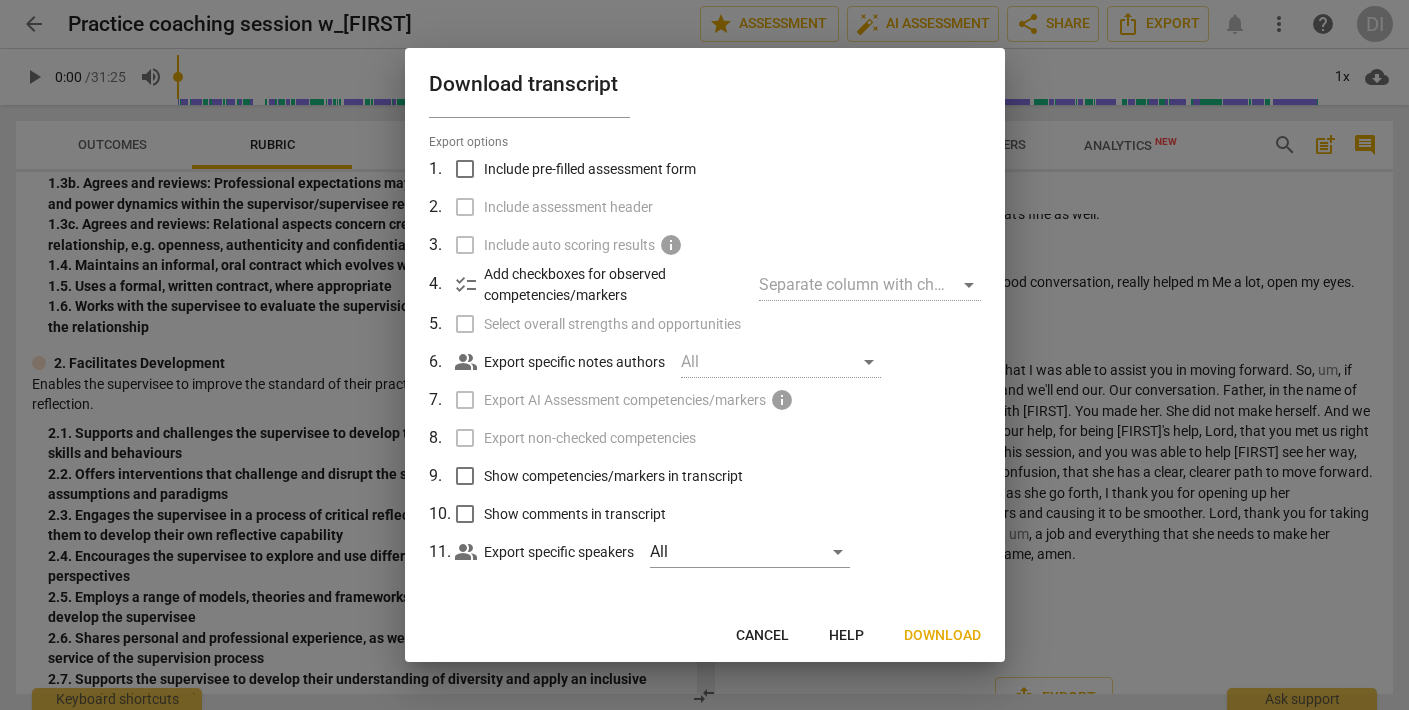 scroll, scrollTop: 46, scrollLeft: 0, axis: vertical 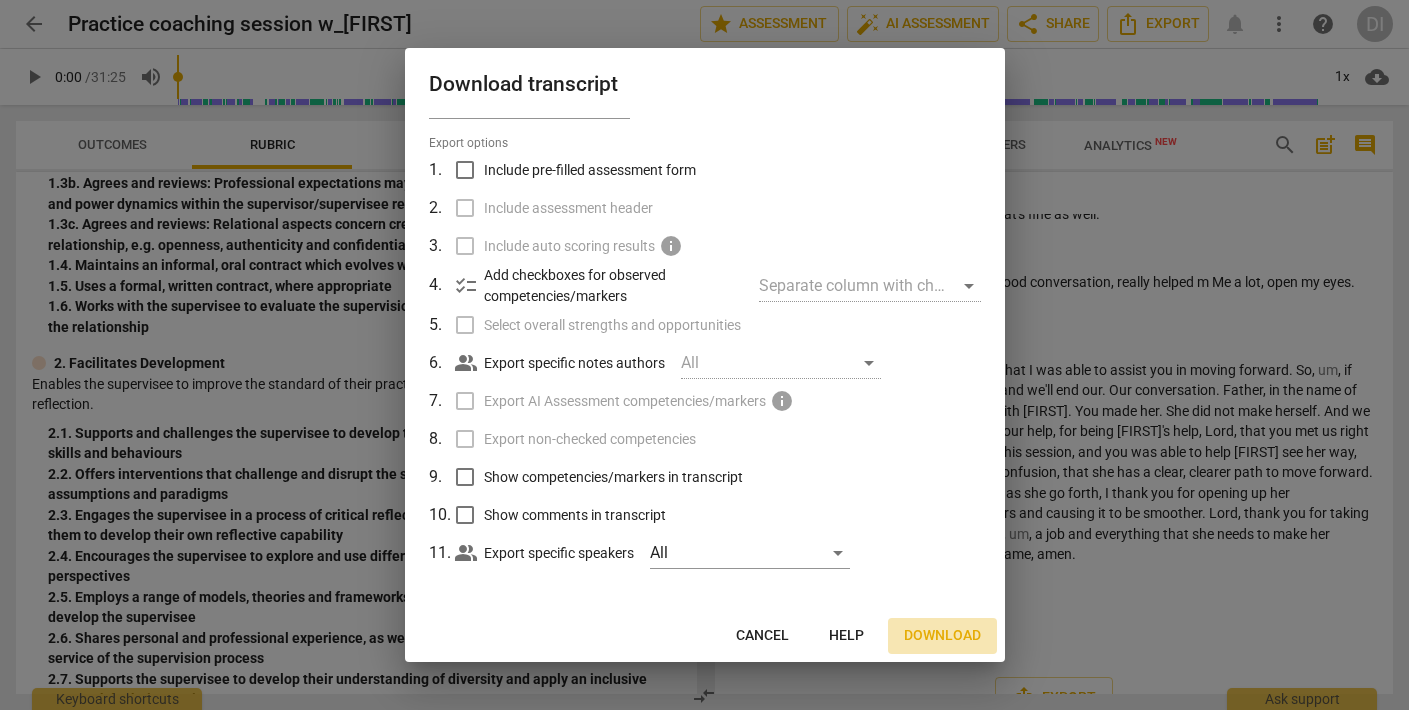 click on "Download" at bounding box center [942, 636] 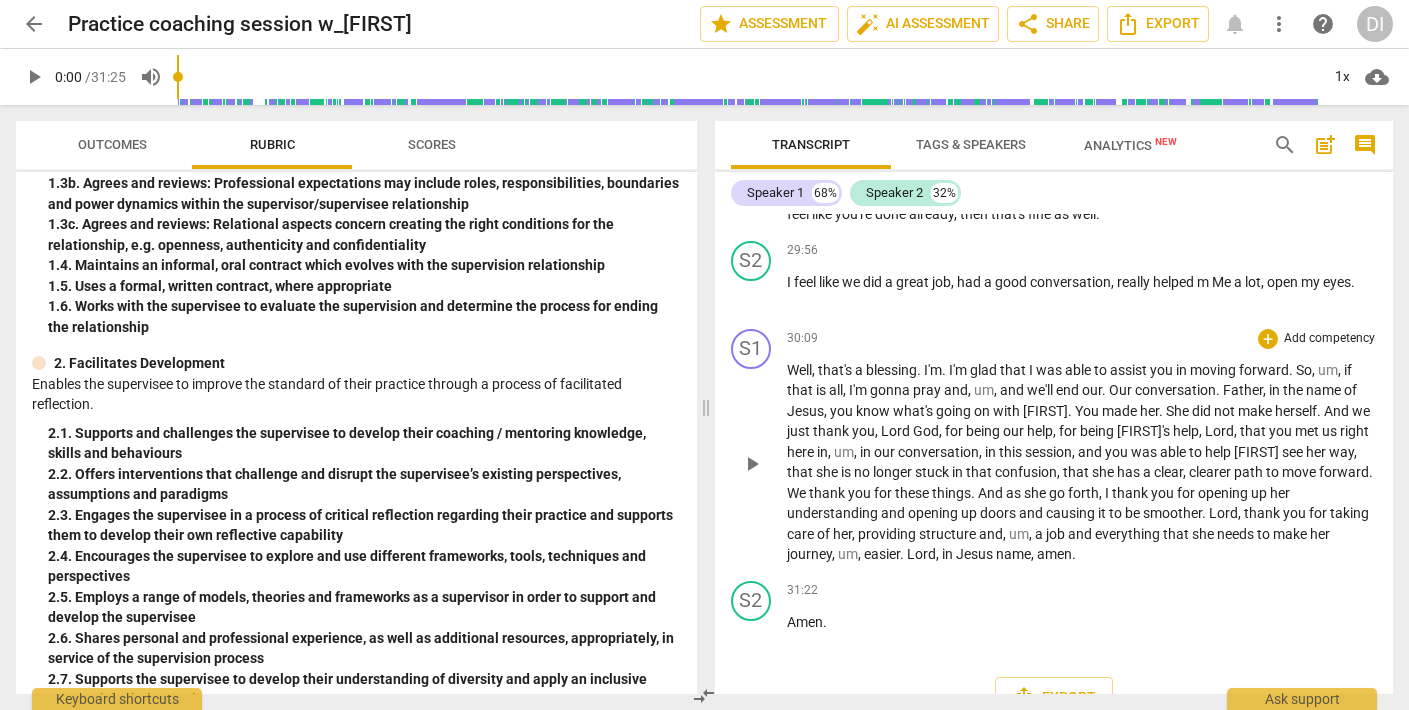 scroll, scrollTop: 0, scrollLeft: 0, axis: both 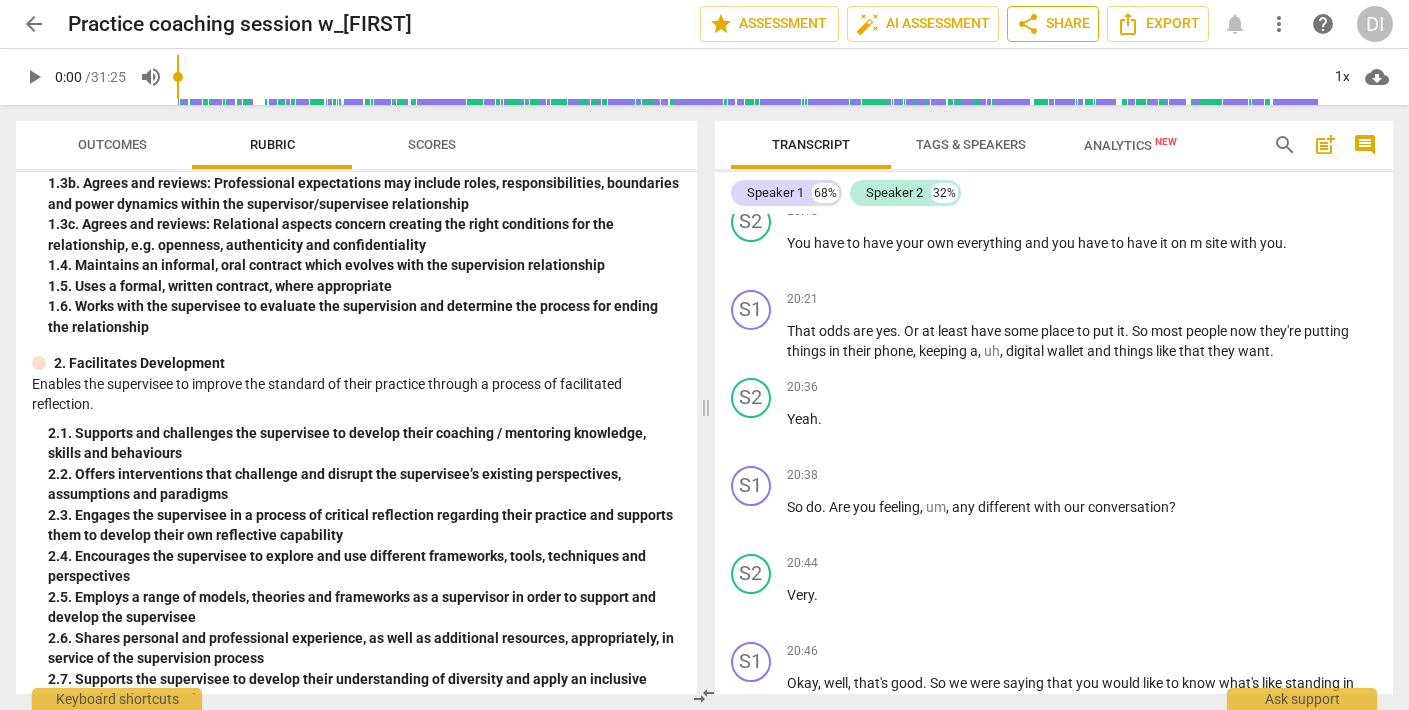 click on "share    Share" at bounding box center (1053, 24) 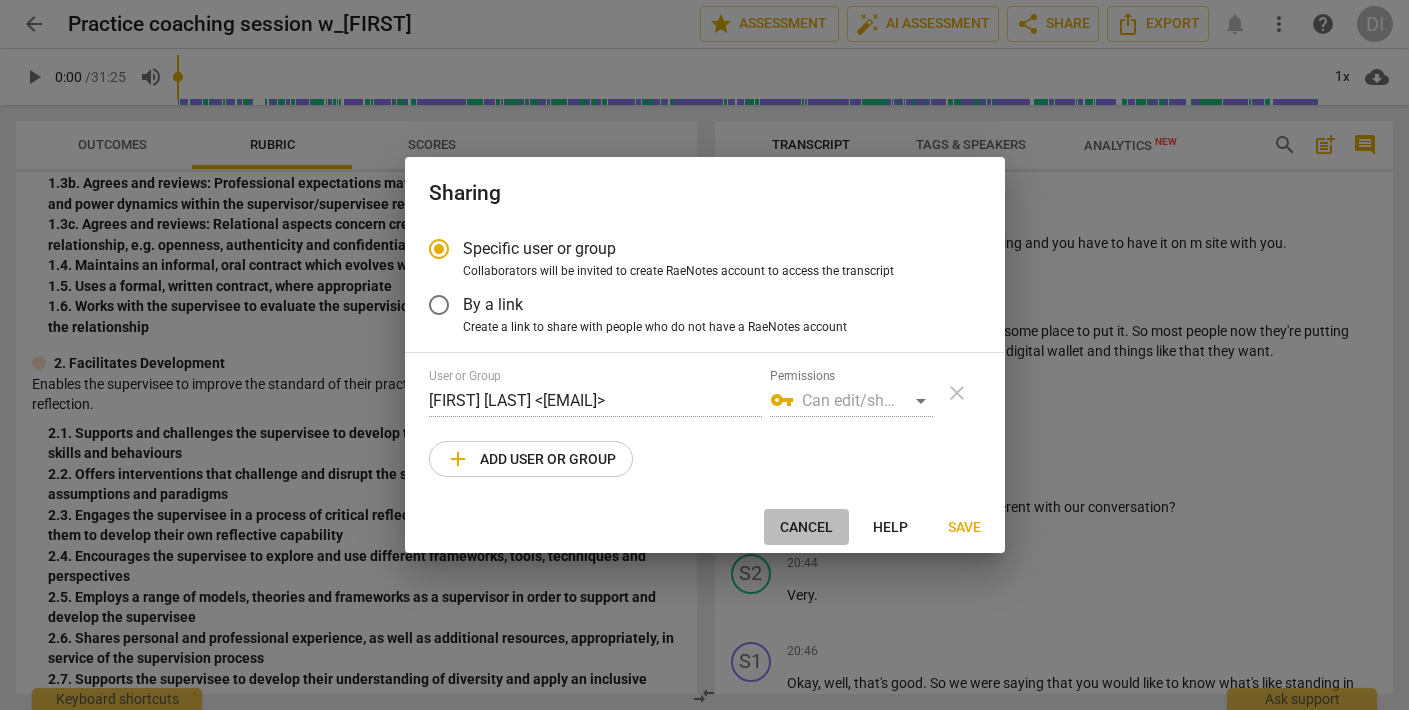 click on "Cancel" at bounding box center (806, 528) 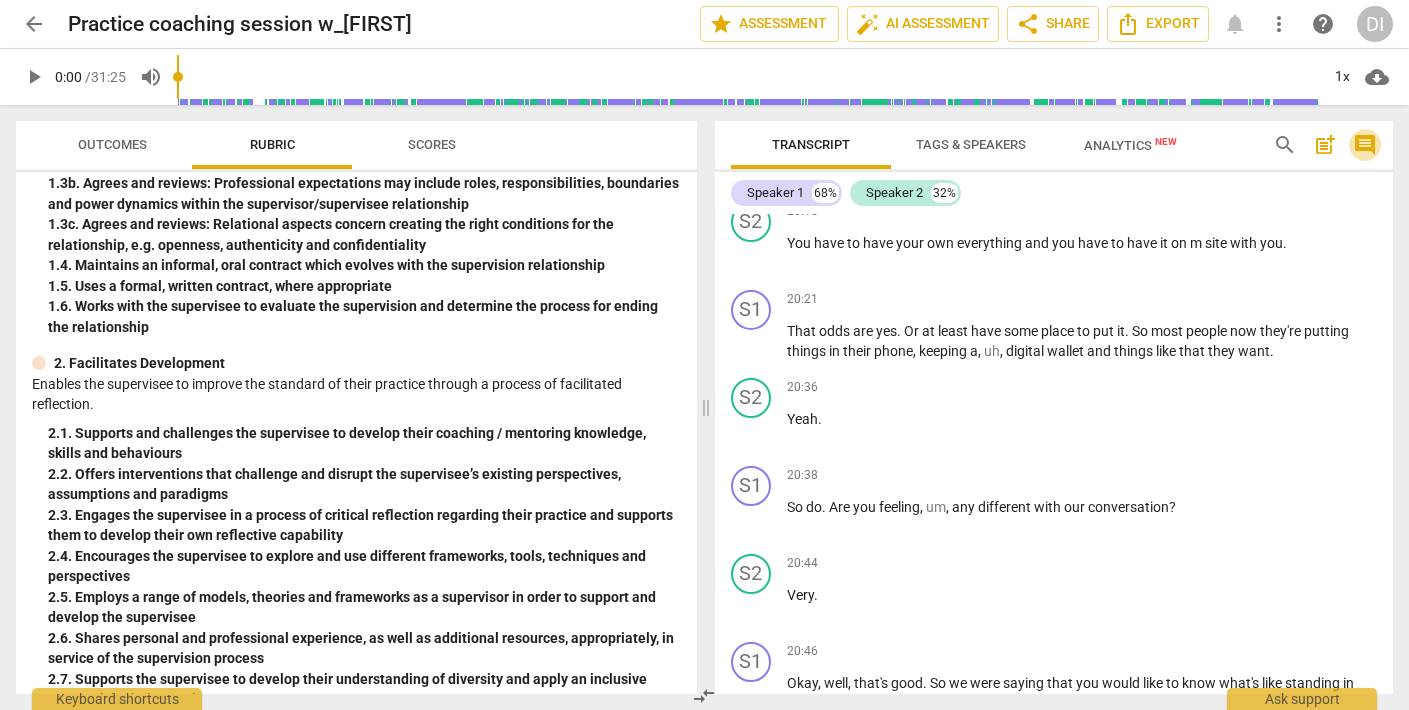 click on "comment" at bounding box center [1365, 145] 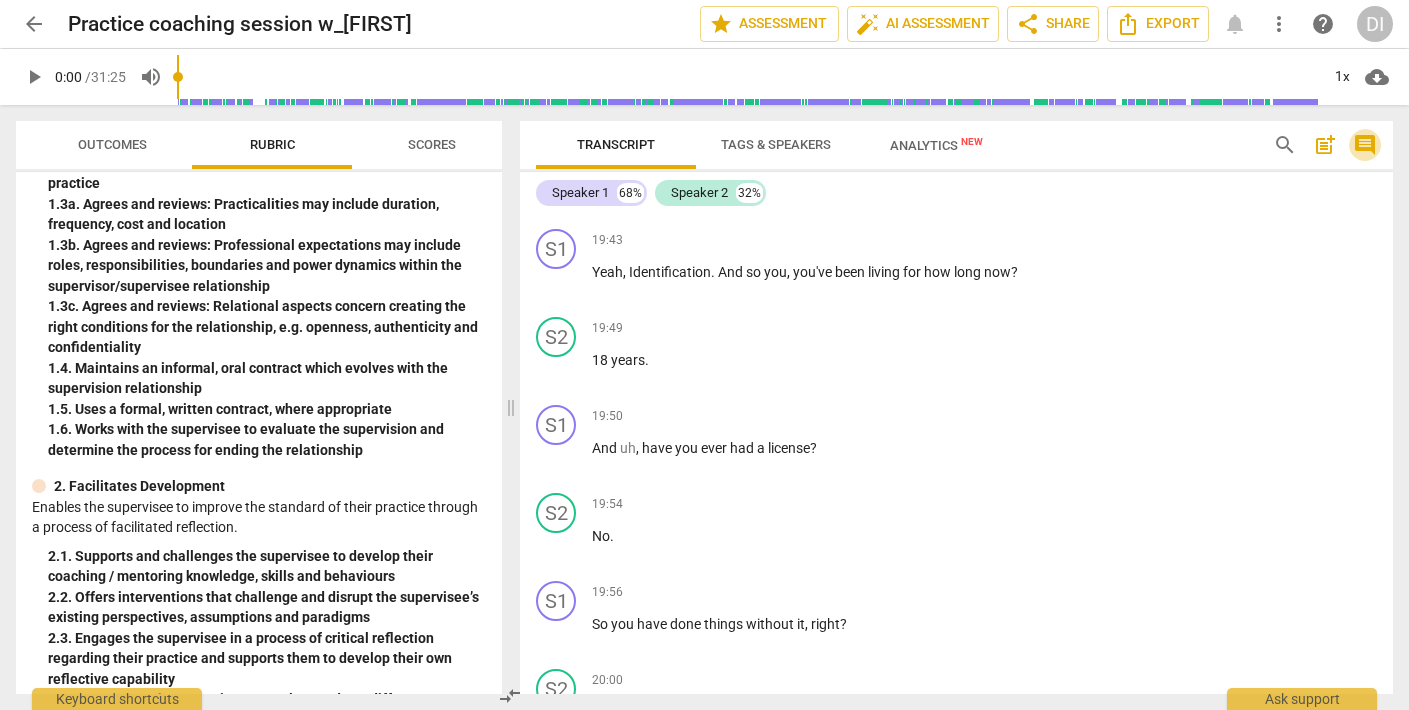 click on "comment" at bounding box center (1365, 145) 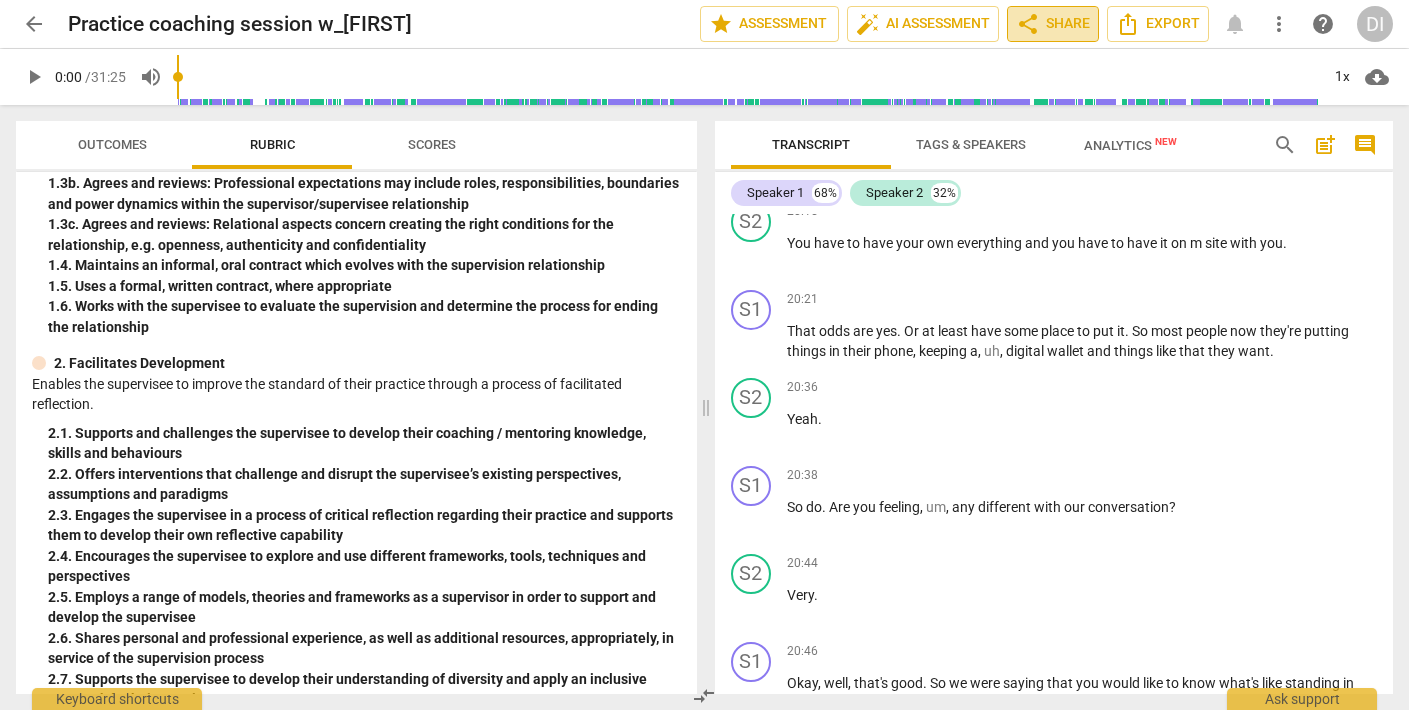 click on "share    Share" at bounding box center [1053, 24] 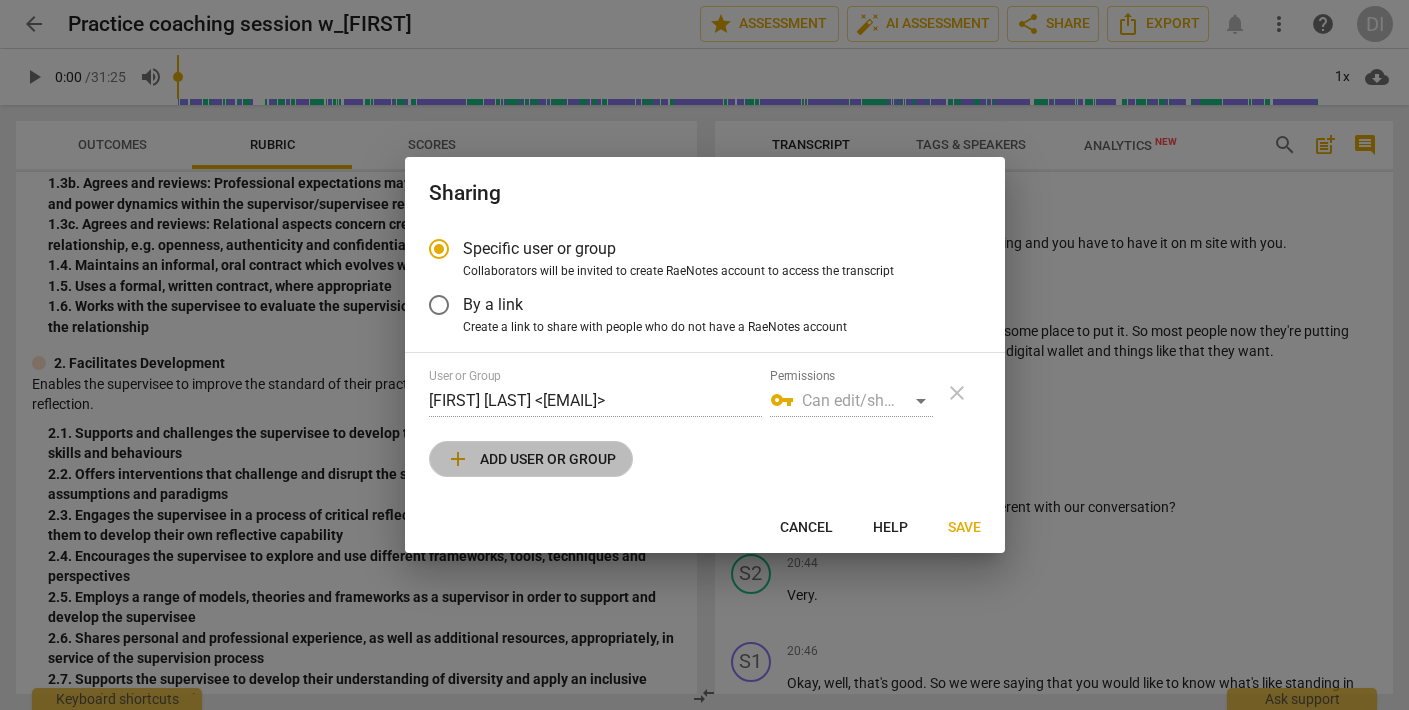 click on "add Add user or group" at bounding box center (531, 459) 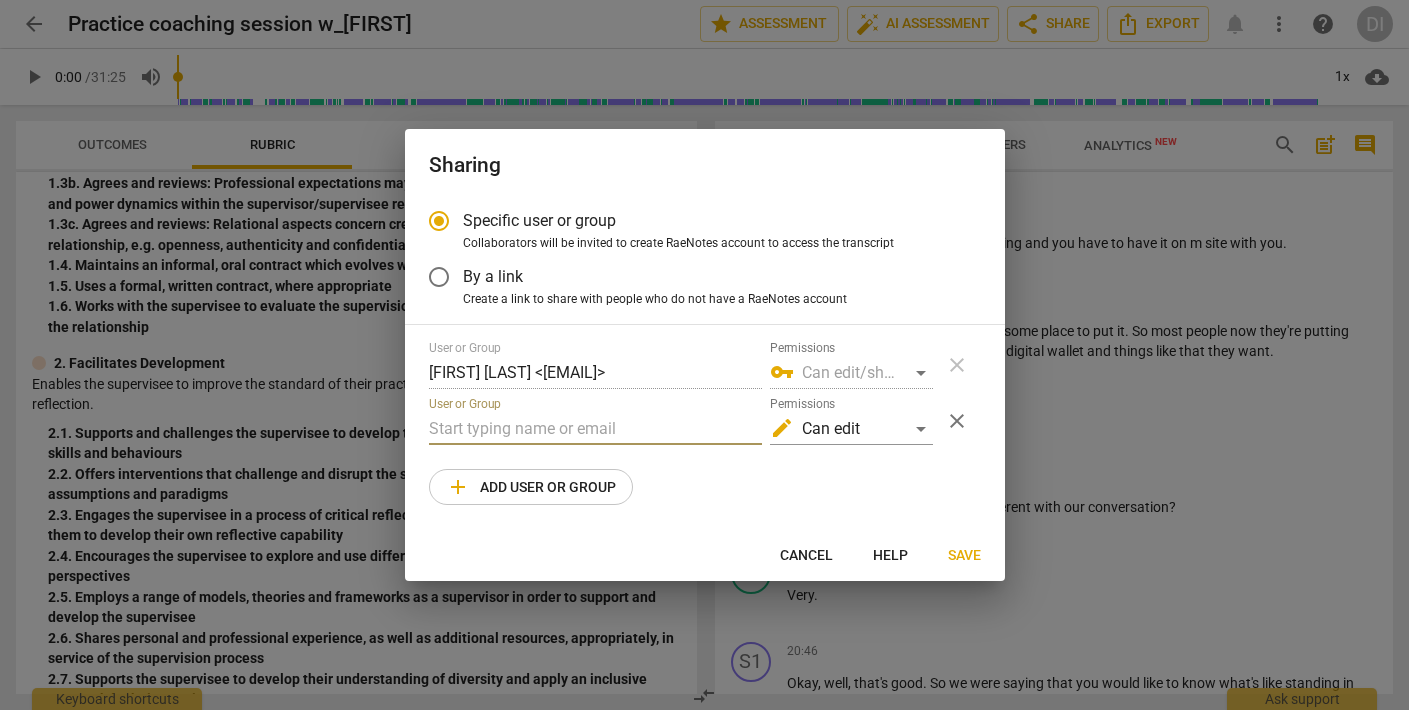 click at bounding box center (595, 429) 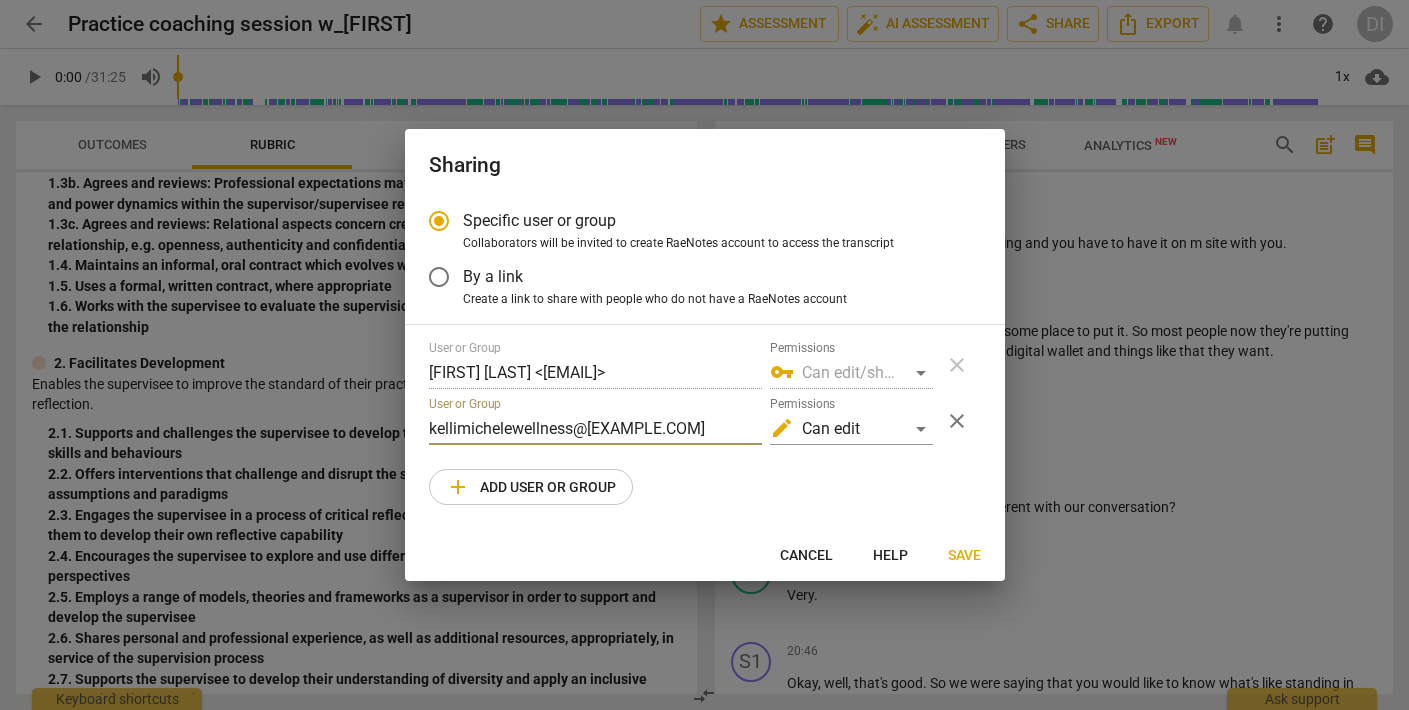type on "kellimichelewellness@gmail.com" 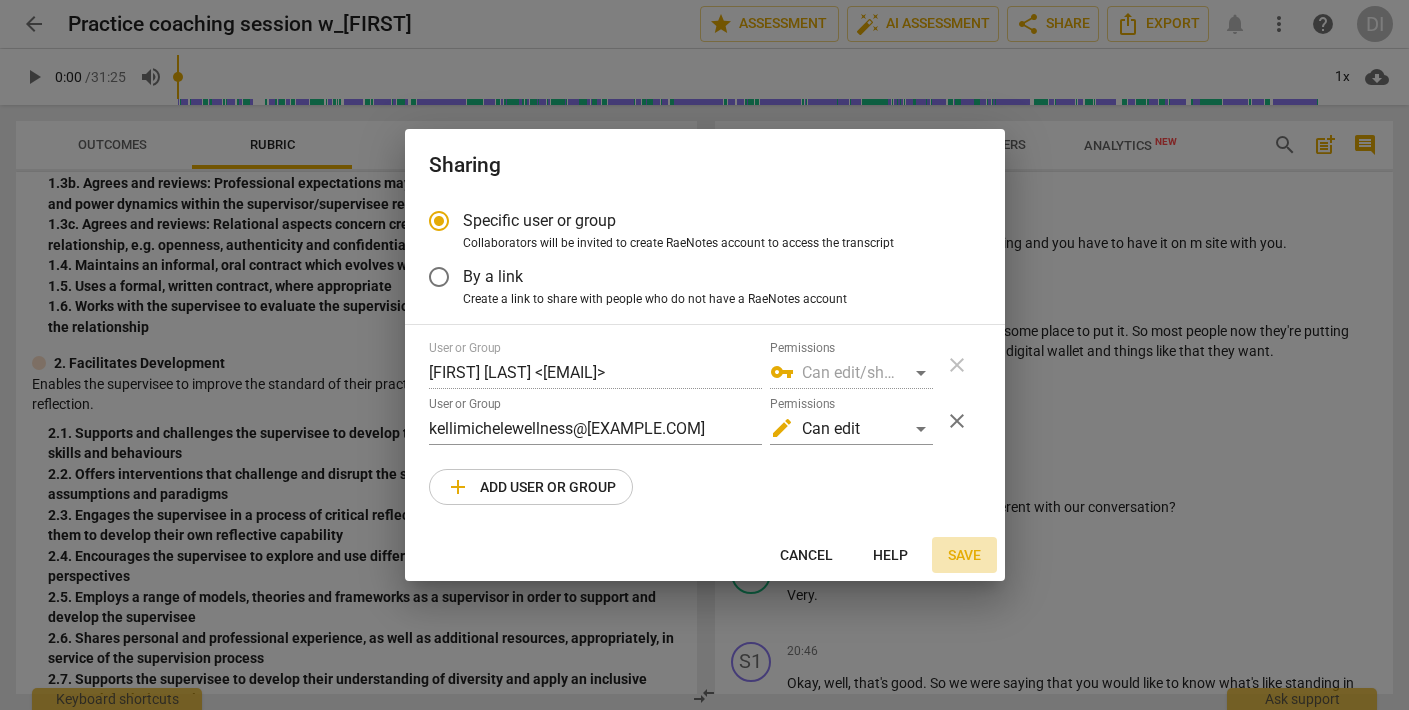 click on "Save" at bounding box center [964, 556] 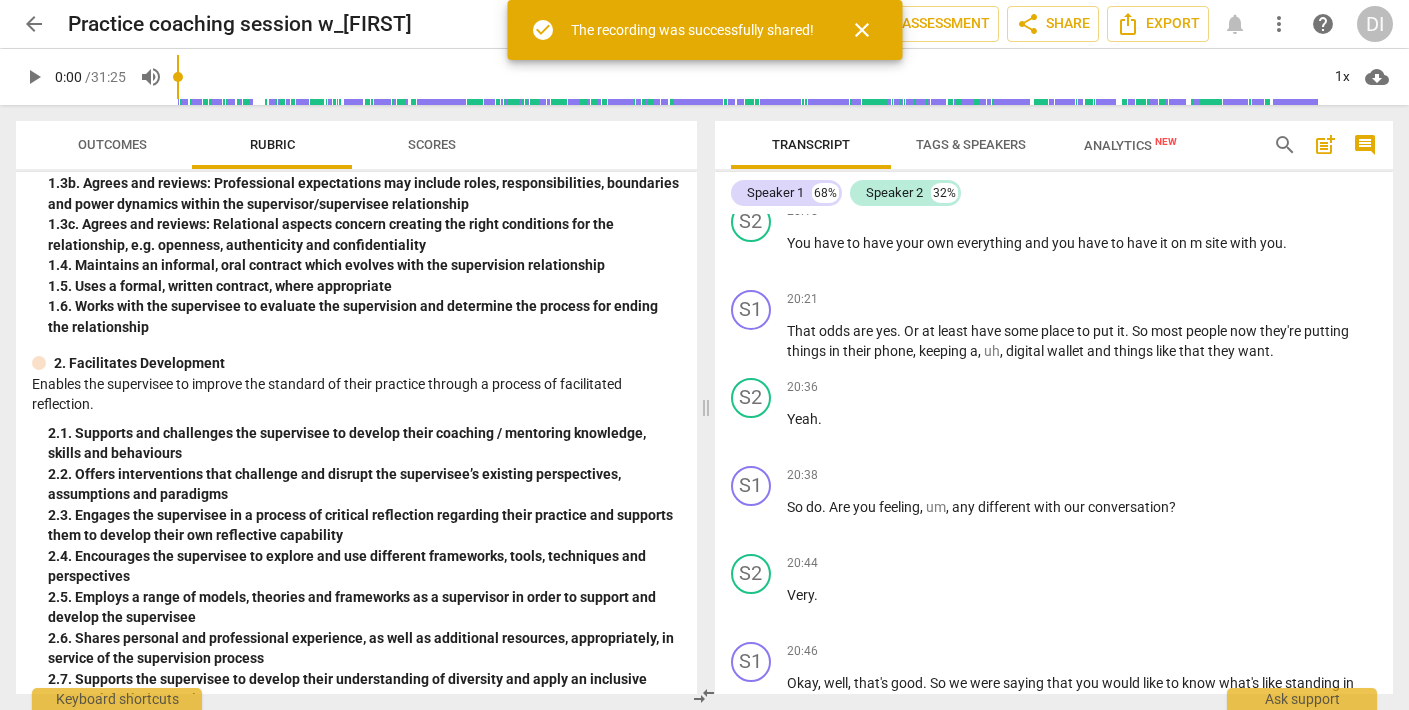 radio on "false" 